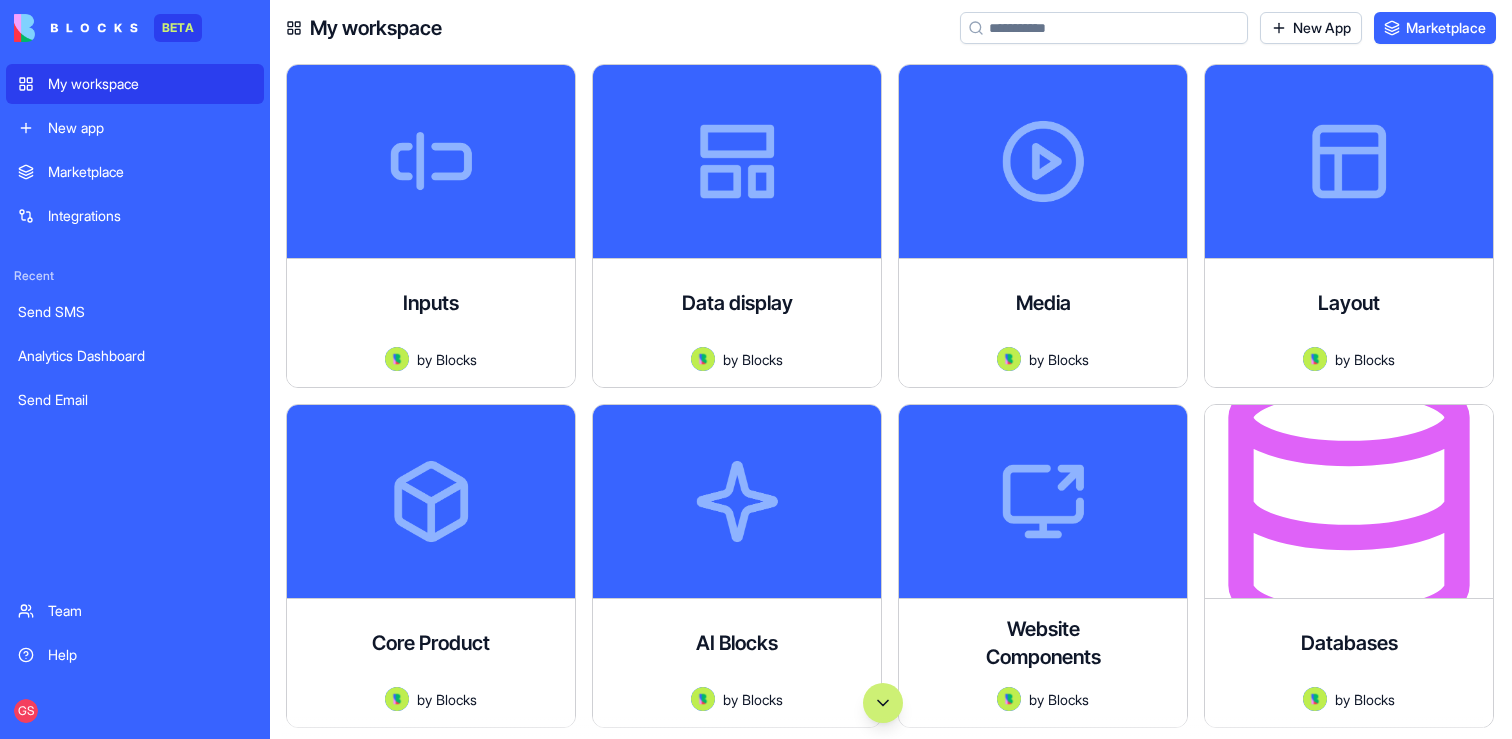 scroll, scrollTop: 0, scrollLeft: 0, axis: both 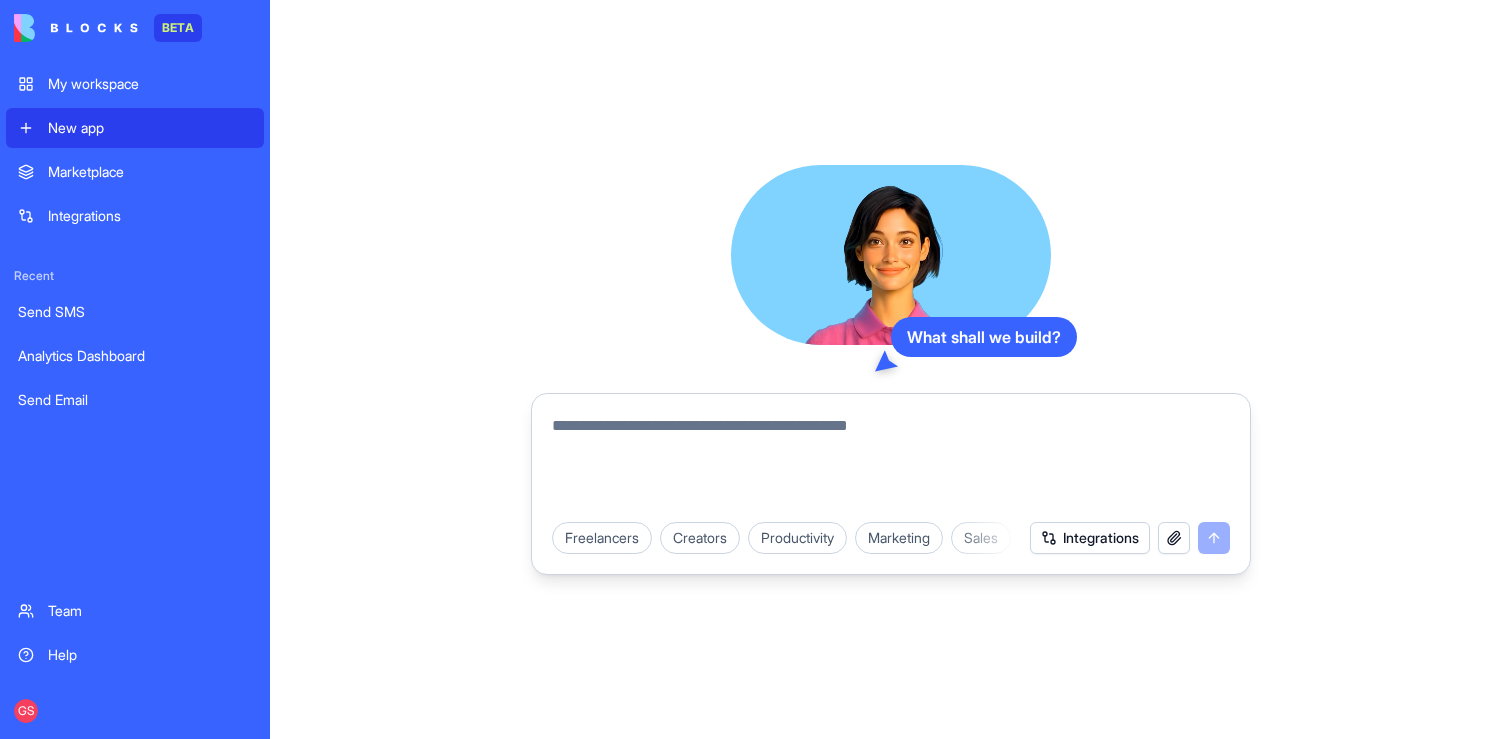 click at bounding box center [891, 462] 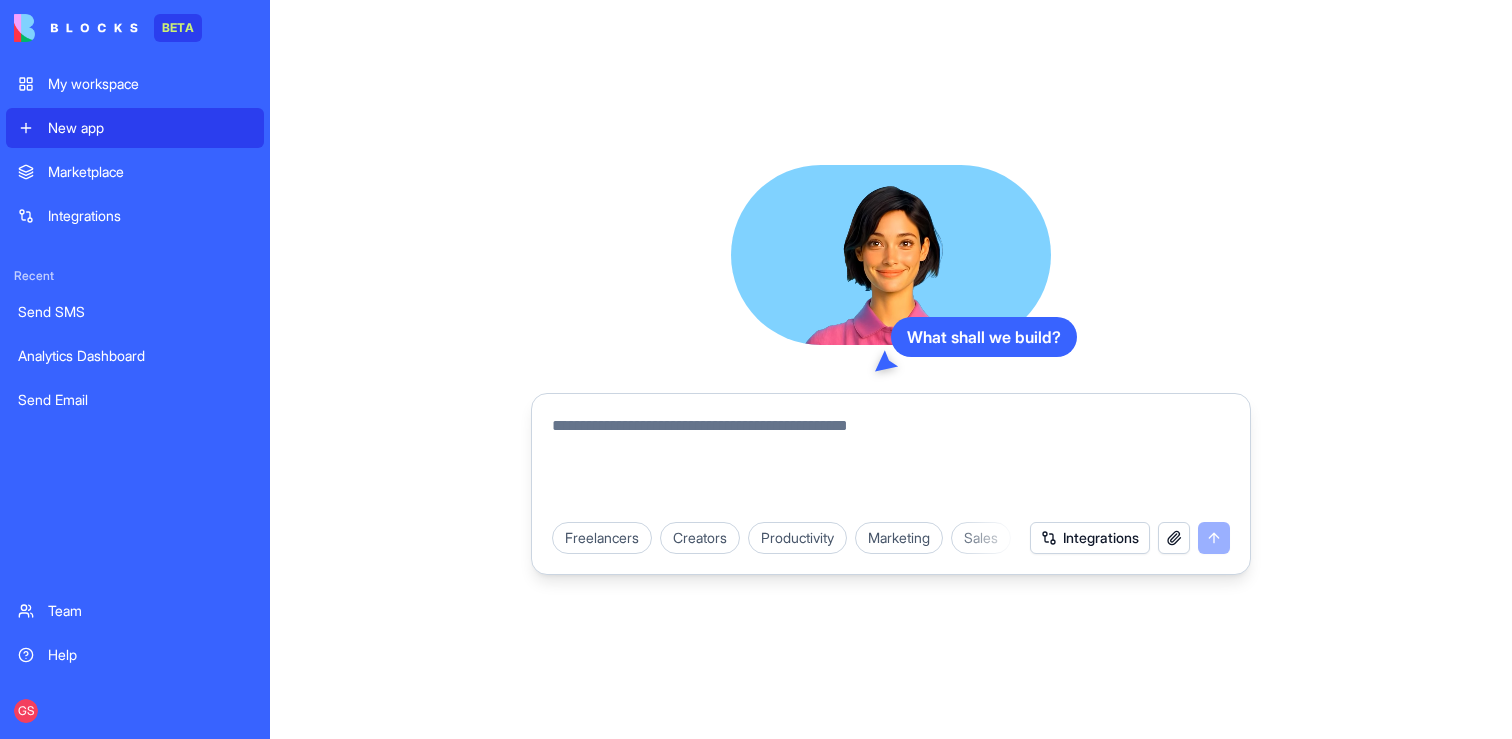 type on "*" 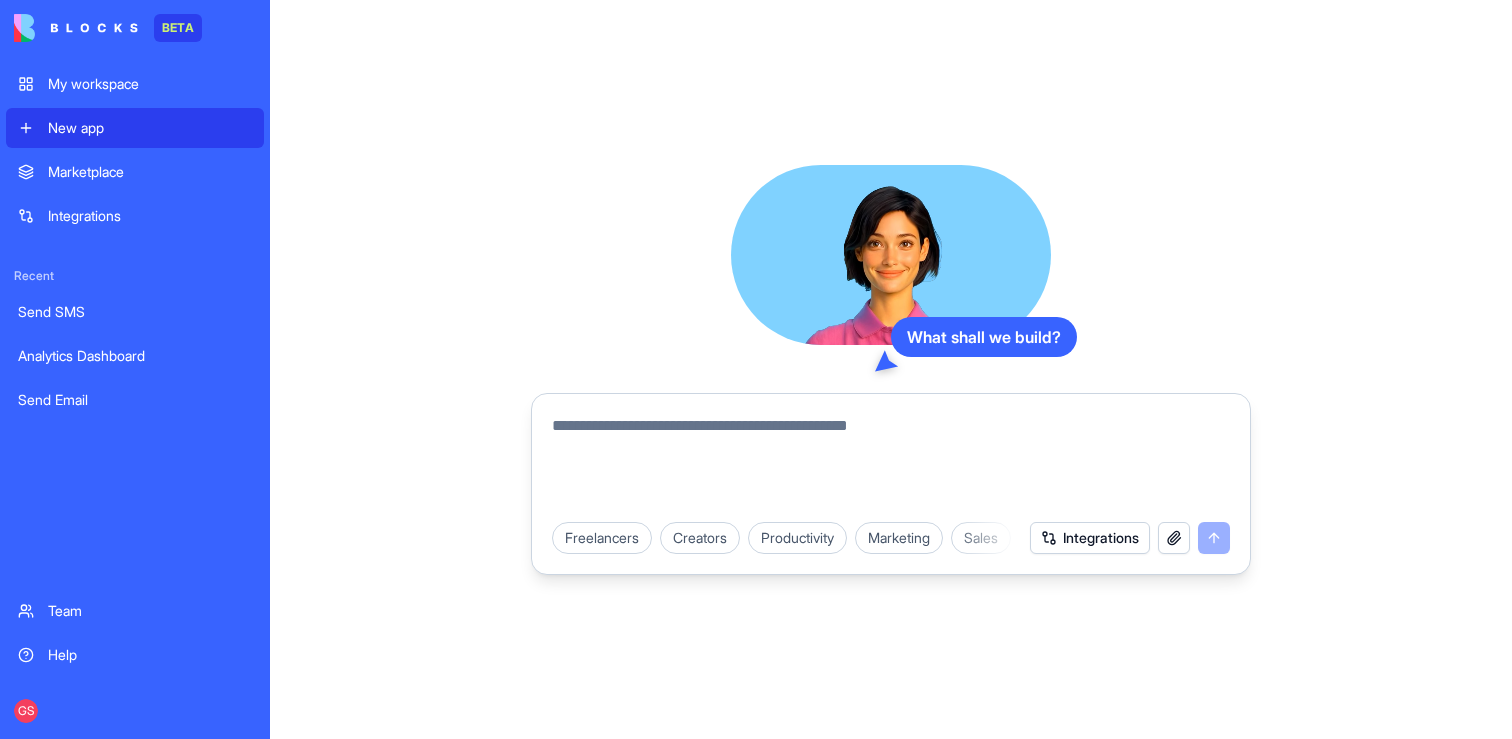 paste on "**********" 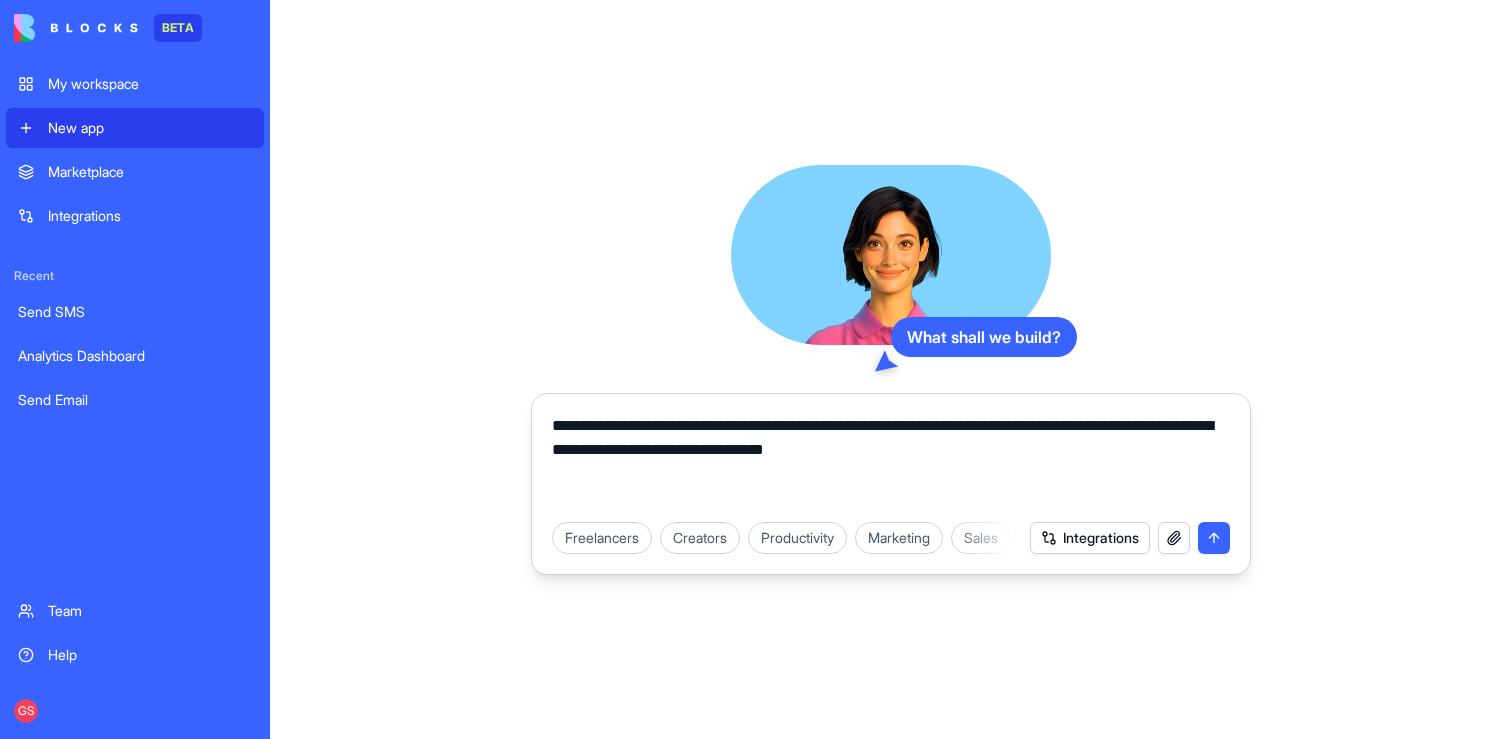 type on "**********" 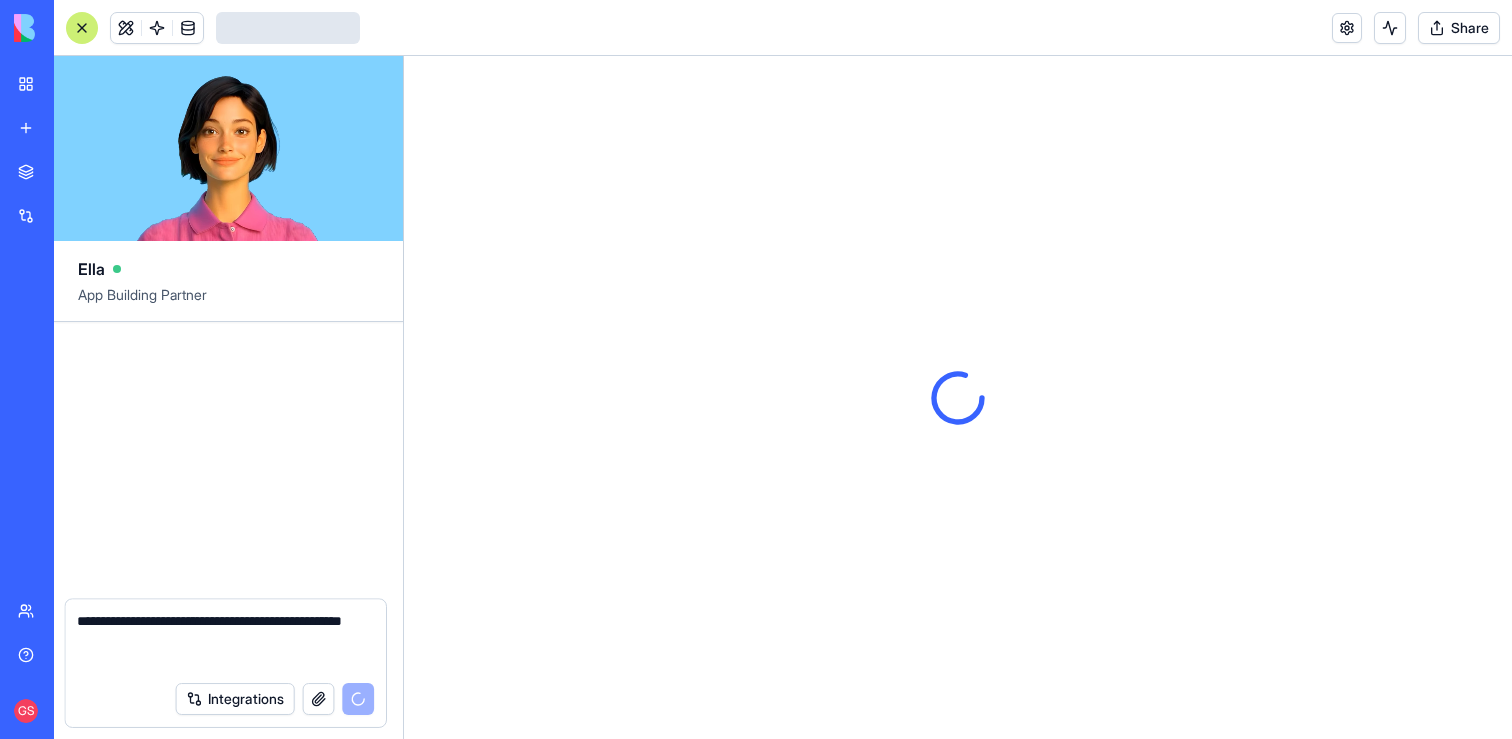 type 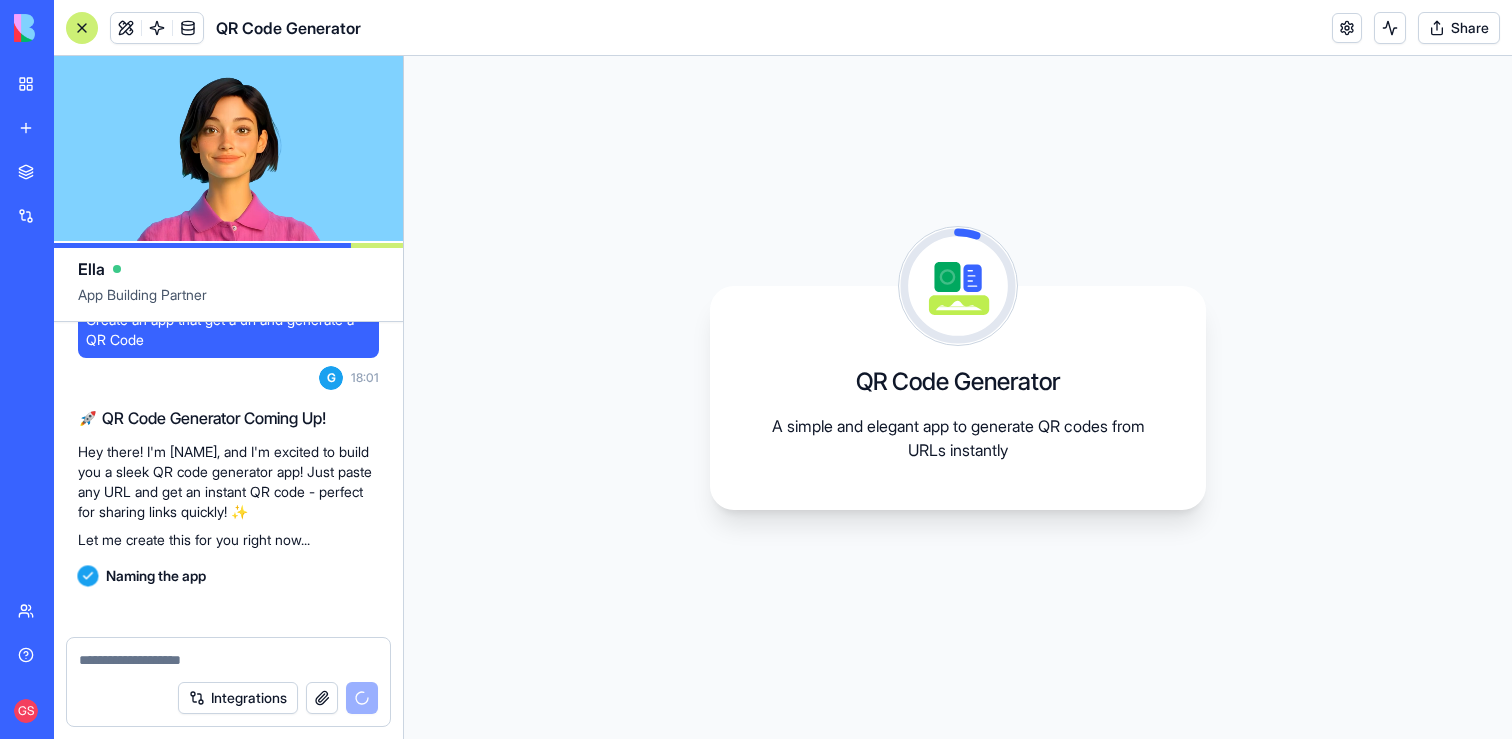 scroll, scrollTop: 104, scrollLeft: 0, axis: vertical 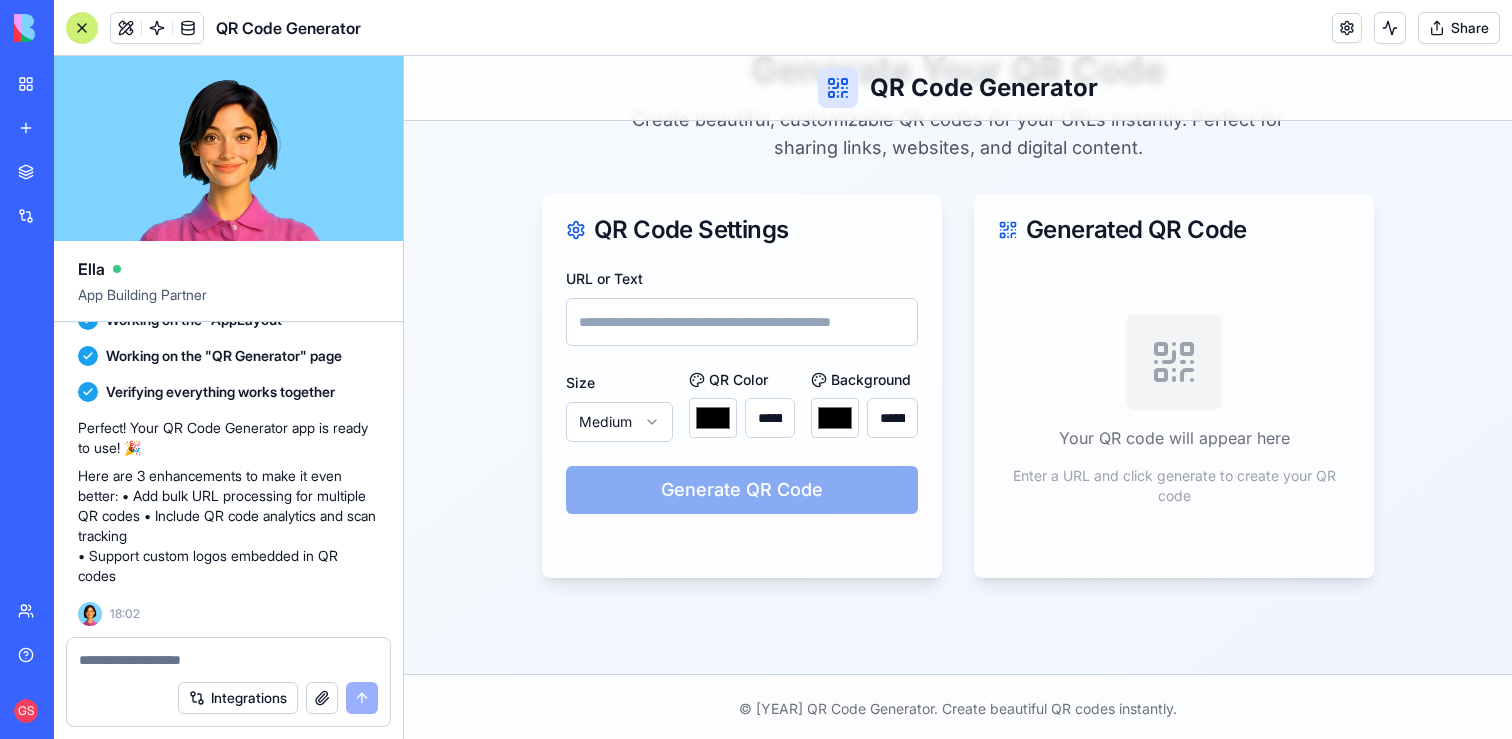 click on "URL or Text" at bounding box center [742, 322] 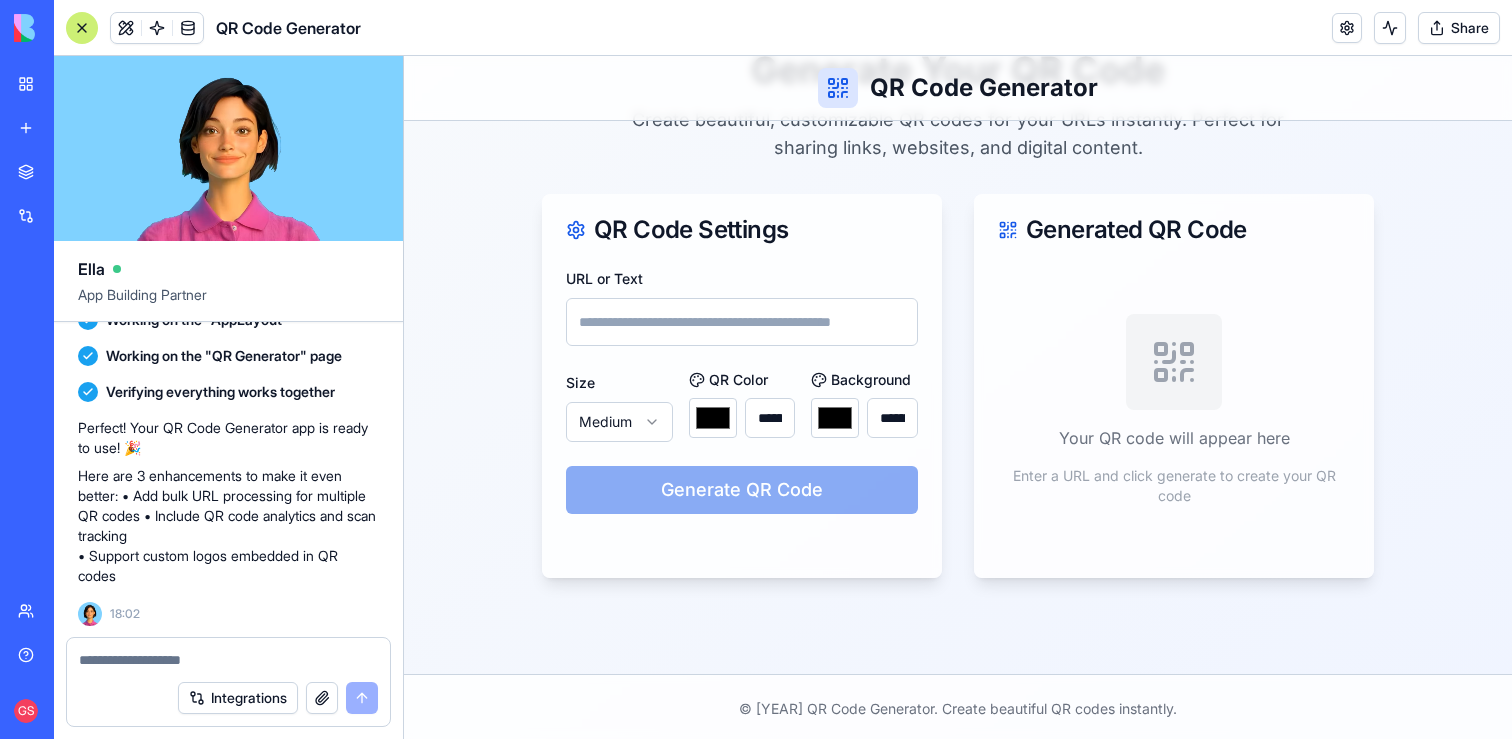 type on "**********" 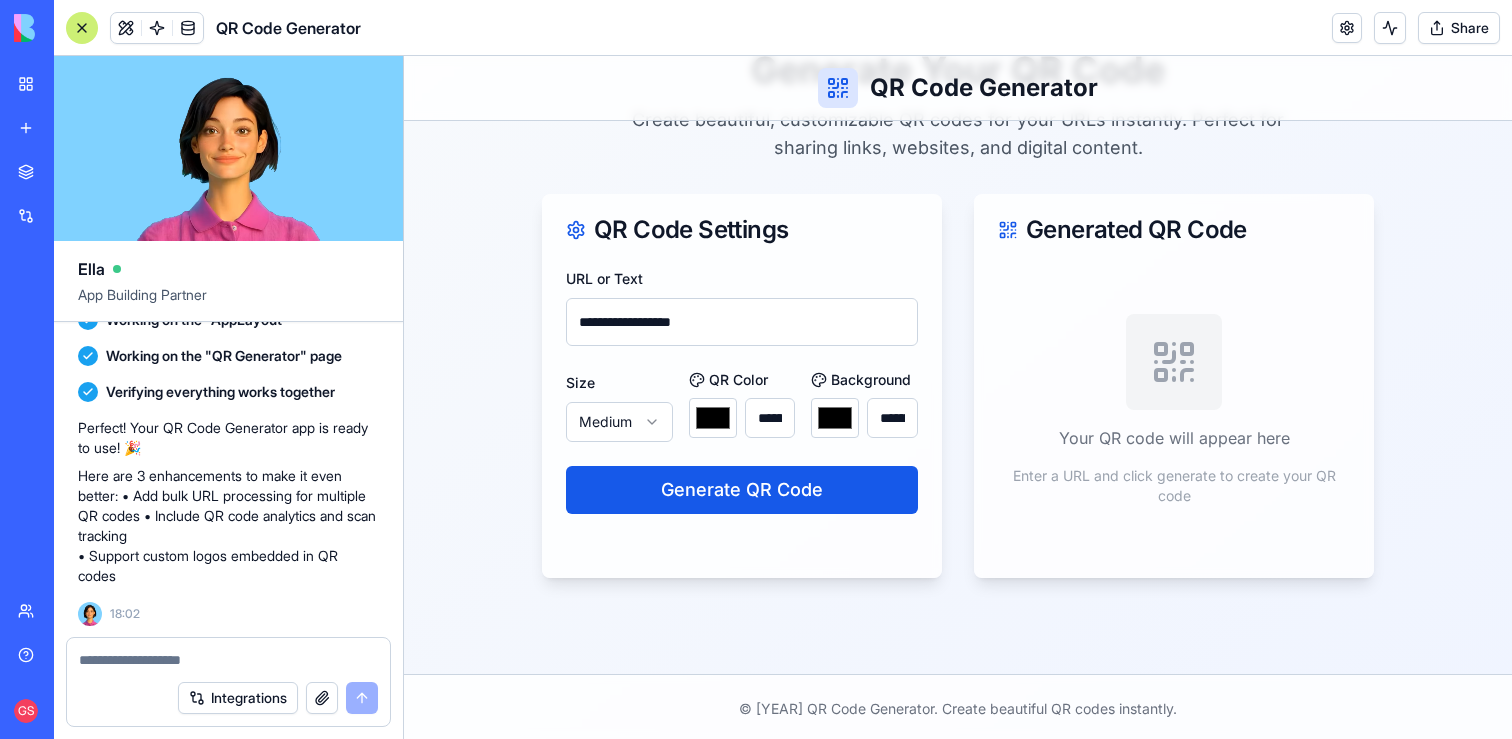 click on "*******" at bounding box center (713, 418) 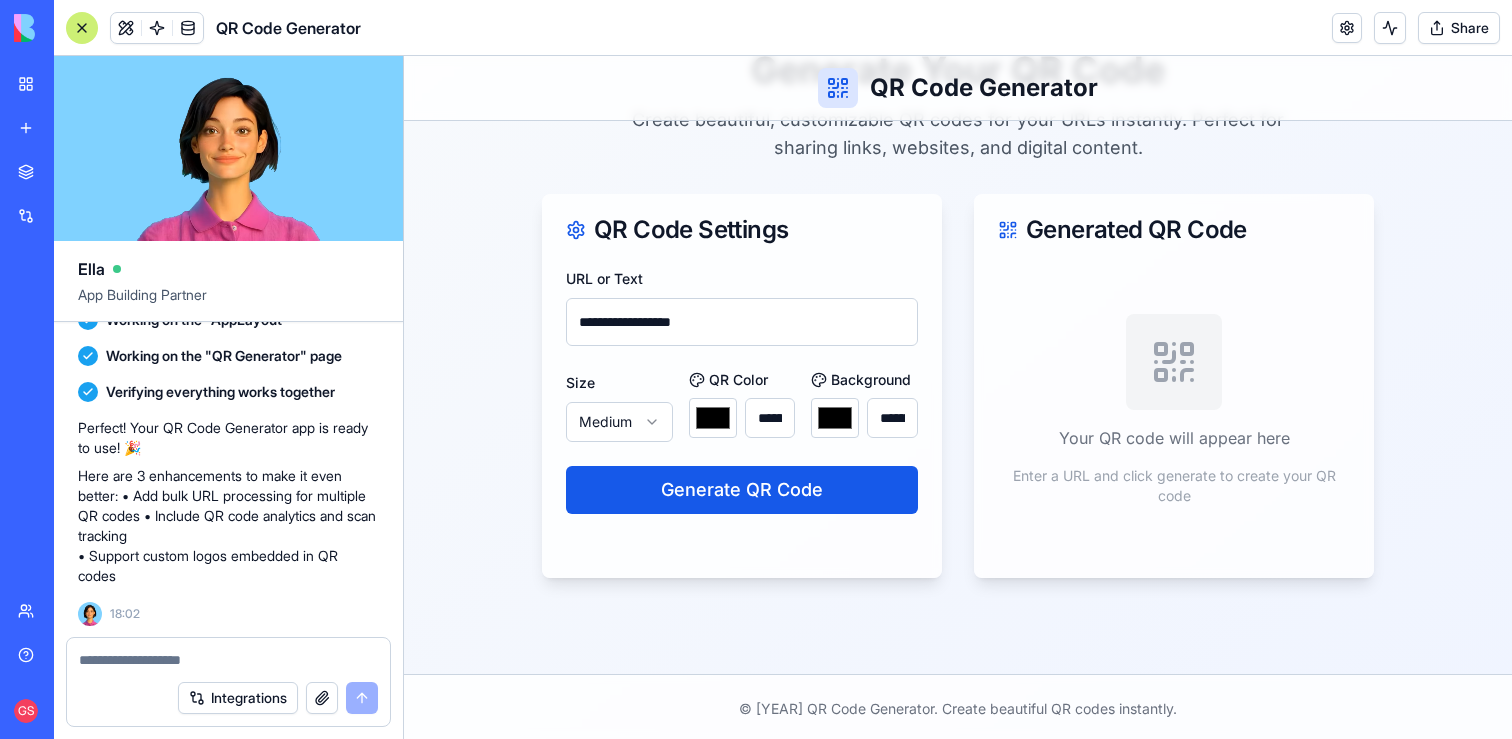 type on "*******" 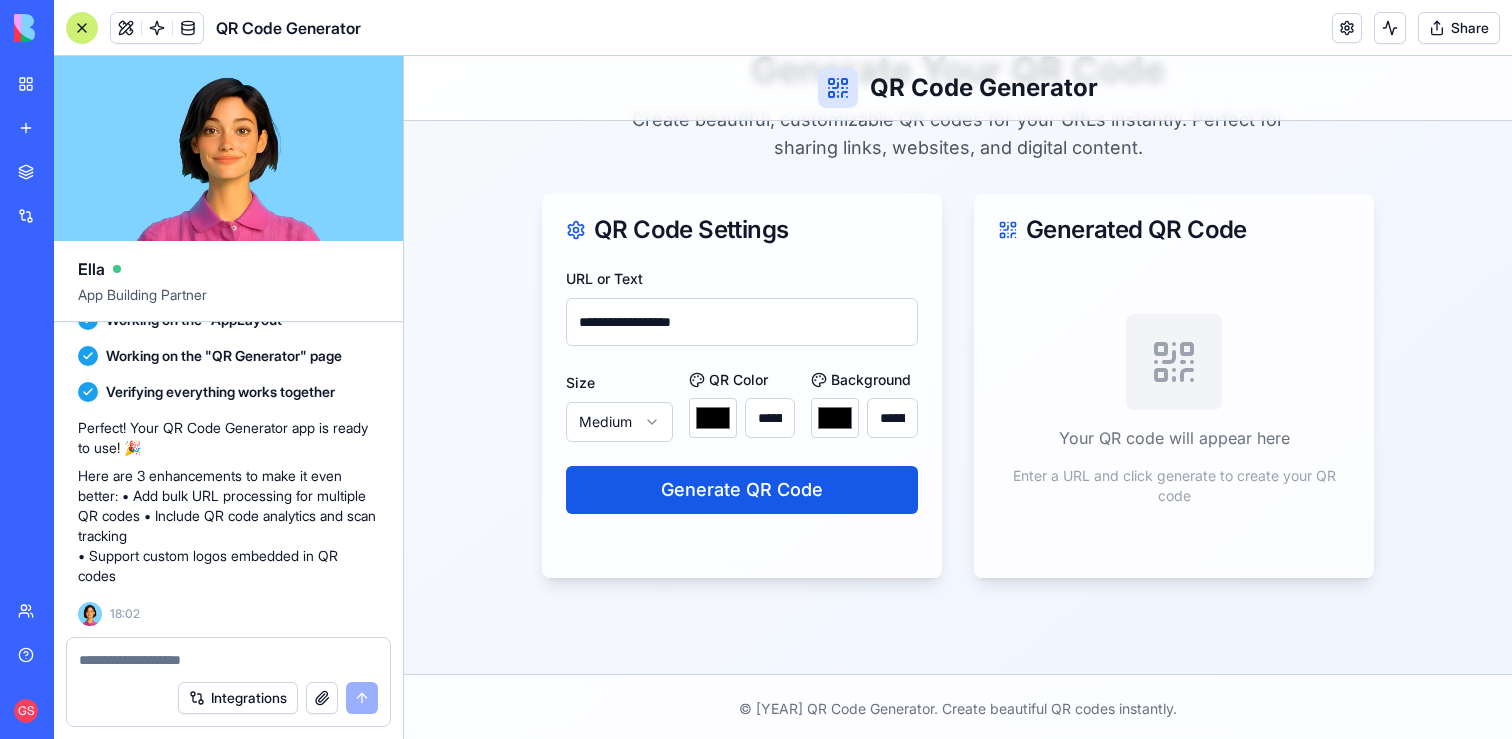 type on "*******" 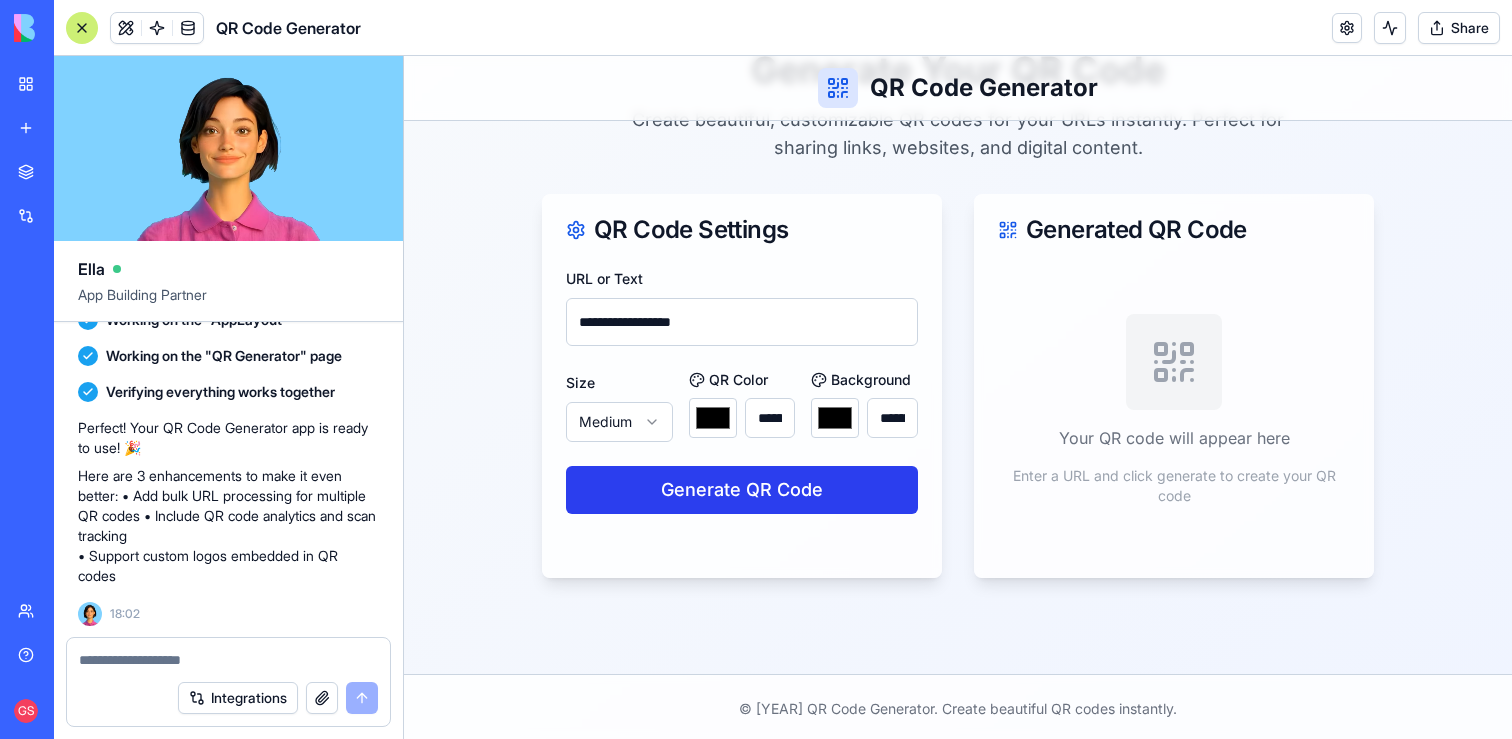 type on "*******" 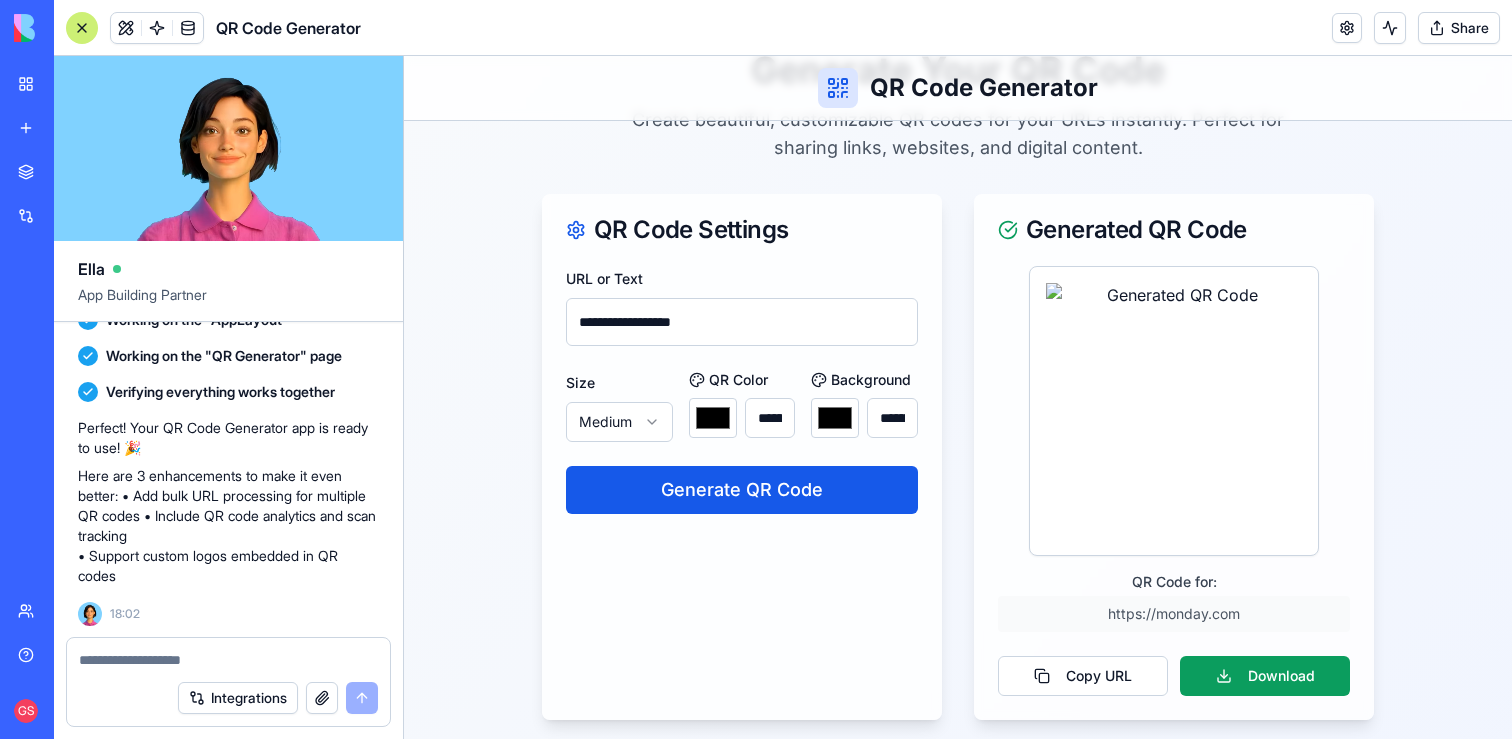 click on "**********" at bounding box center (958, 565) 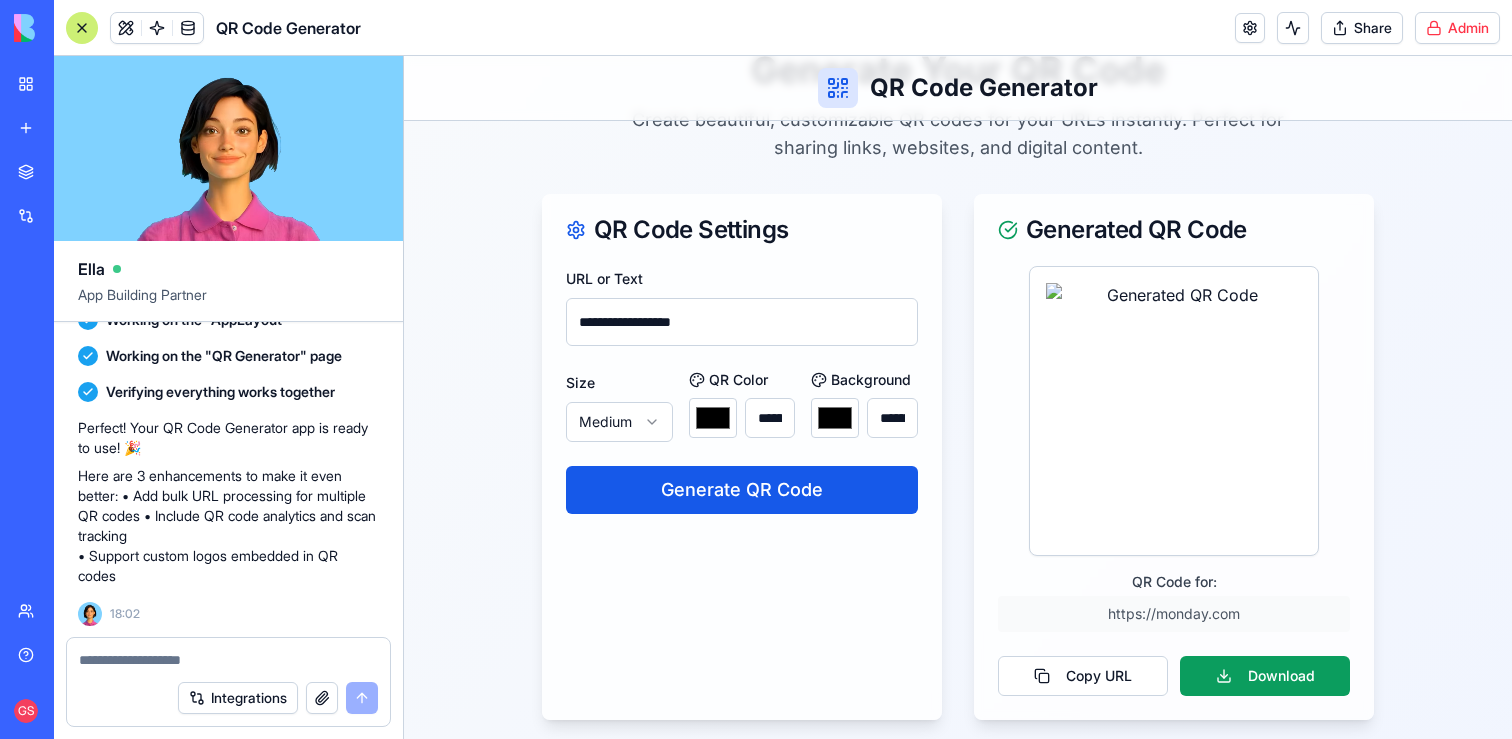 click on "BETA My workspace New app Marketplace Integrations Recent Analytics Dashboard Send Email New App Team Help GS QR Code Generator Share Admin Ella App Building Partner Create an app that get a url and generate a QR Code
Undo G 18:01 🚀 QR Code Generator Coming Up!
Hey there! I'm Ella, and I'm excited to build you a sleek QR code generator app! Just paste any URL and get an instant QR code - perfect for sharing links quickly! ✨
Let me create this for you right now... Naming the app Working on the "AppLayout"  Working on the "QR Generator" page Verifying everything works together Perfect! Your QR Code Generator app is ready to use! 🎉
Here are 3 enhancements to make it even better:
• Add bulk URL processing for multiple QR codes
• Include QR code analytics and scan tracking
• Support custom logos embedded in QR codes 18:02 Integrations Command Palette Search for a command to run..." at bounding box center [756, 369] 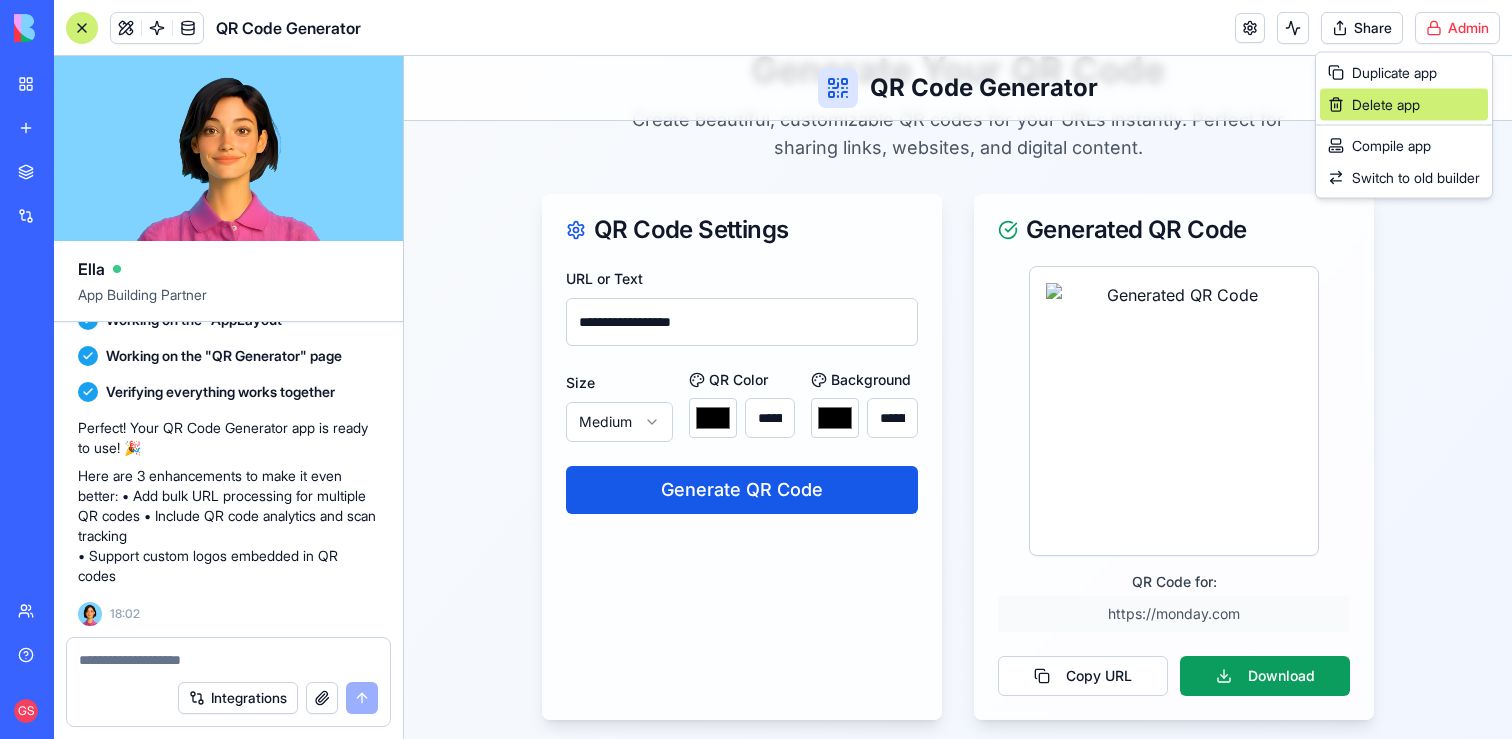 click on "Delete app" at bounding box center [1404, 105] 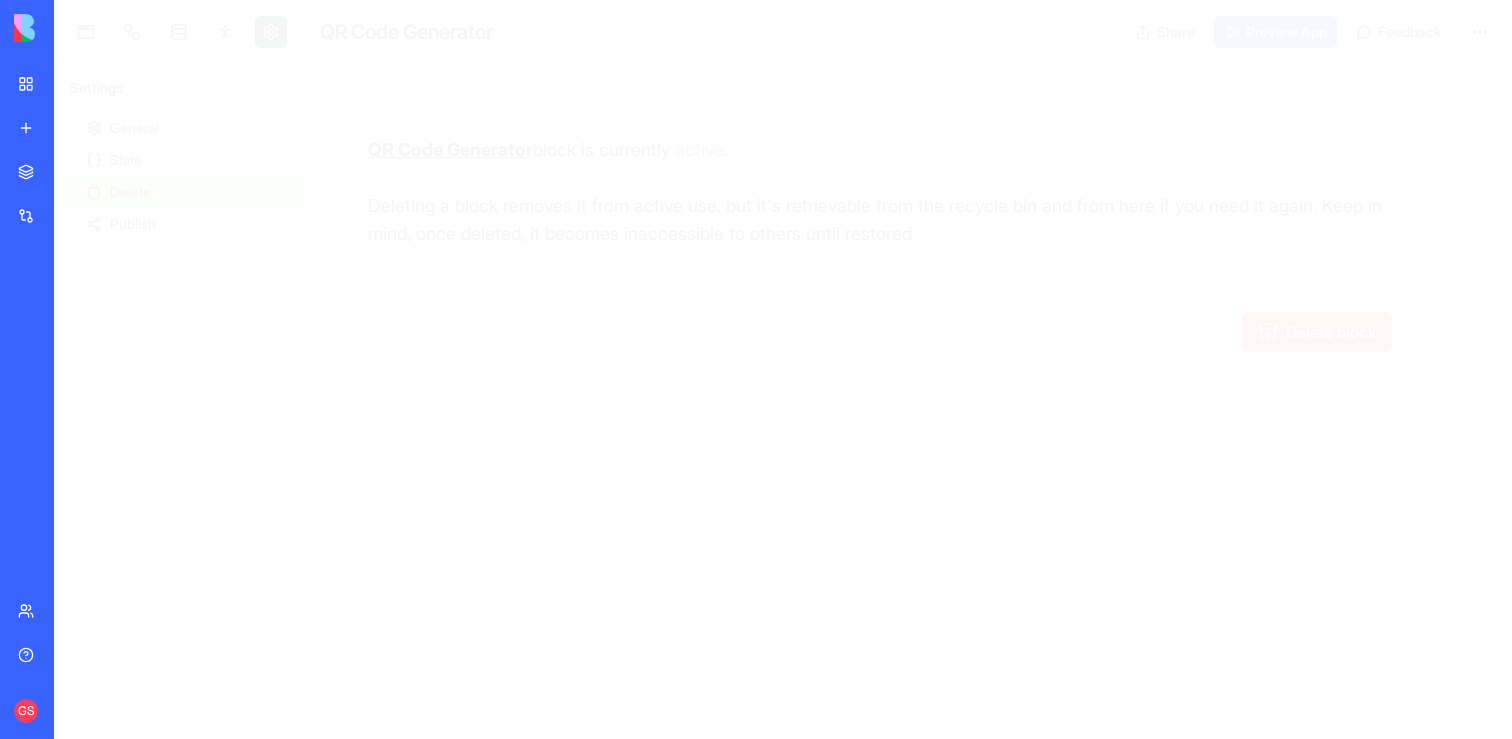 click on "Delete block" at bounding box center [1317, 332] 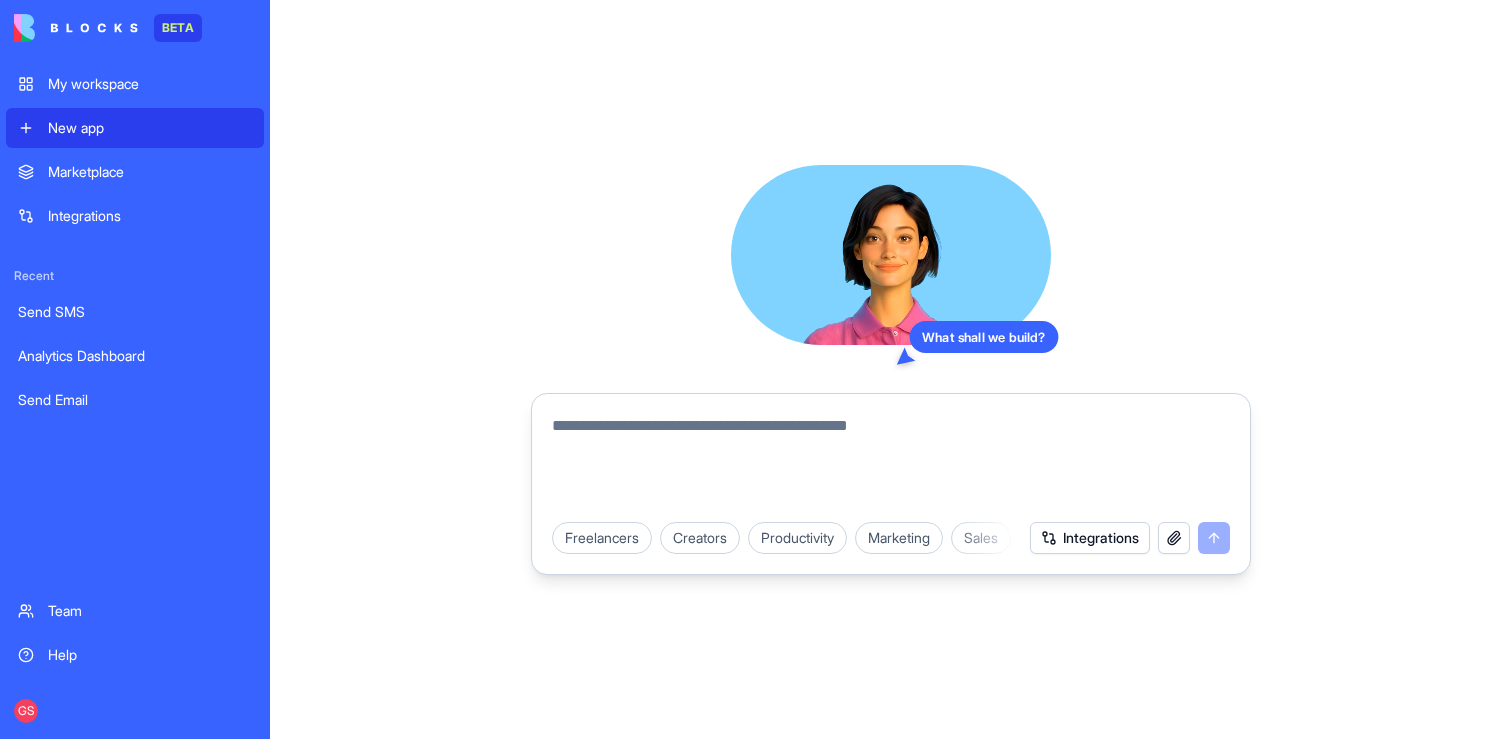 scroll, scrollTop: 0, scrollLeft: 0, axis: both 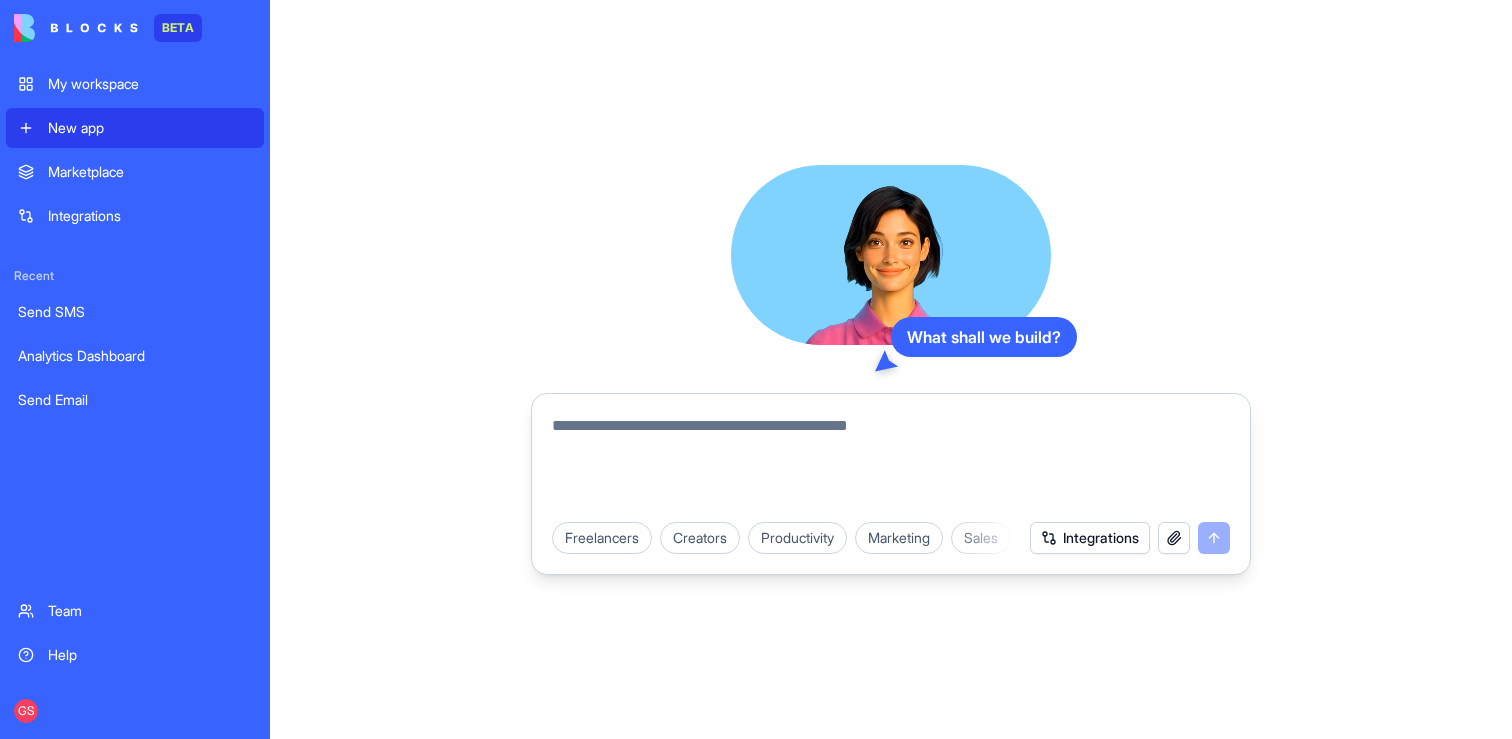click at bounding box center (891, 462) 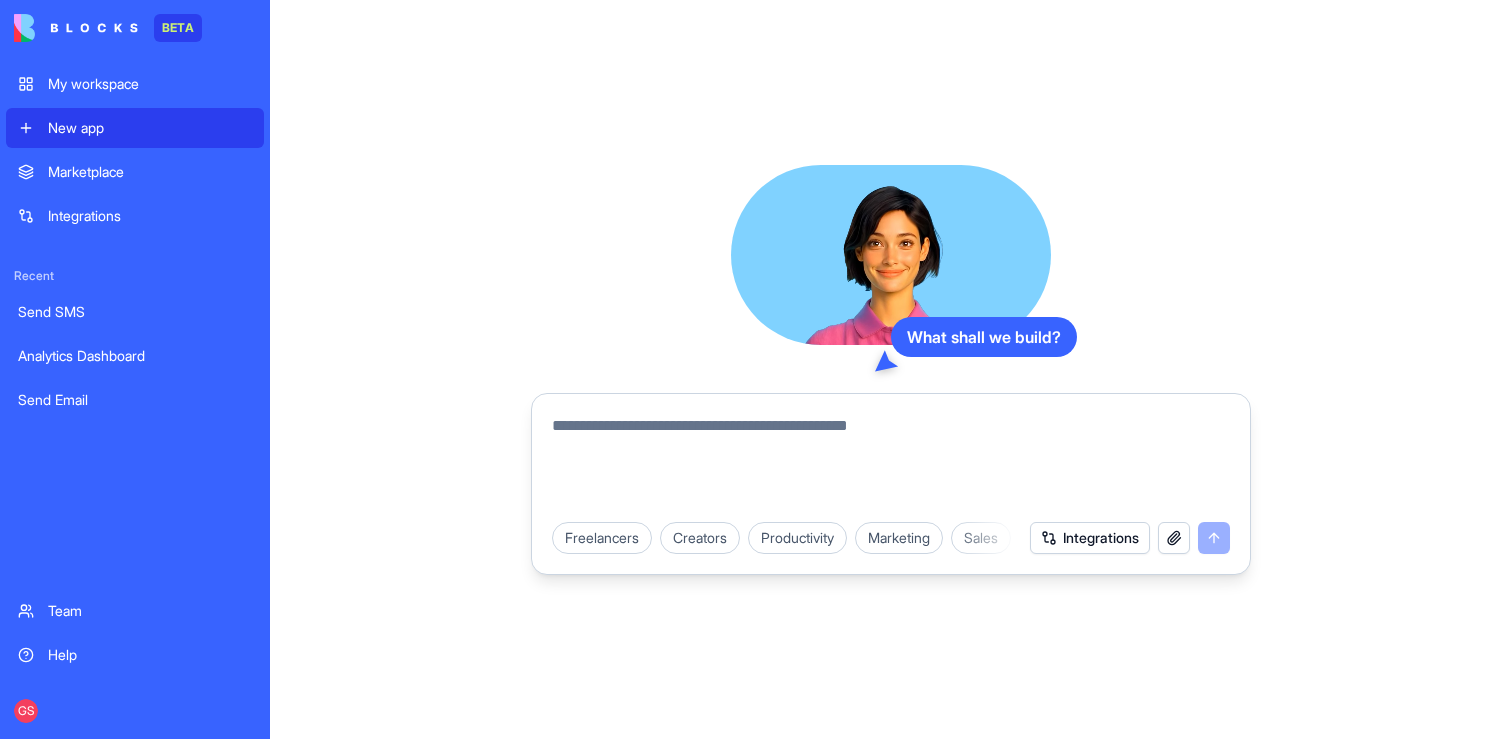 paste on "**********" 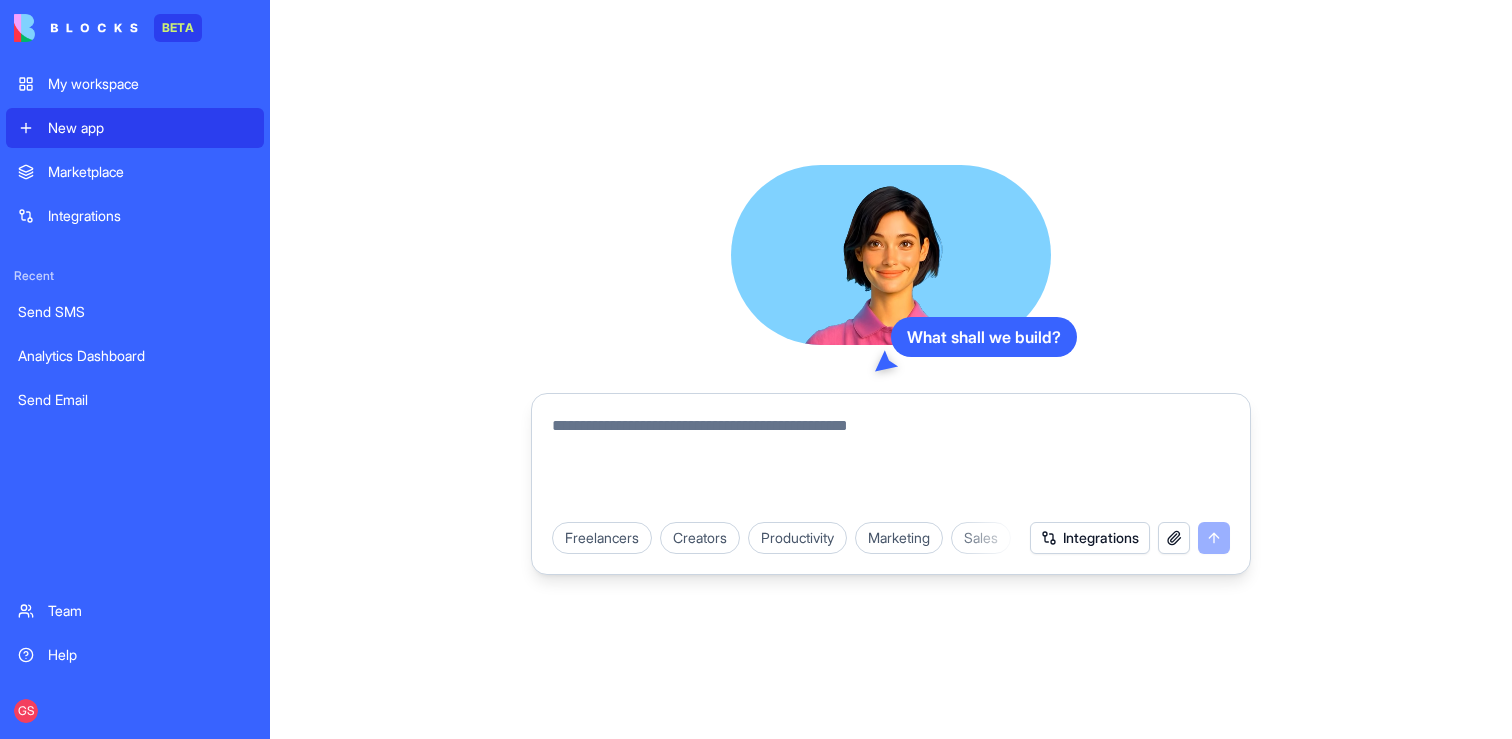 type on "**********" 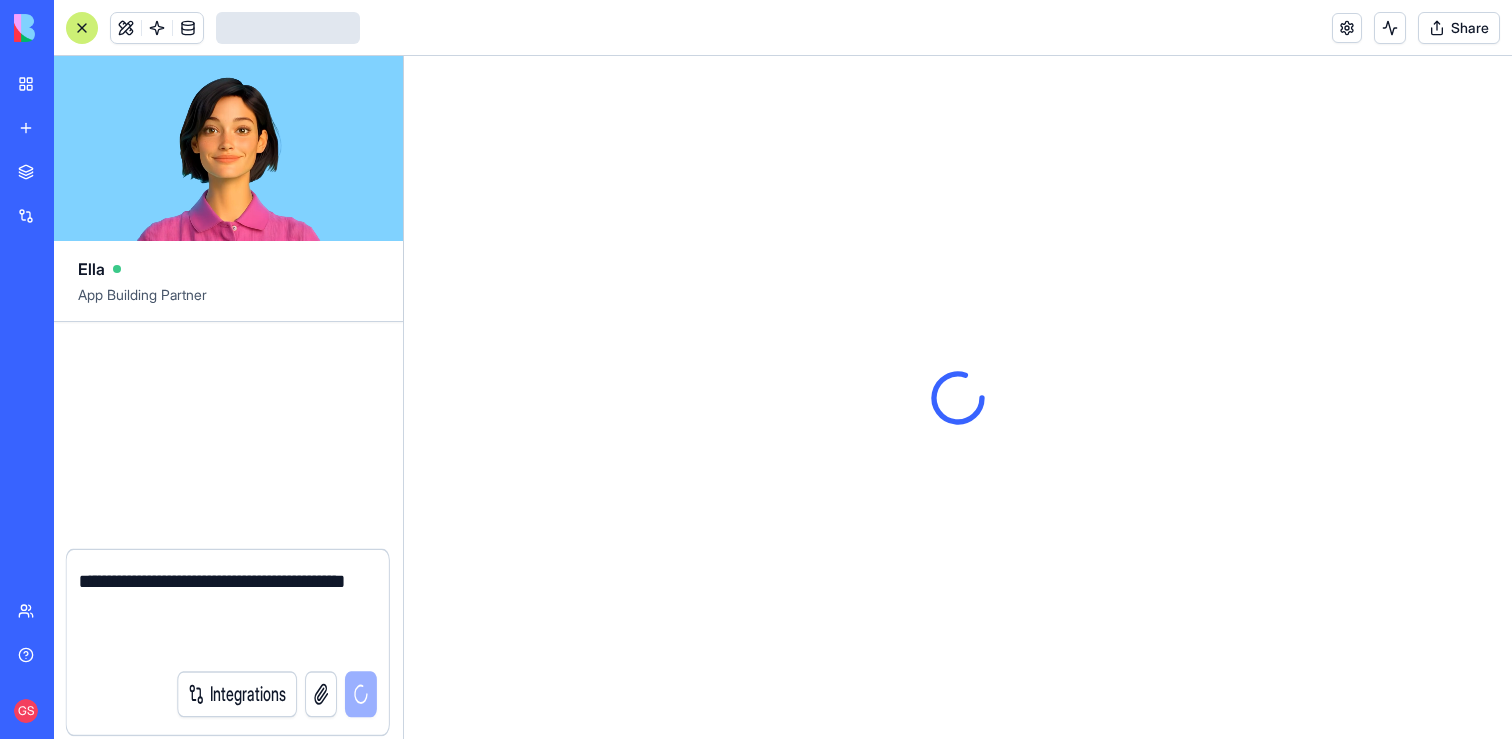 type 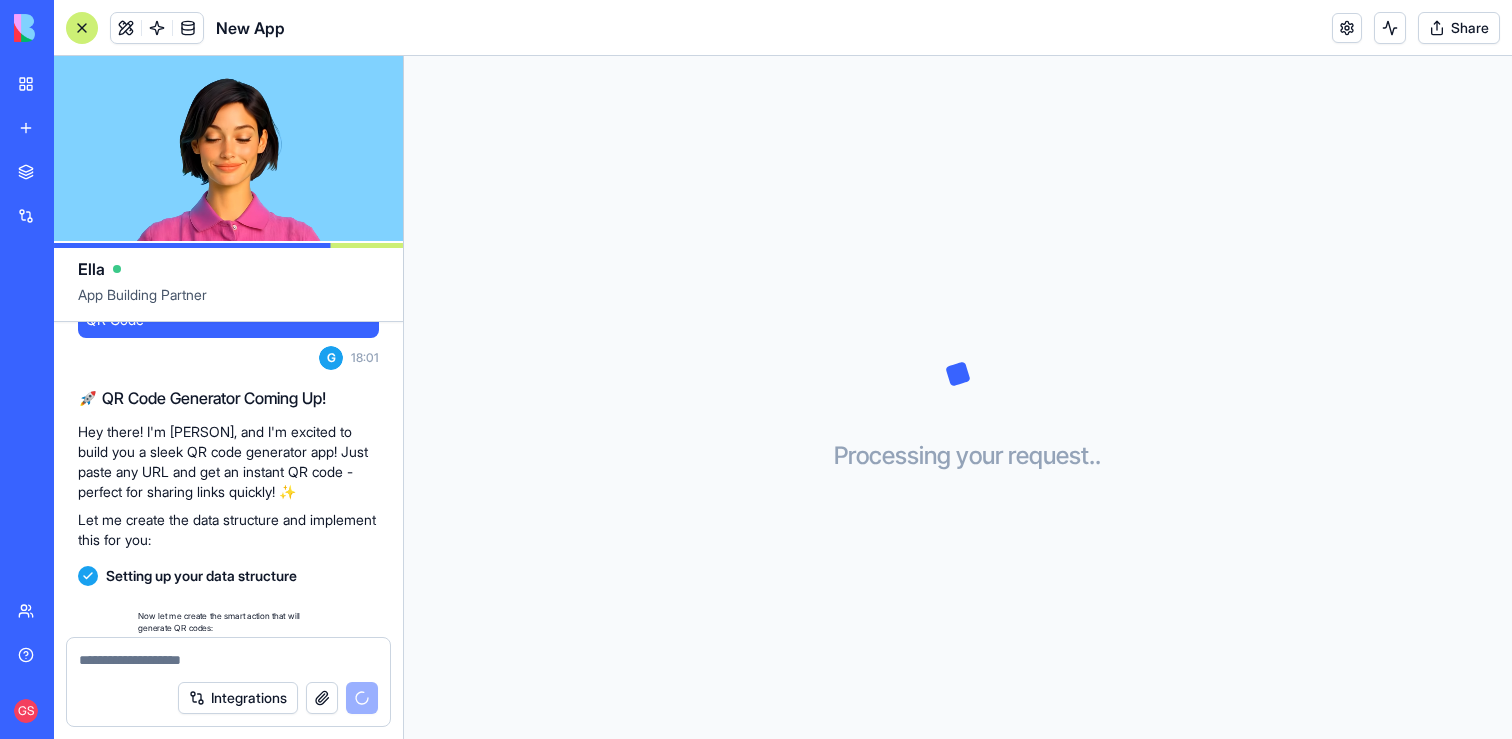 scroll, scrollTop: 144, scrollLeft: 0, axis: vertical 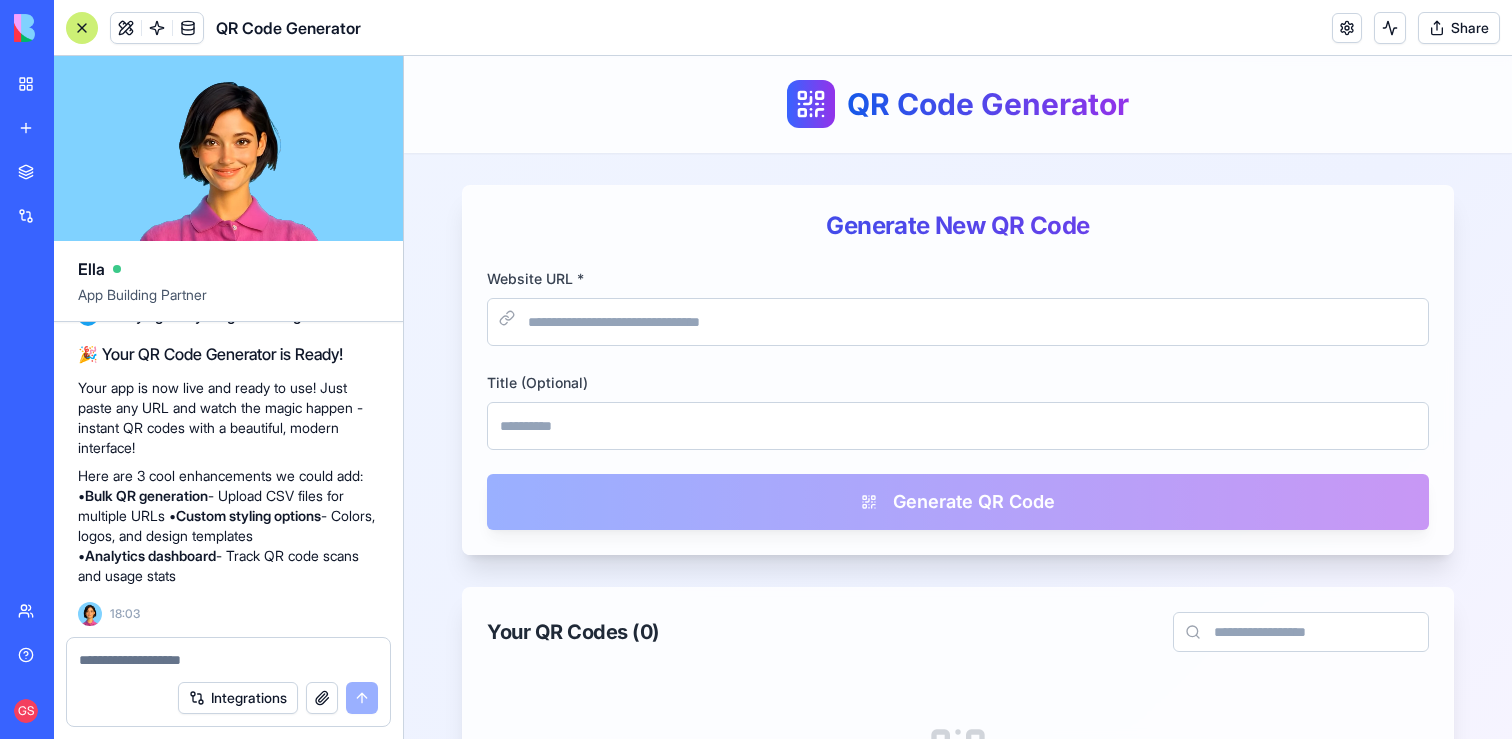 click on "Website URL *" at bounding box center (958, 322) 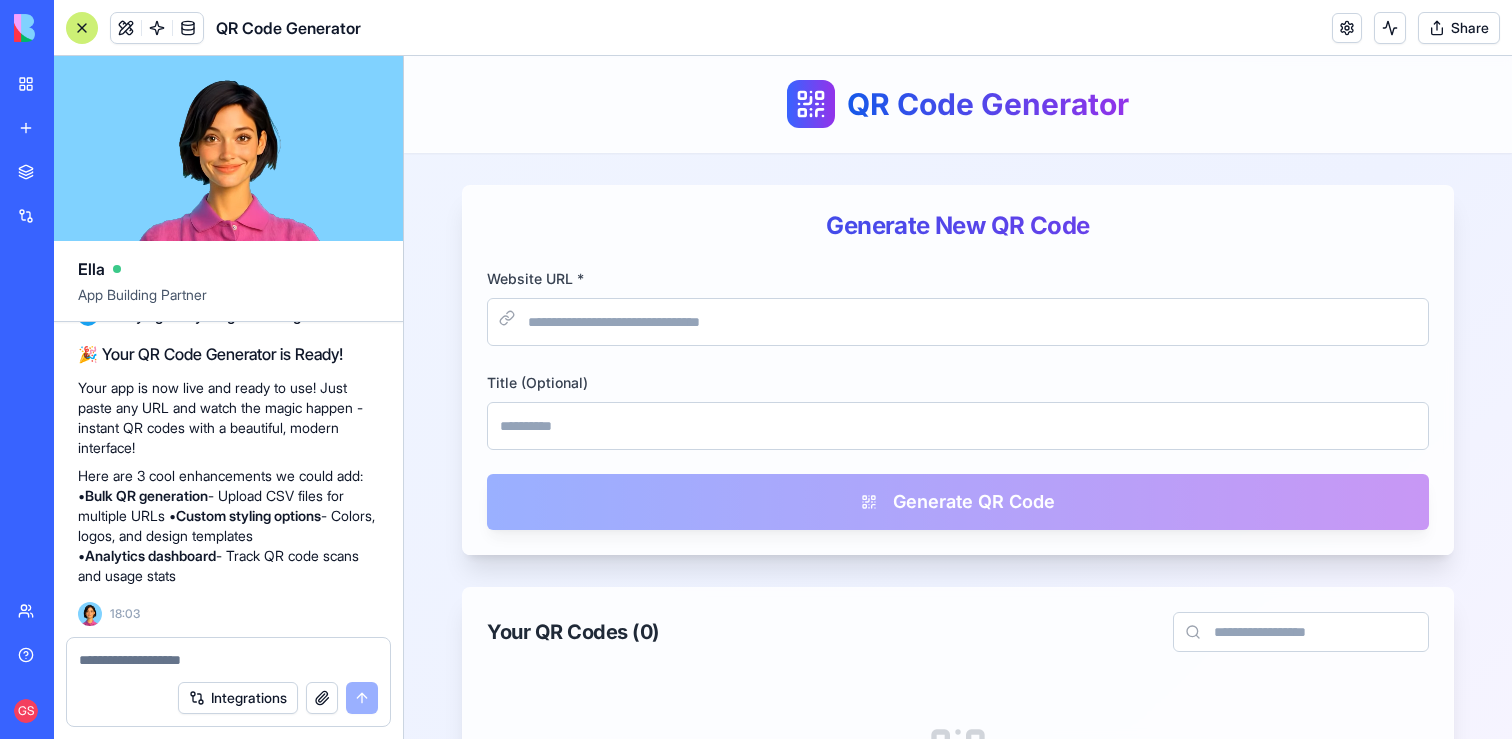 type on "**********" 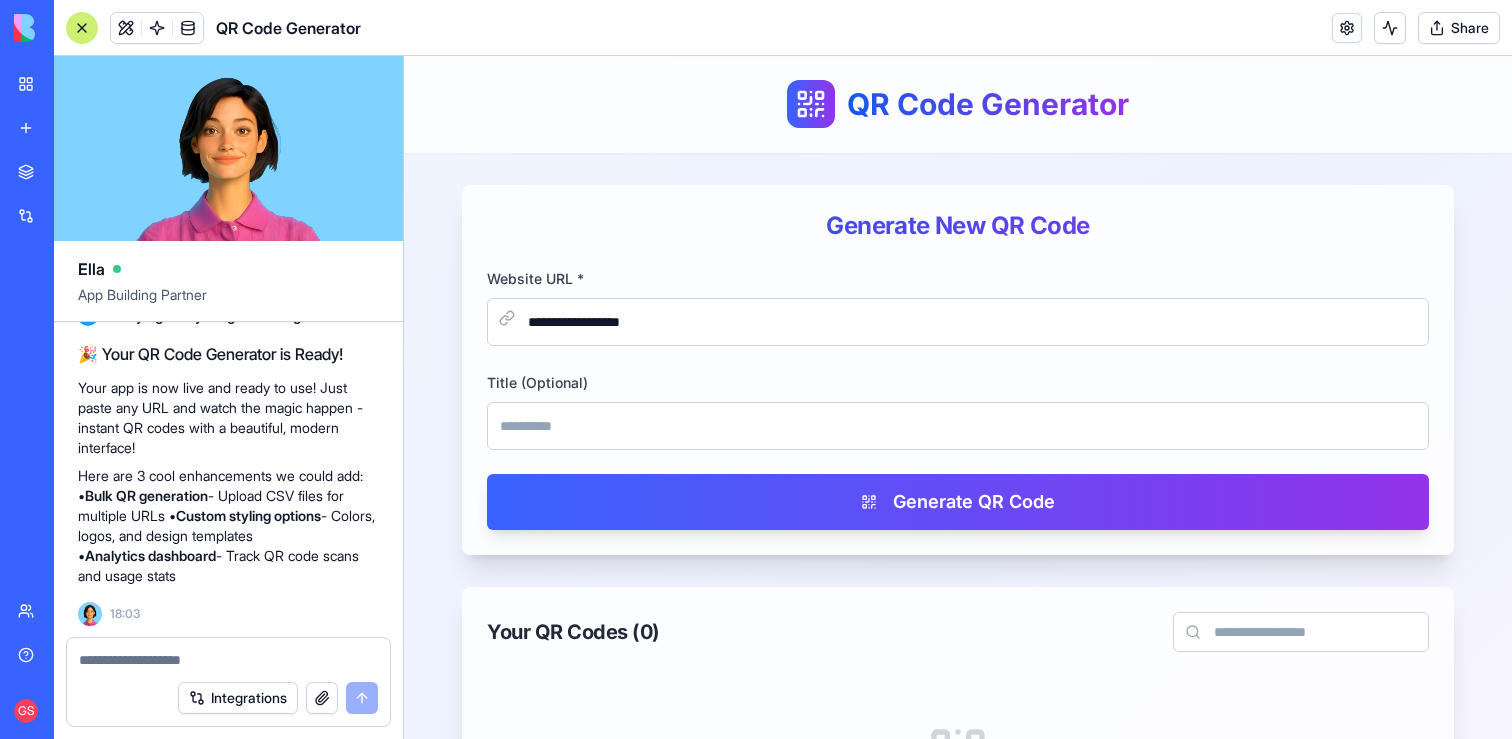 click on "Title (Optional)" at bounding box center [958, 426] 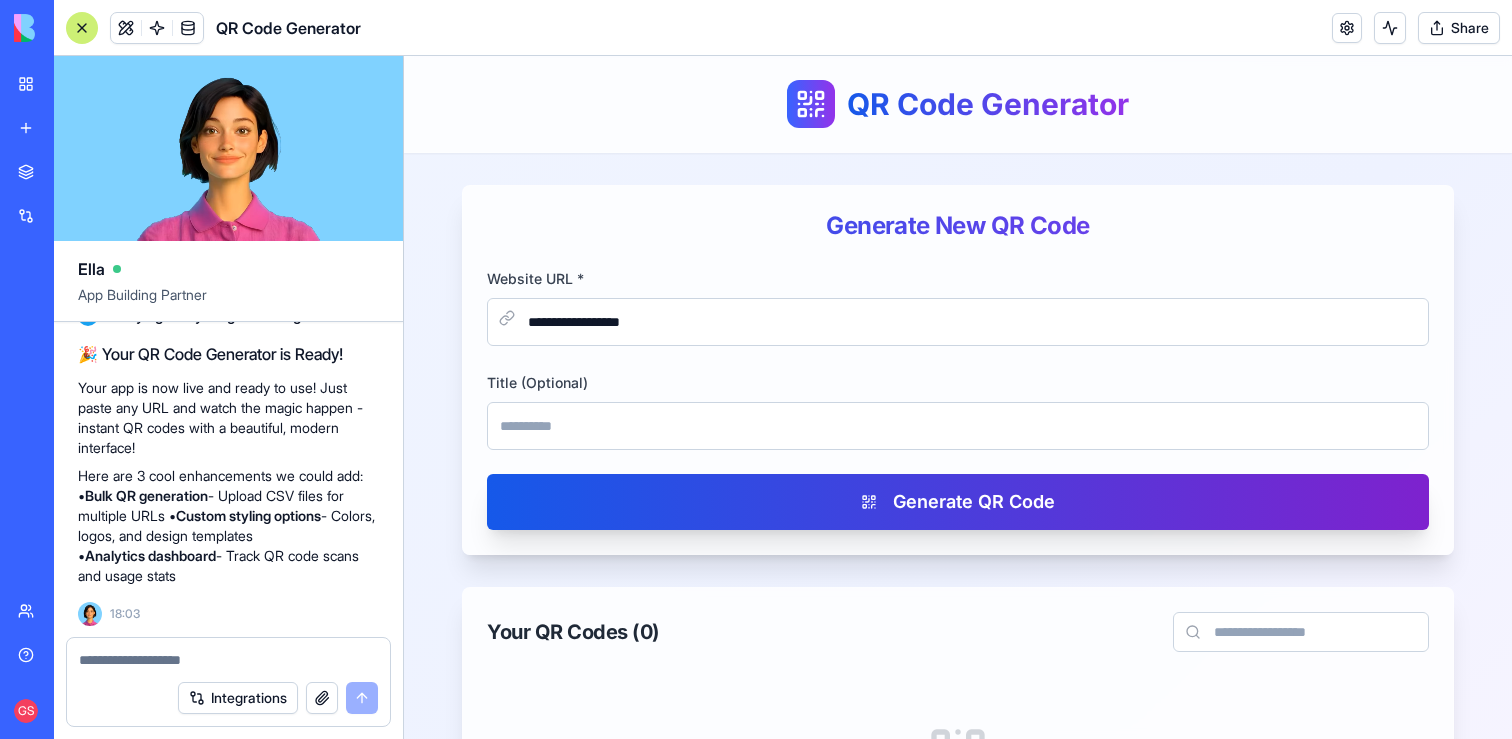 click on "Generate QR Code" at bounding box center (958, 502) 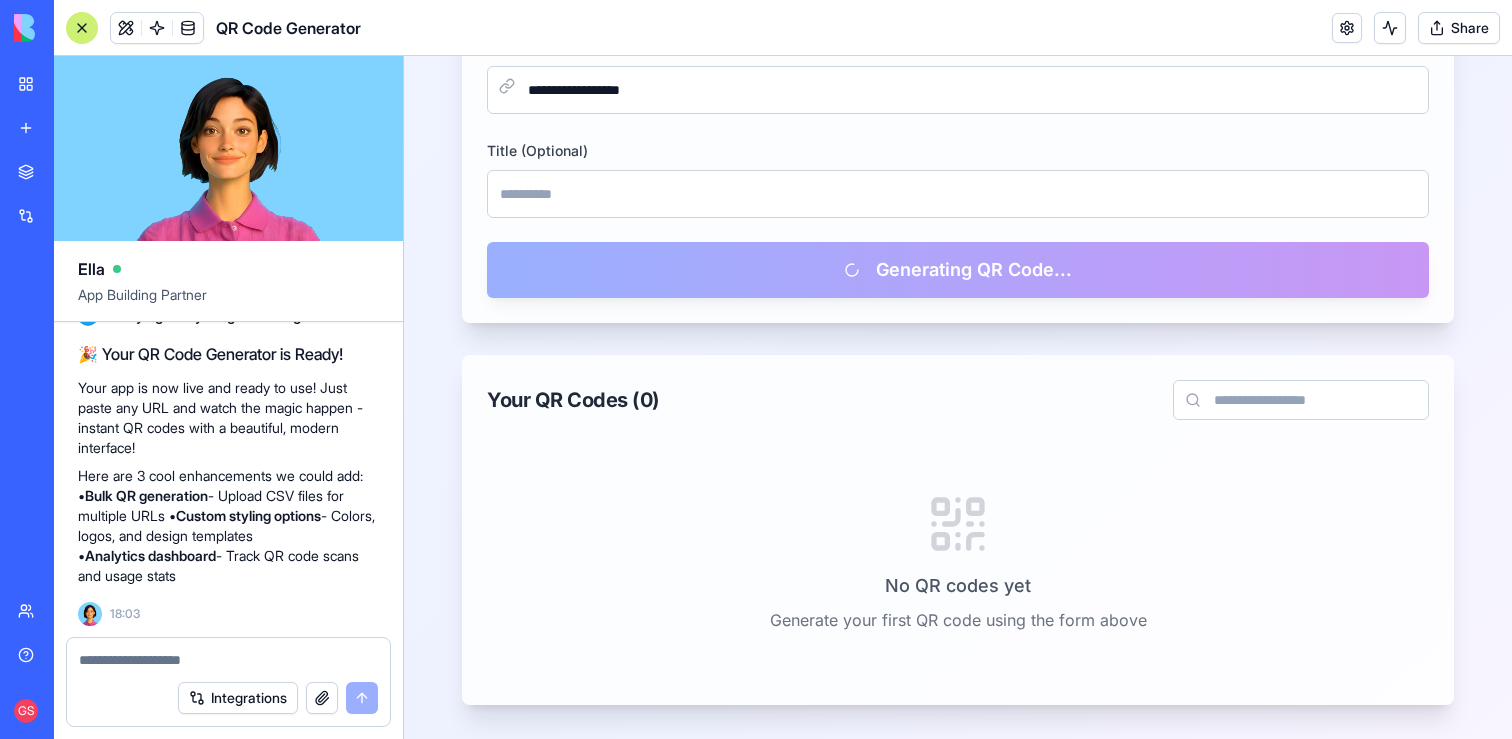 scroll, scrollTop: 363, scrollLeft: 0, axis: vertical 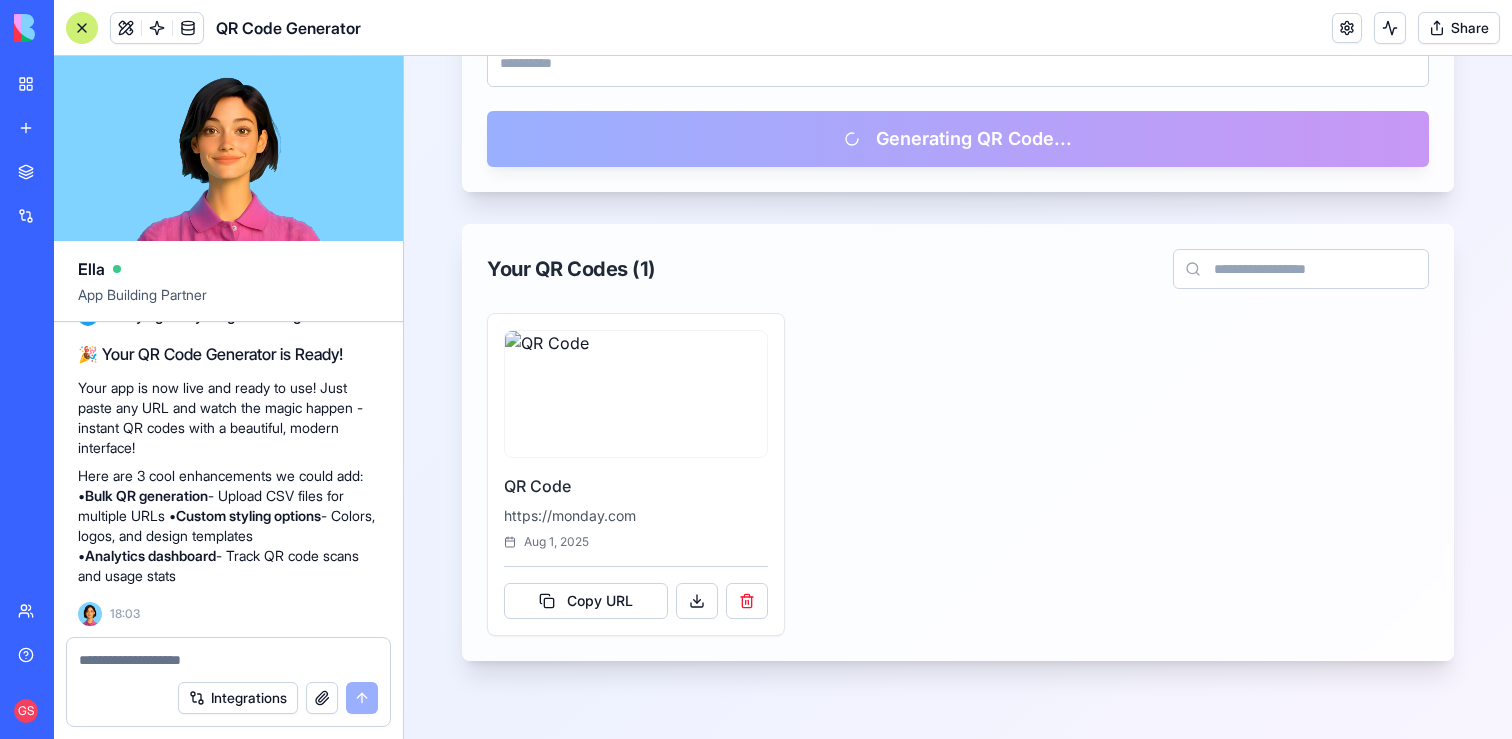 type 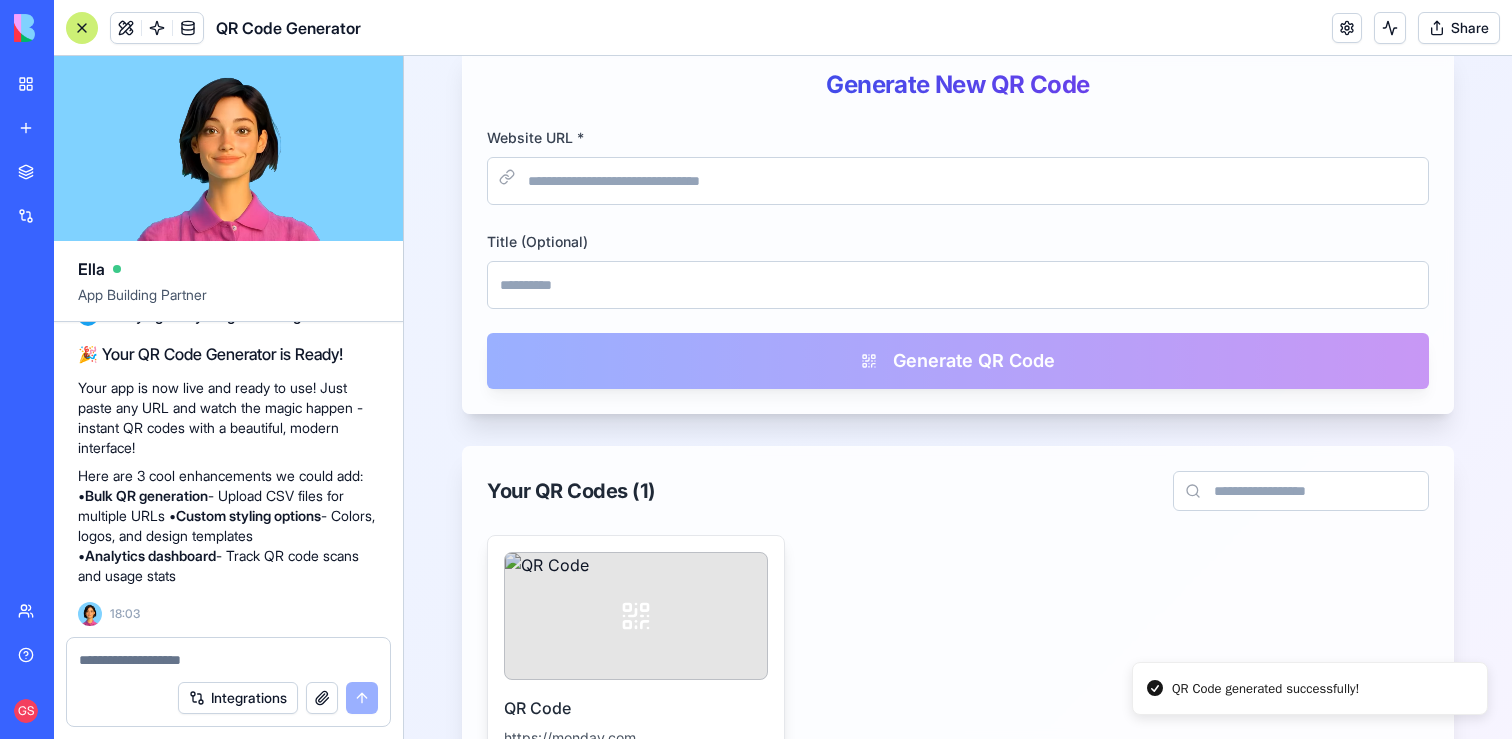 scroll, scrollTop: 39, scrollLeft: 0, axis: vertical 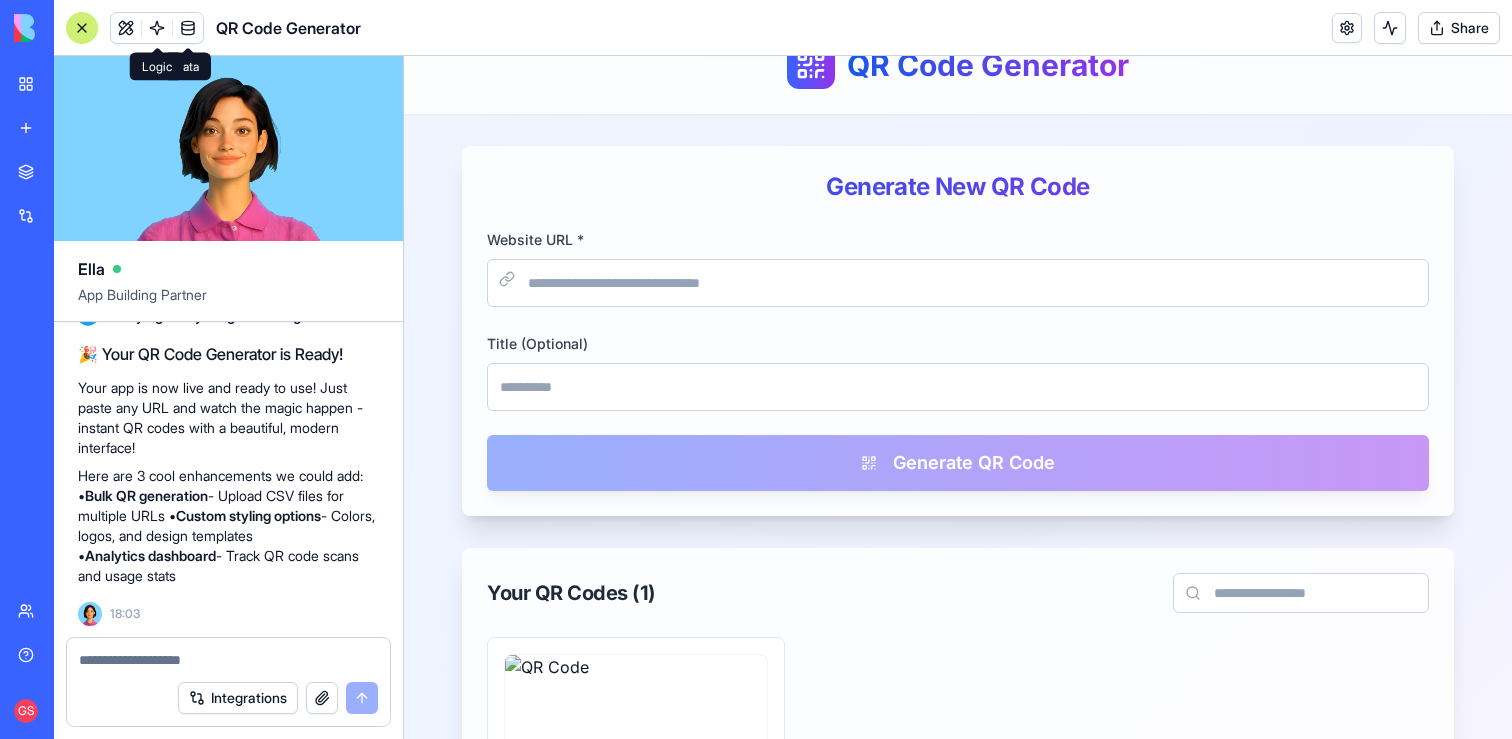 click at bounding box center (157, 28) 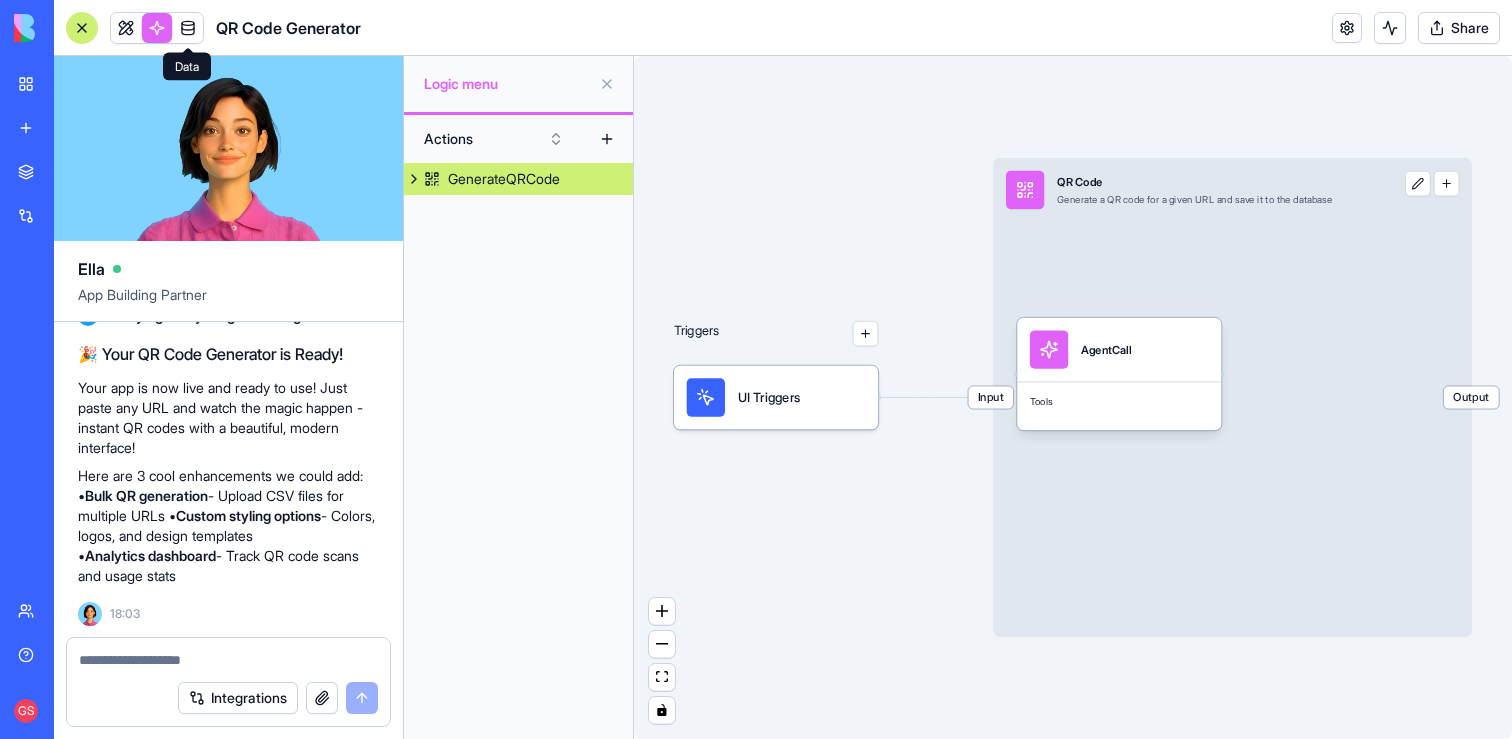 click at bounding box center [188, 28] 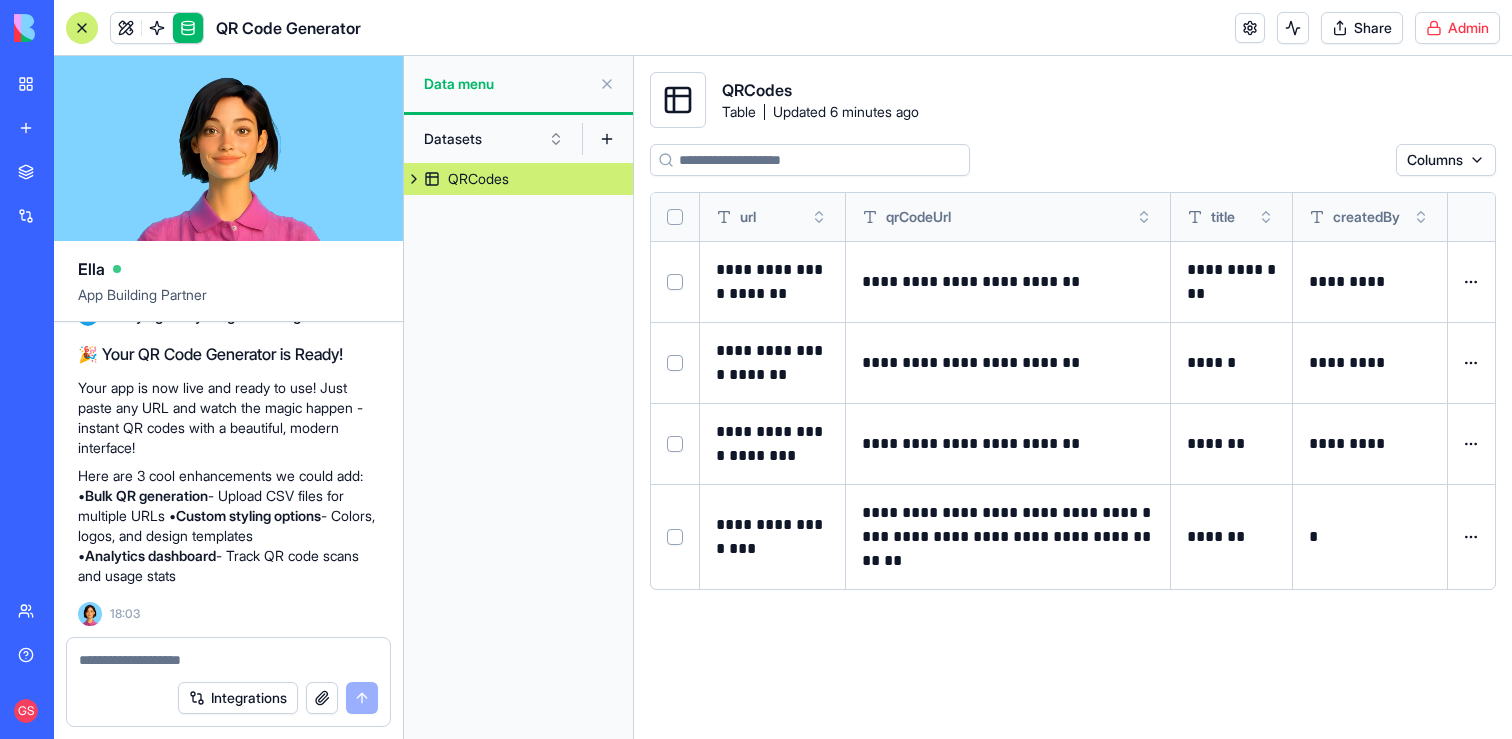 click on "BETA My workspace New app Marketplace Integrations Recent QR Code Generator QR Code Generator QR Code Generator Team Help GS QR Code Generator Share Admin Ella App Building Partner Create an app that get a url and generate a QR Code
Undo G 18:01 🚀 QR Code Generator Coming Up!
Hey there! I'm Ella, and I'm excited to build you a sleek QR code generator app! Just paste any URL and get an instant QR code - perfect for sharing links quickly! ✨
Let me create the data structure and implement this for you: Setting up your data structure Now let me create the smart action that will generate QR codes: Setting up your app logic Perfect! Now let me add some demo data to make the app more engaging: Now let me implement the complete app with a beautiful interface: Naming the app Working on the "AppLayout"  Working on the "QRGenerator" page Verifying everything works together 🎉 Your QR Code Generator is Ready!
Here are 3 cool enhancements we could add:
•  Bulk QR generation Custom styling options
•" at bounding box center [756, 369] 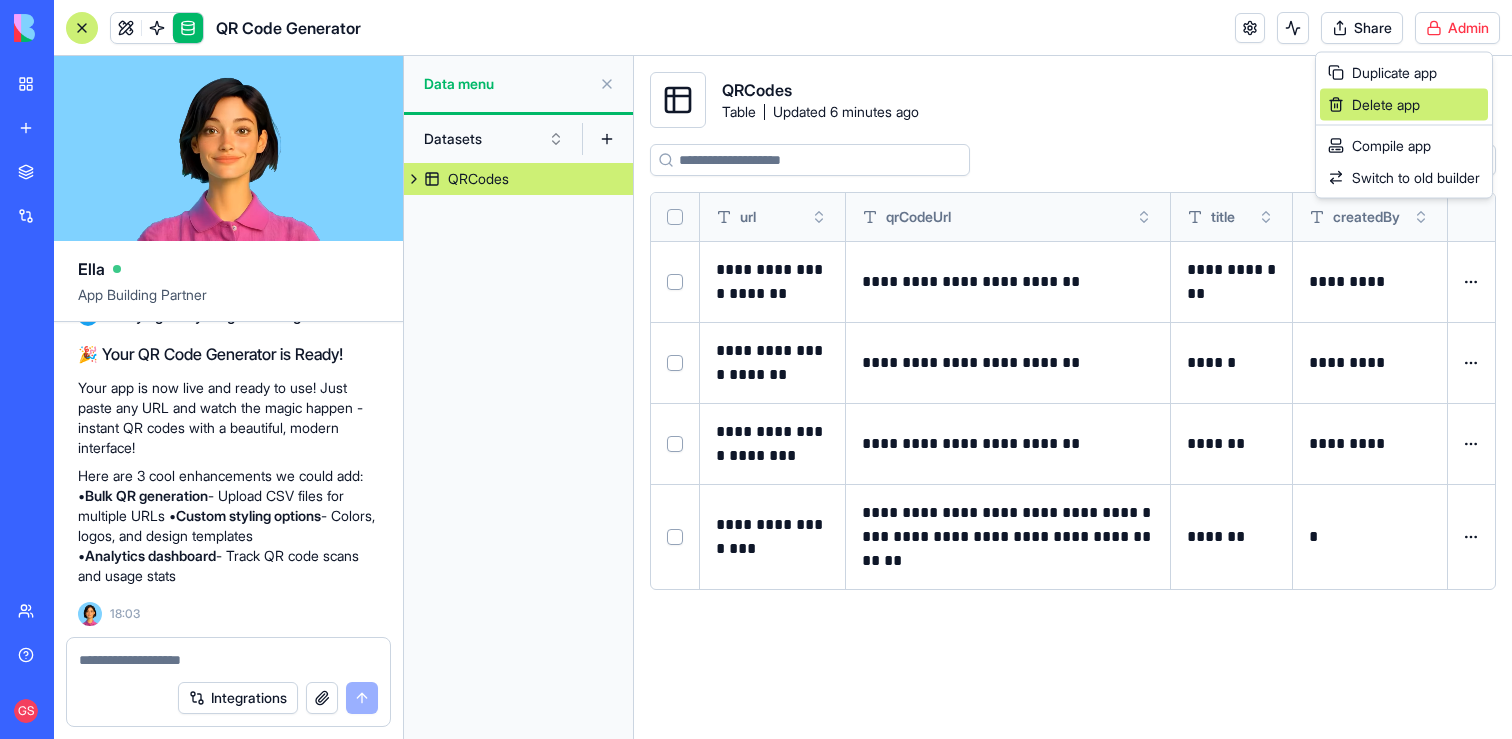 click on "Delete app" at bounding box center (1386, 105) 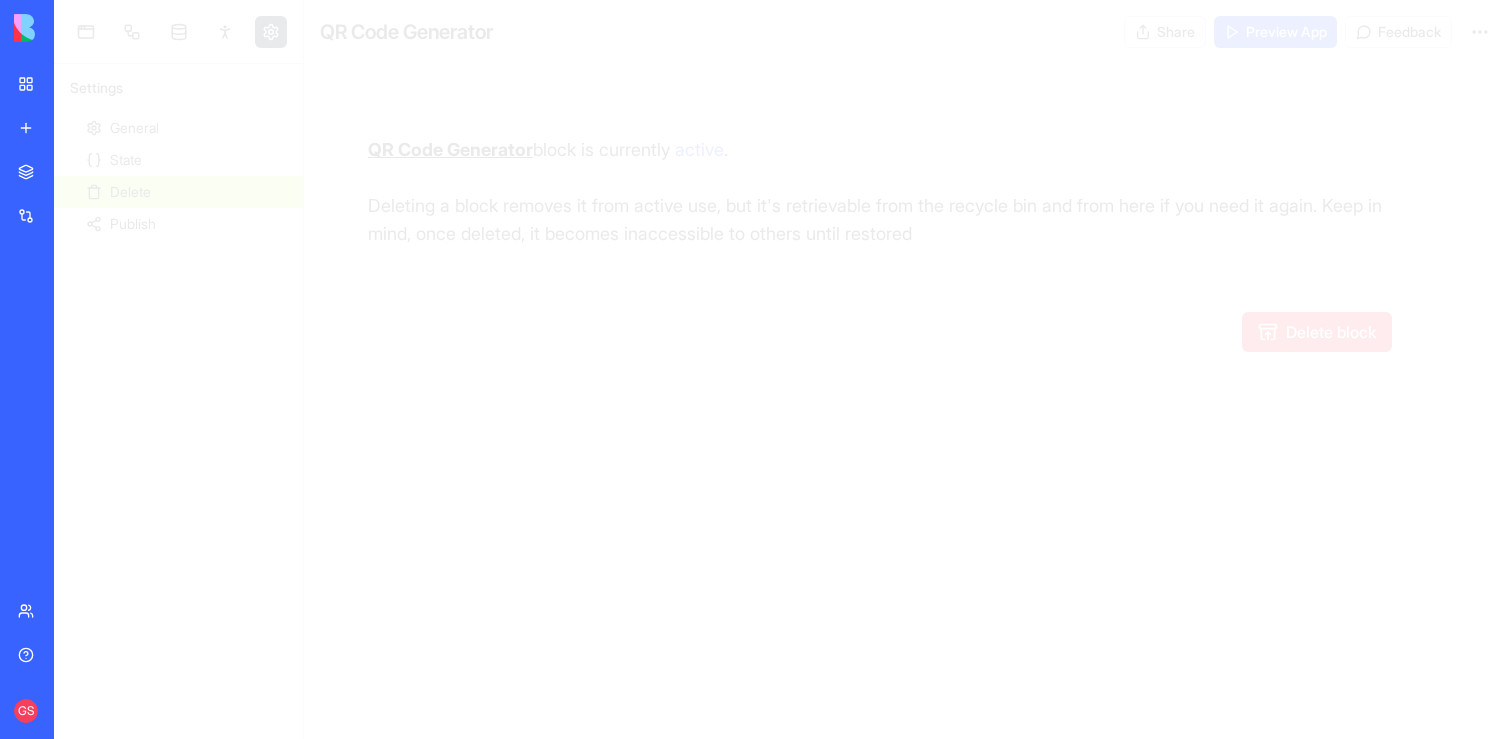 click on "Delete block" at bounding box center [1317, 332] 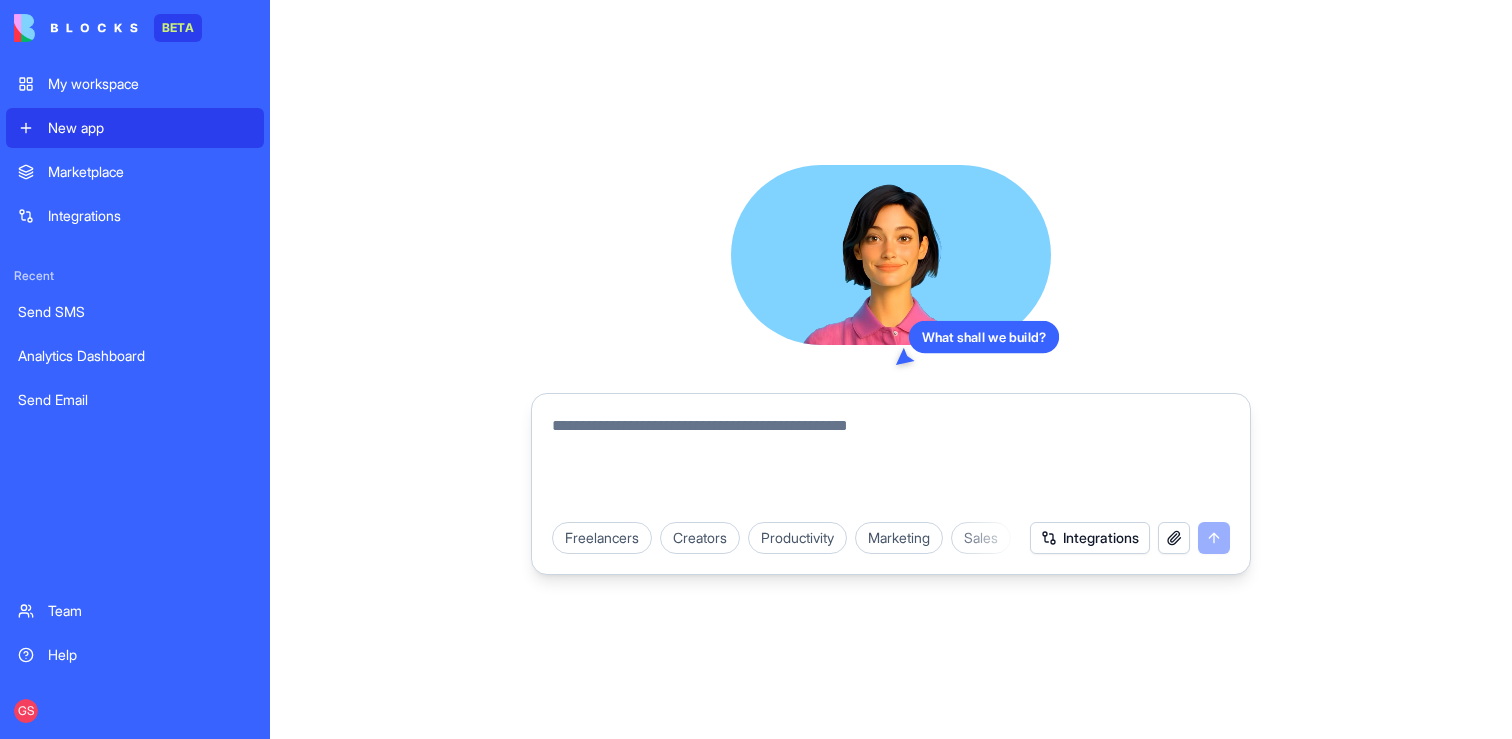 scroll, scrollTop: 0, scrollLeft: 0, axis: both 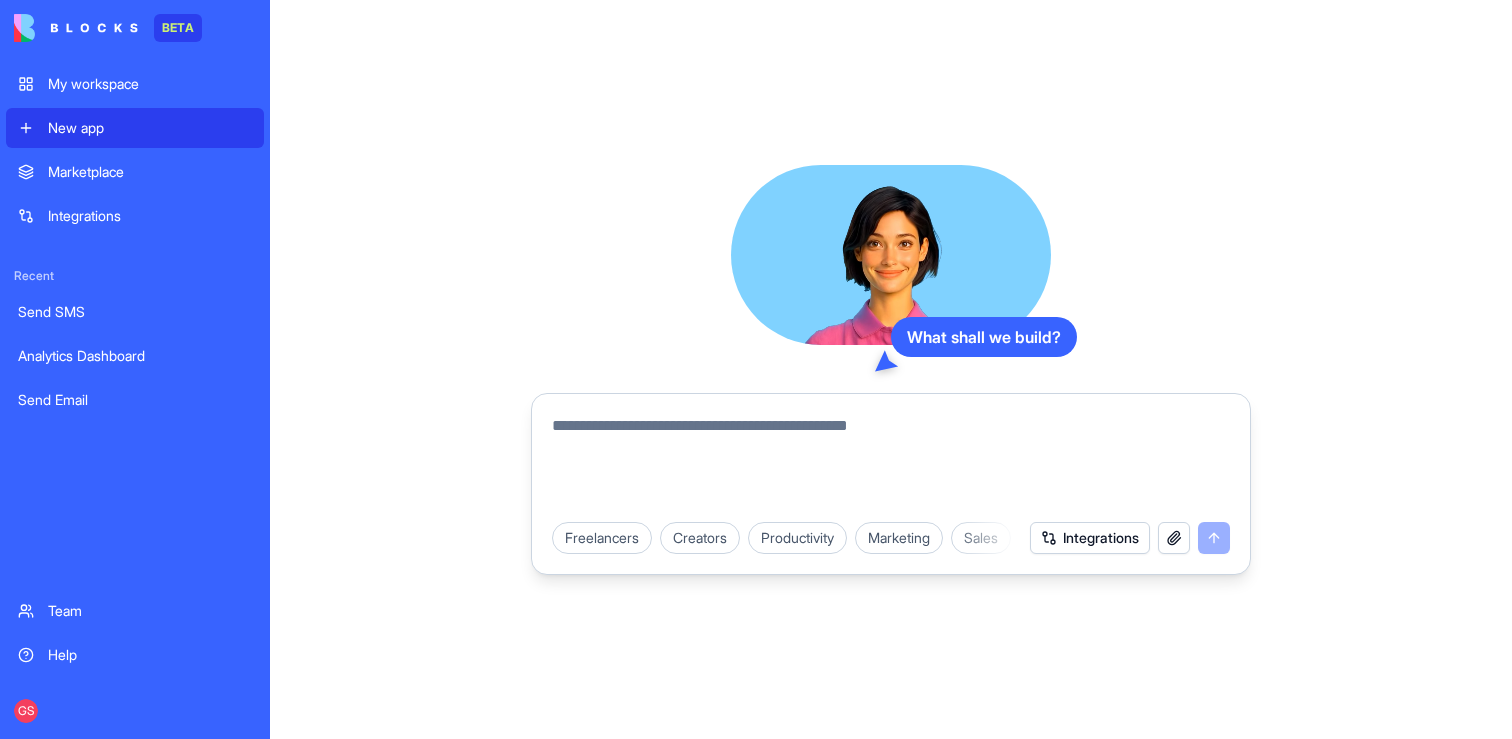 click at bounding box center (891, 462) 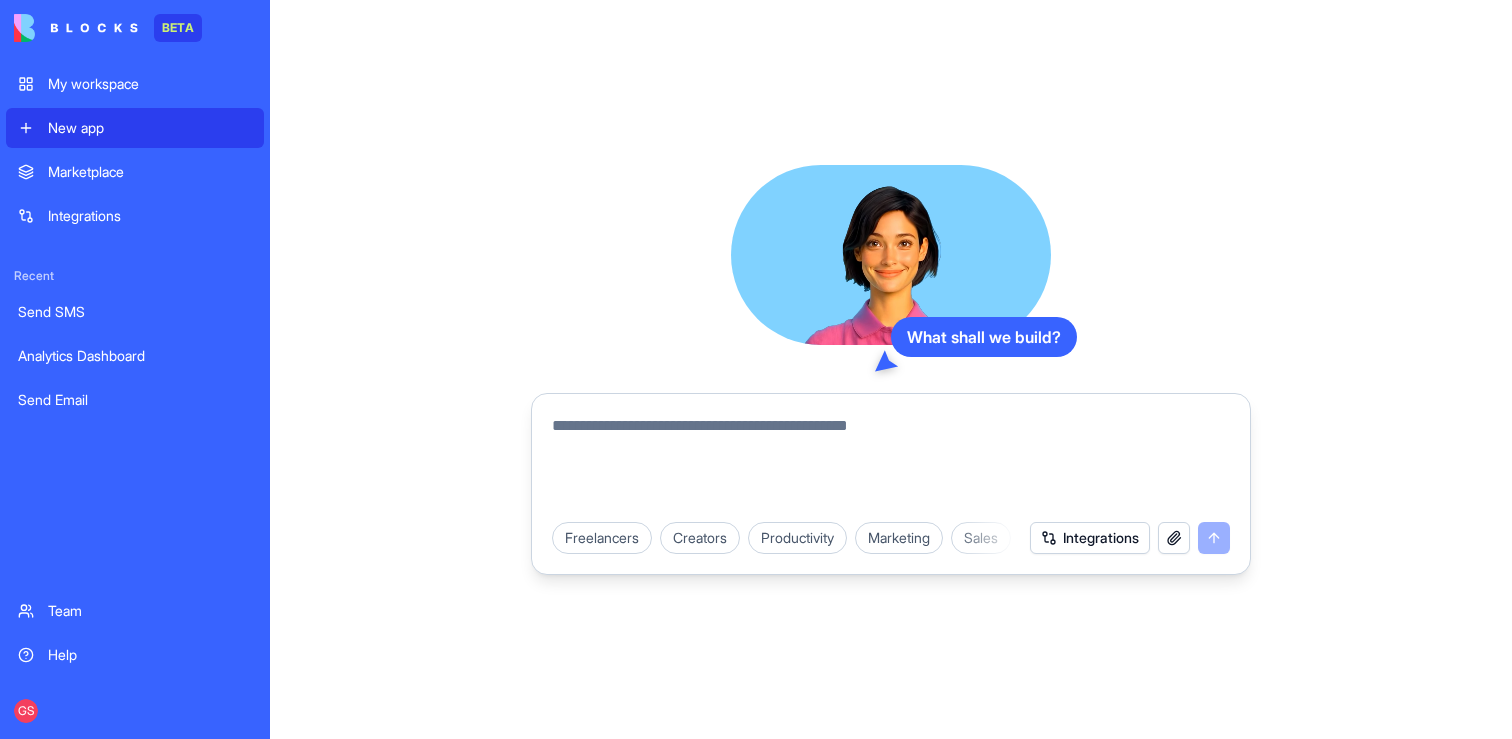 paste on "**********" 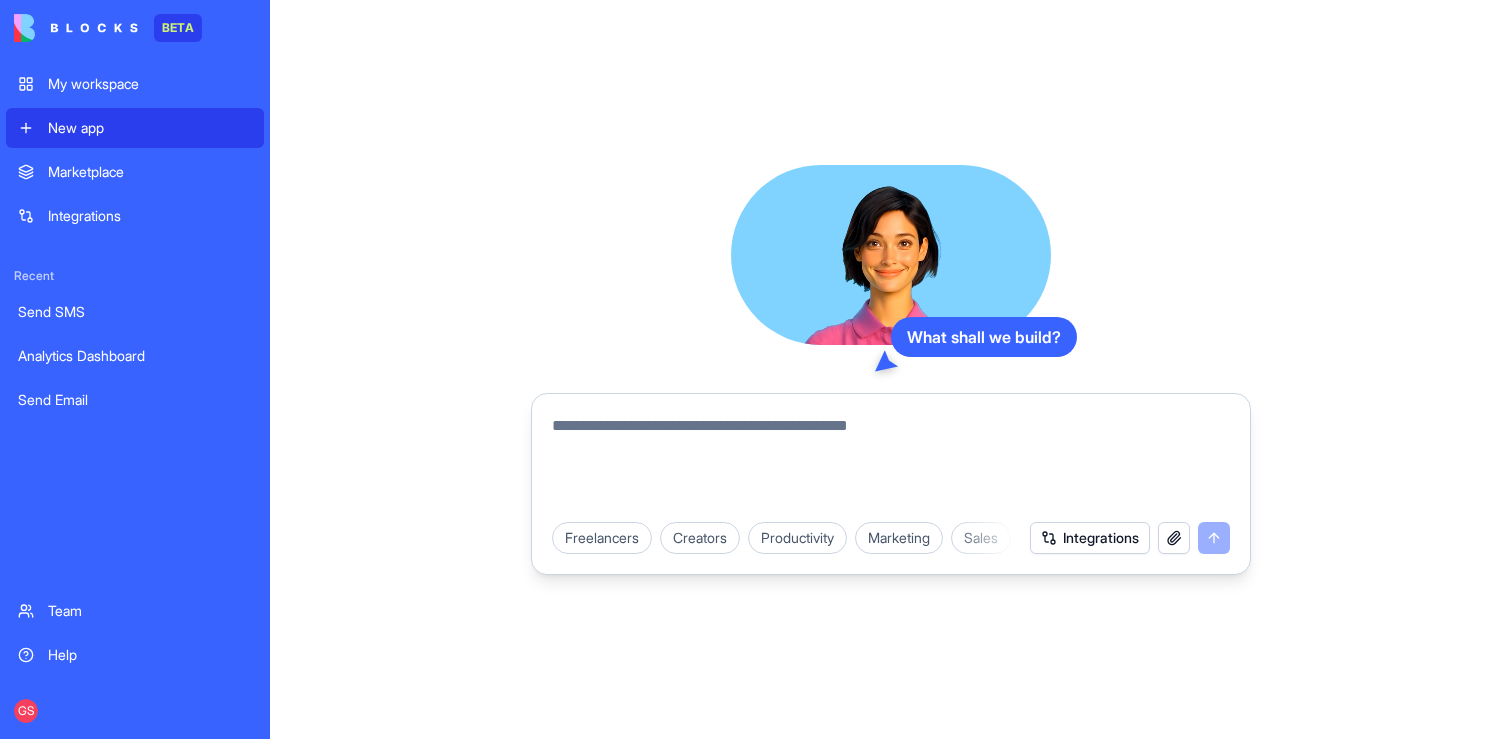 type on "**********" 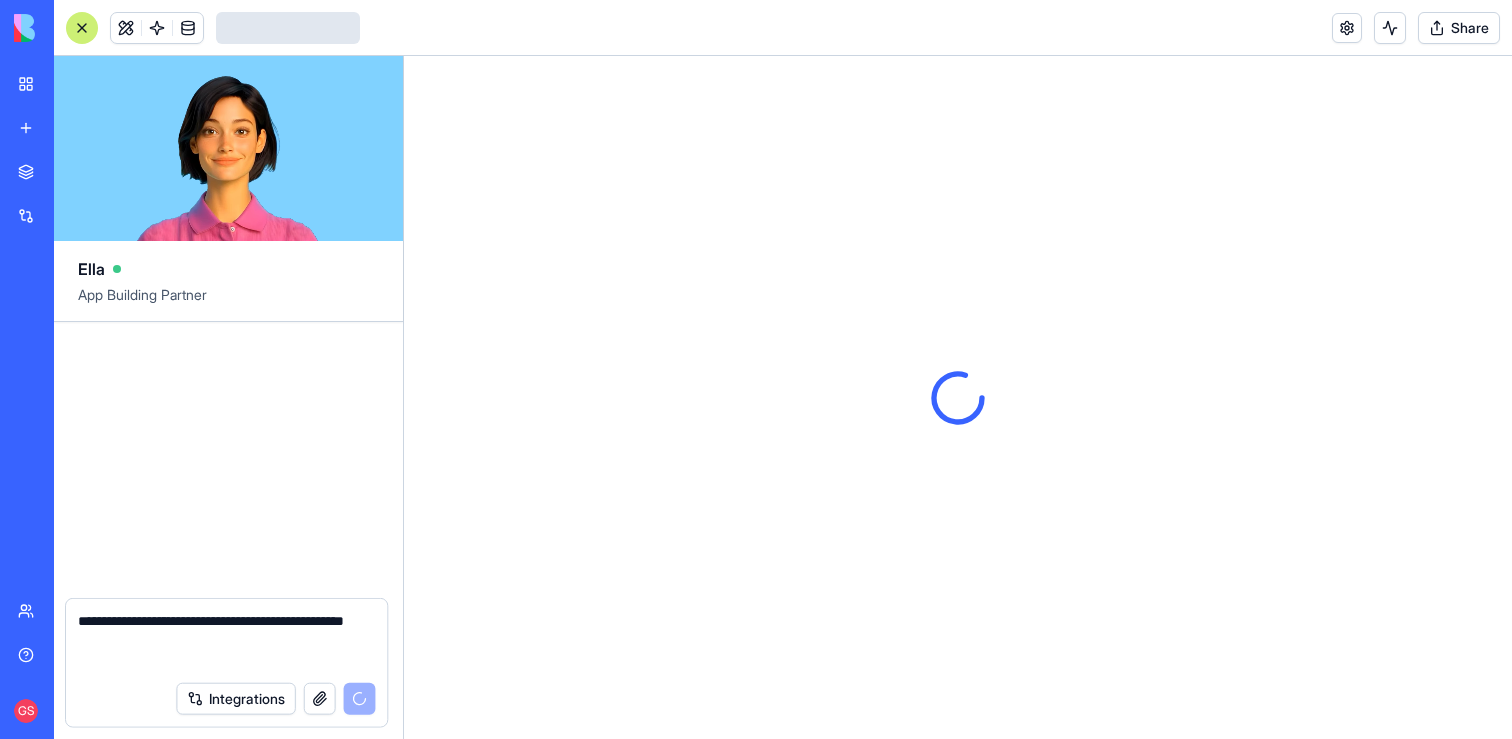 type 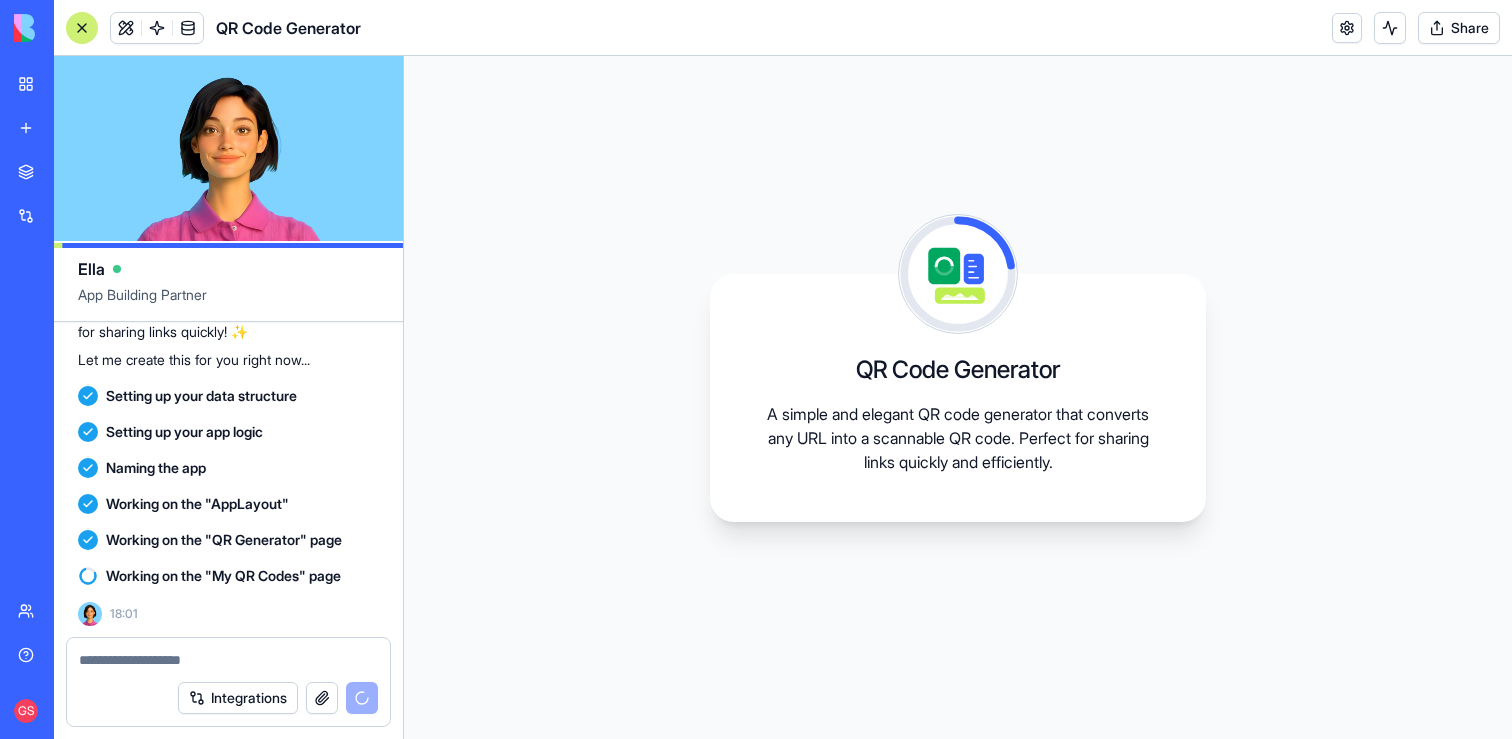 scroll, scrollTop: 248, scrollLeft: 0, axis: vertical 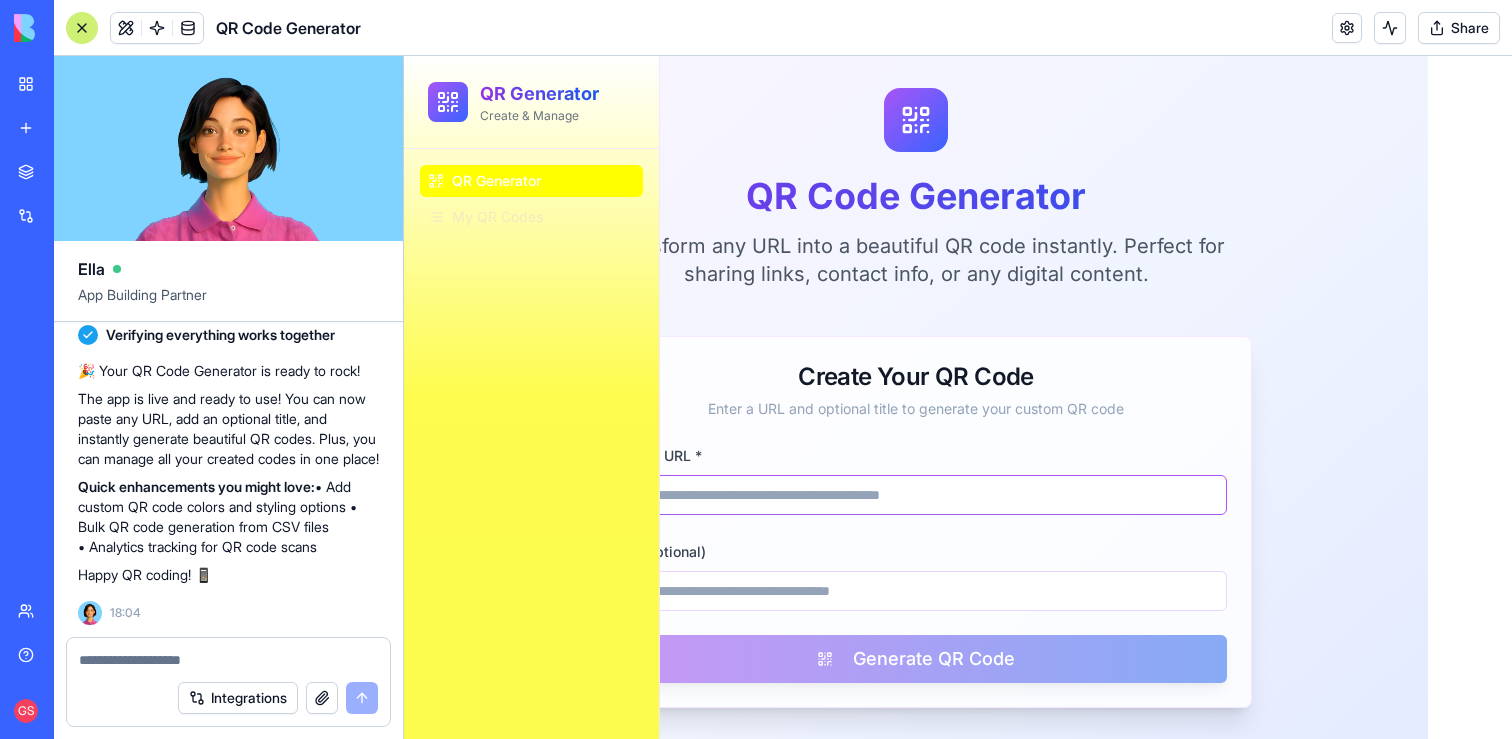 click on "Website URL *" at bounding box center [916, 495] 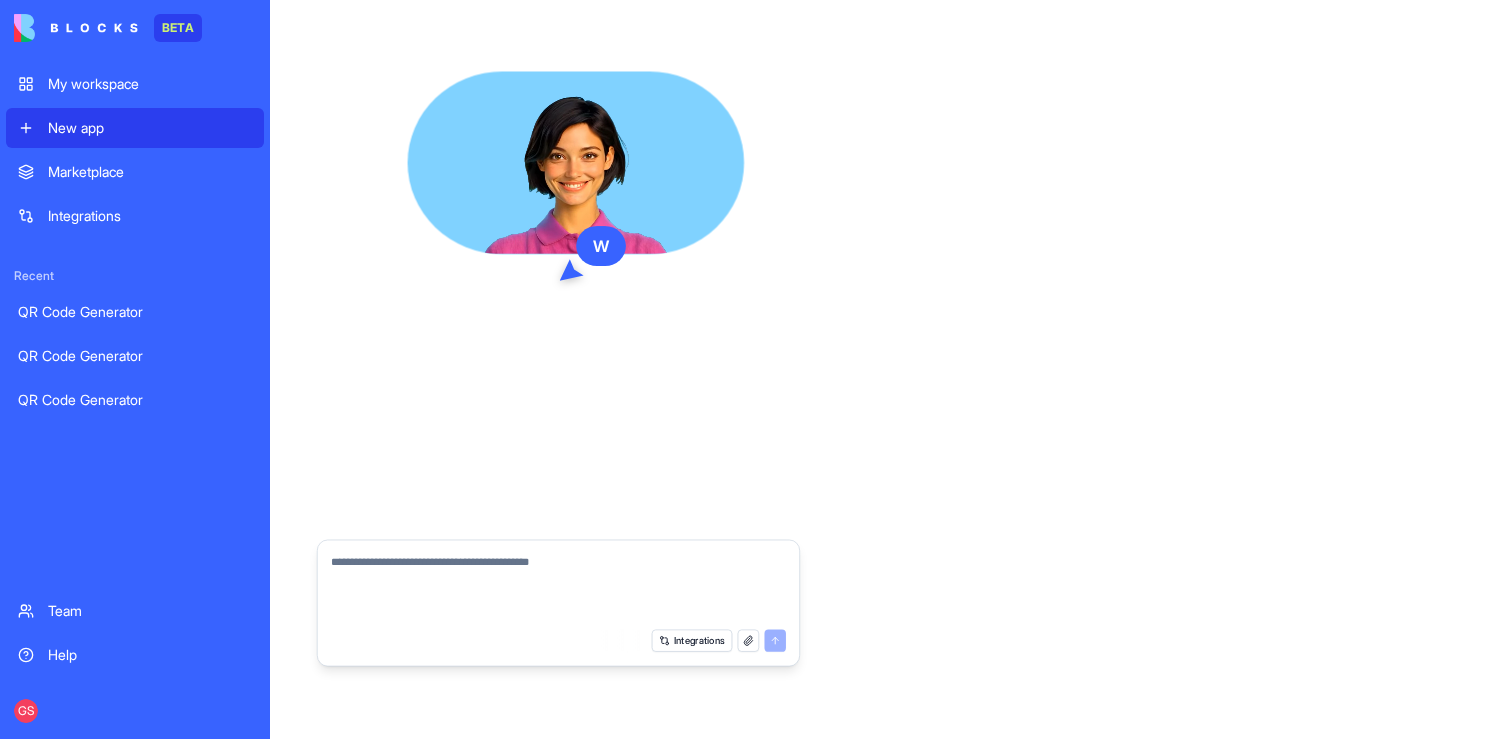 click at bounding box center (76, 28) 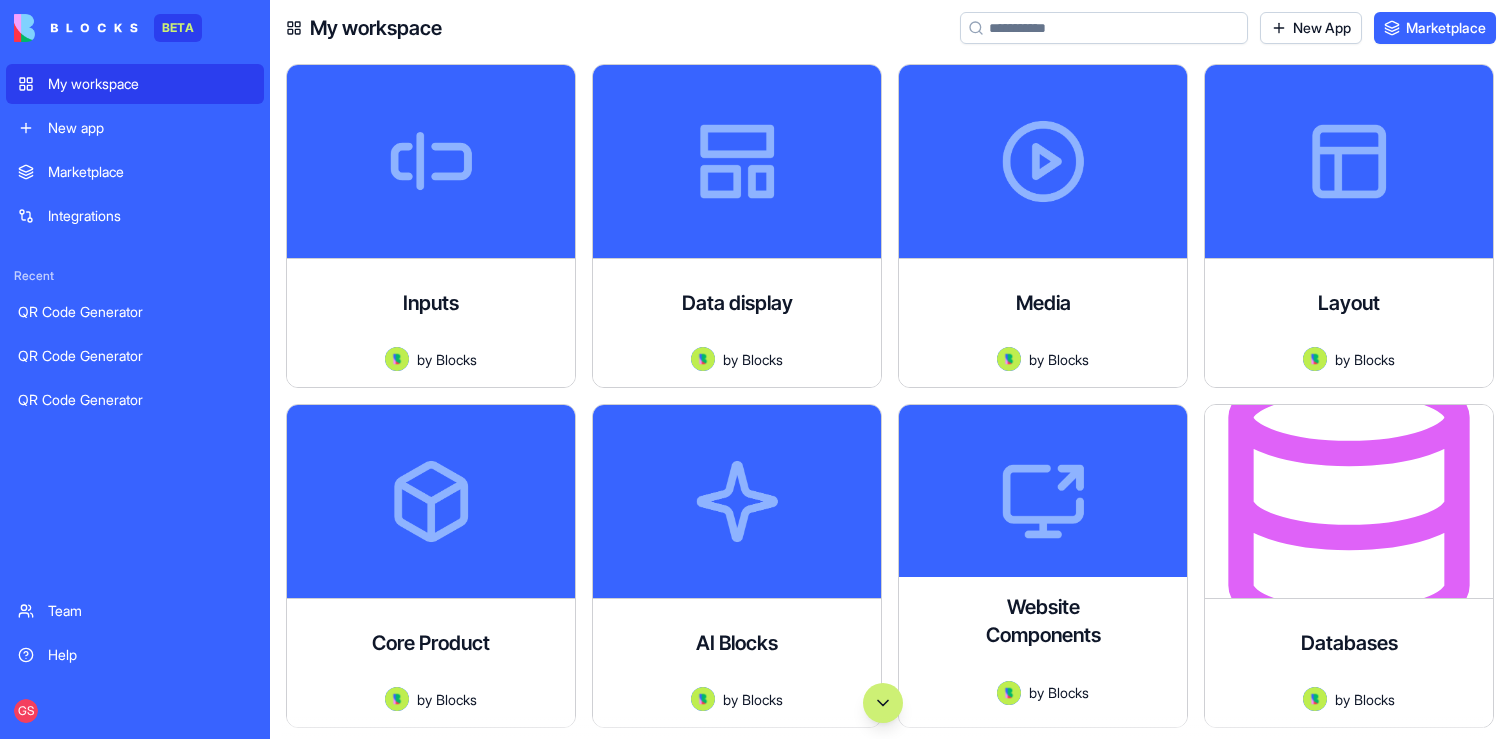 click at bounding box center (883, 727) 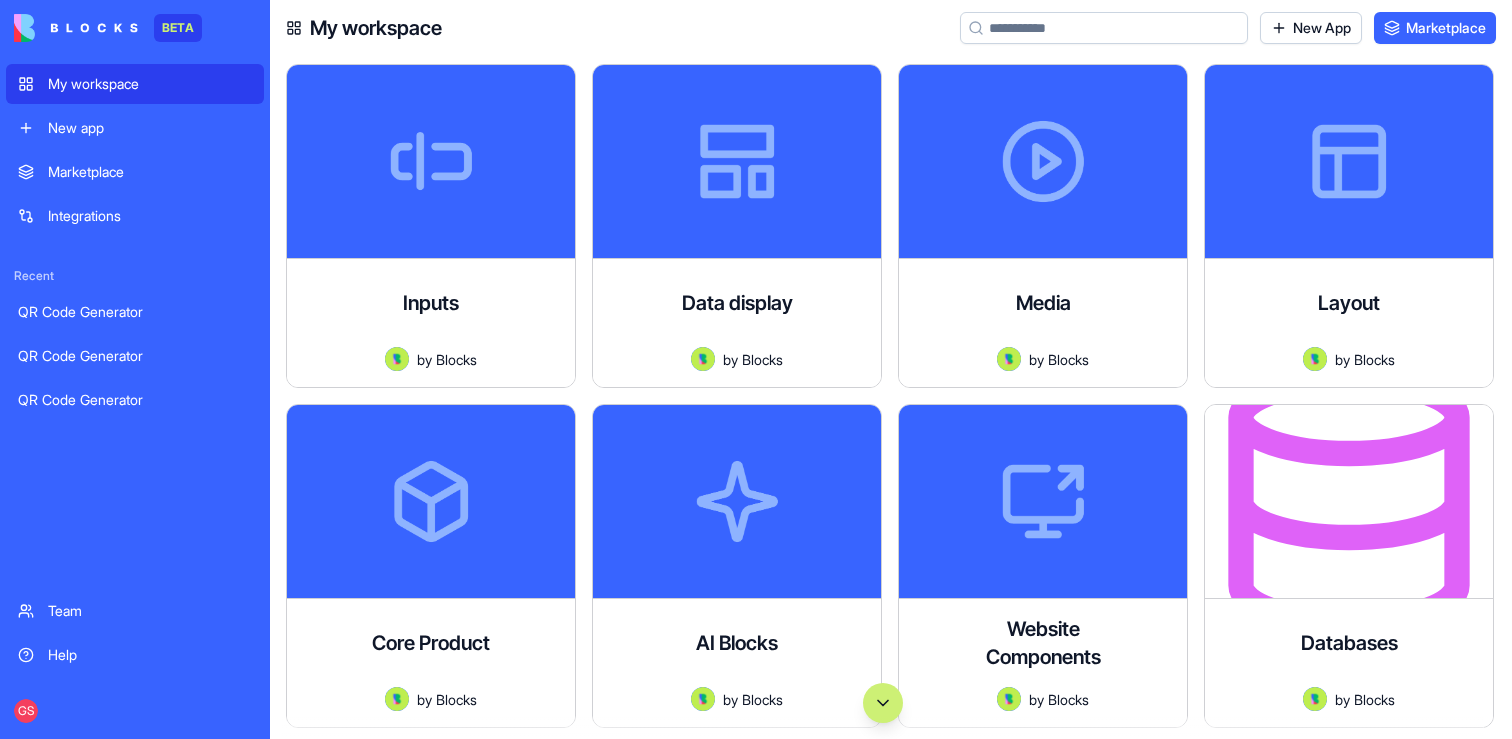 click at bounding box center [883, 703] 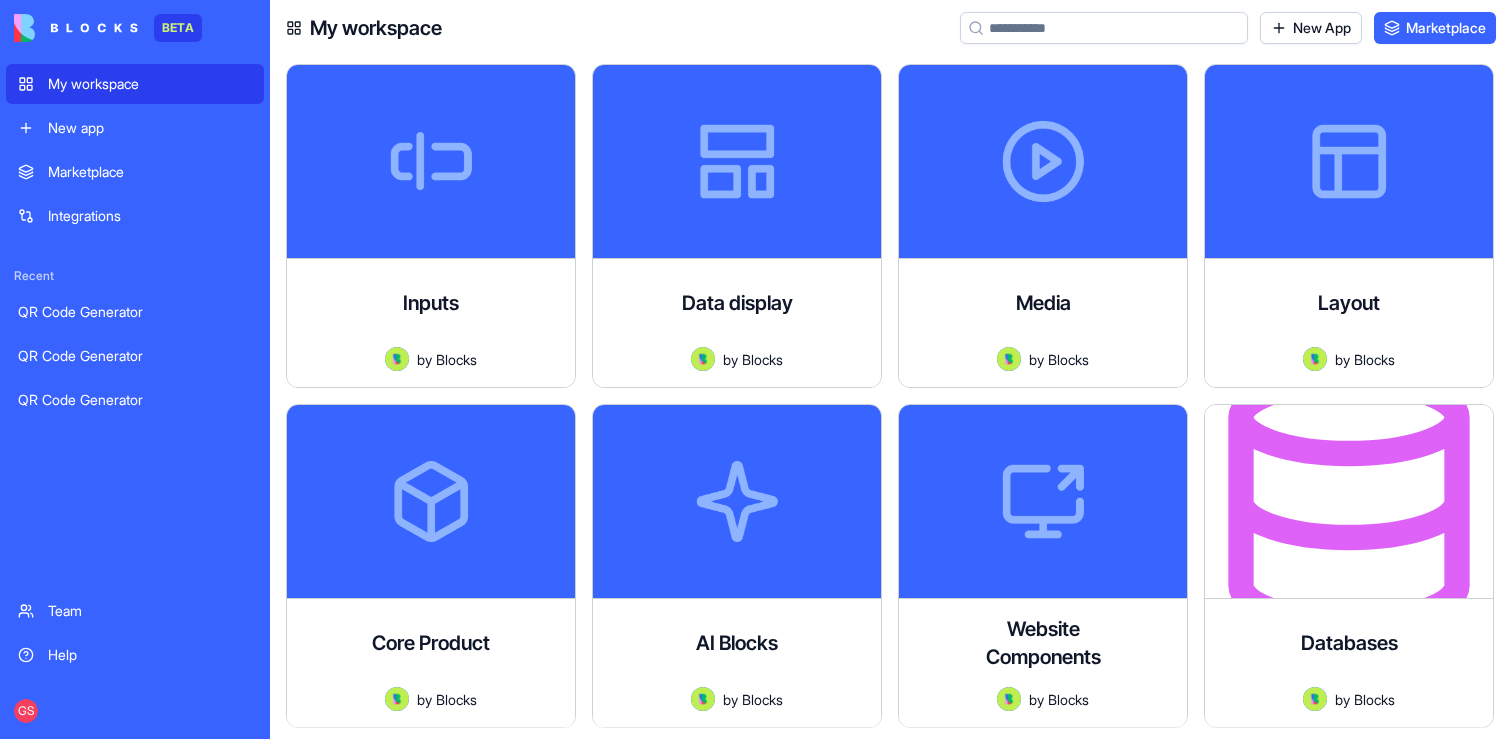 scroll, scrollTop: 136005, scrollLeft: 0, axis: vertical 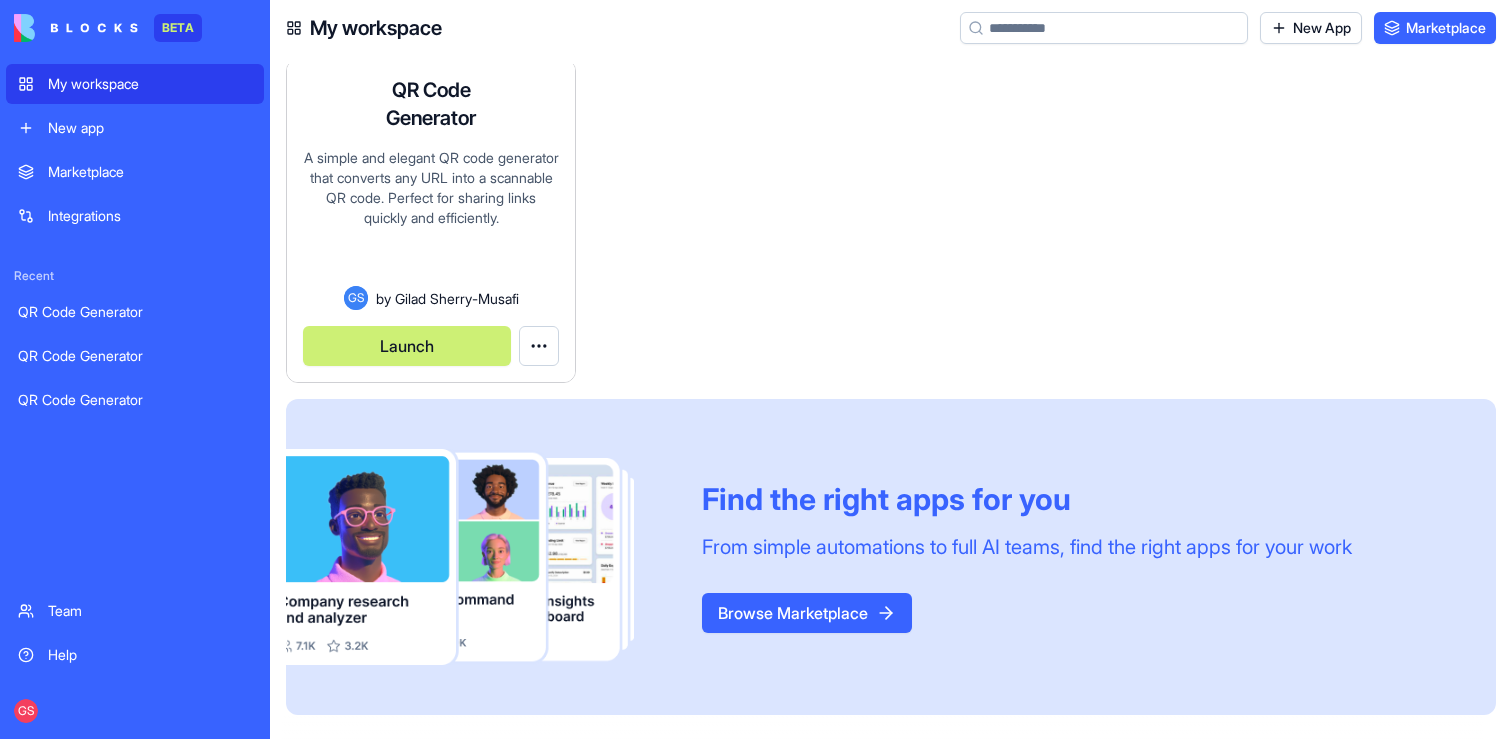 click on "Launch" at bounding box center [407, 346] 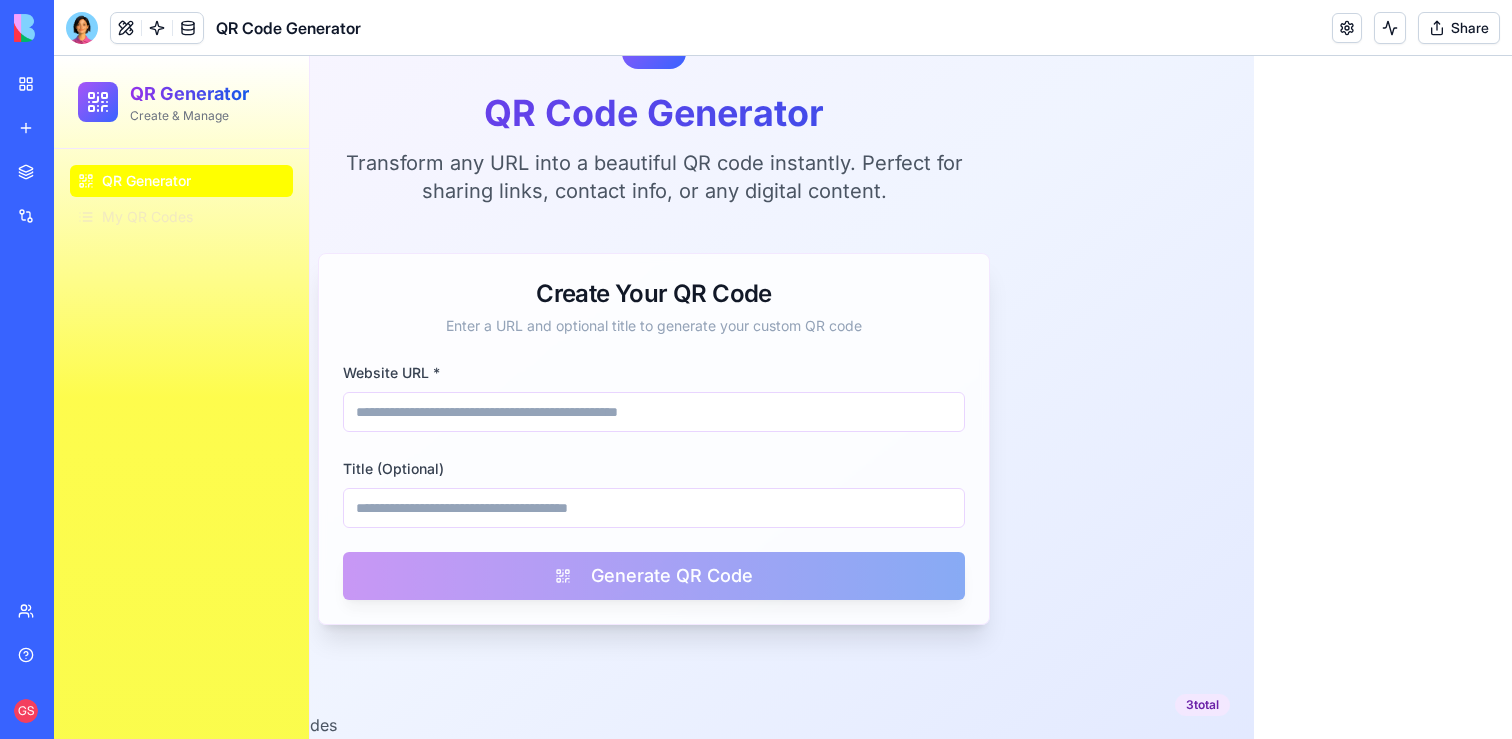 scroll, scrollTop: 324, scrollLeft: 0, axis: vertical 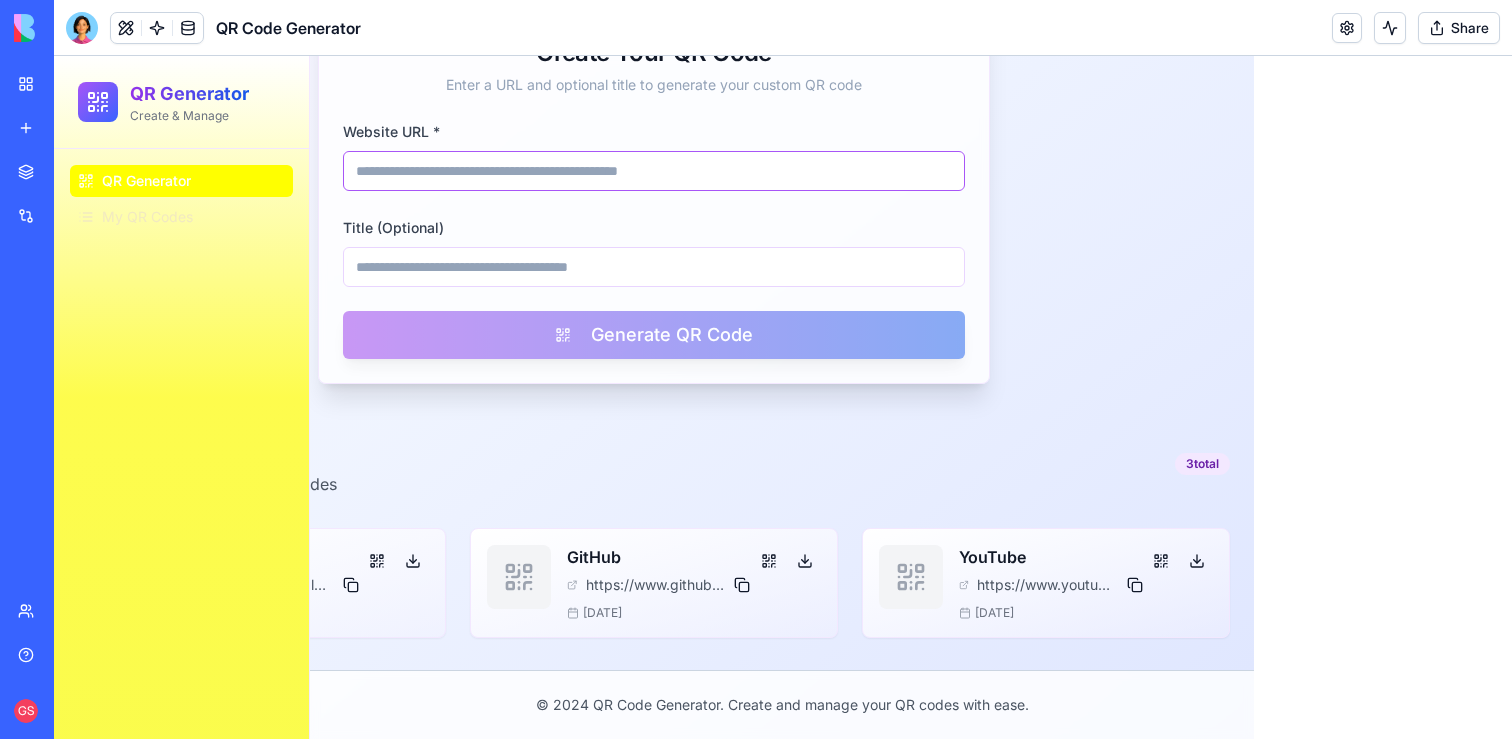 click on "Website URL *" at bounding box center (654, 171) 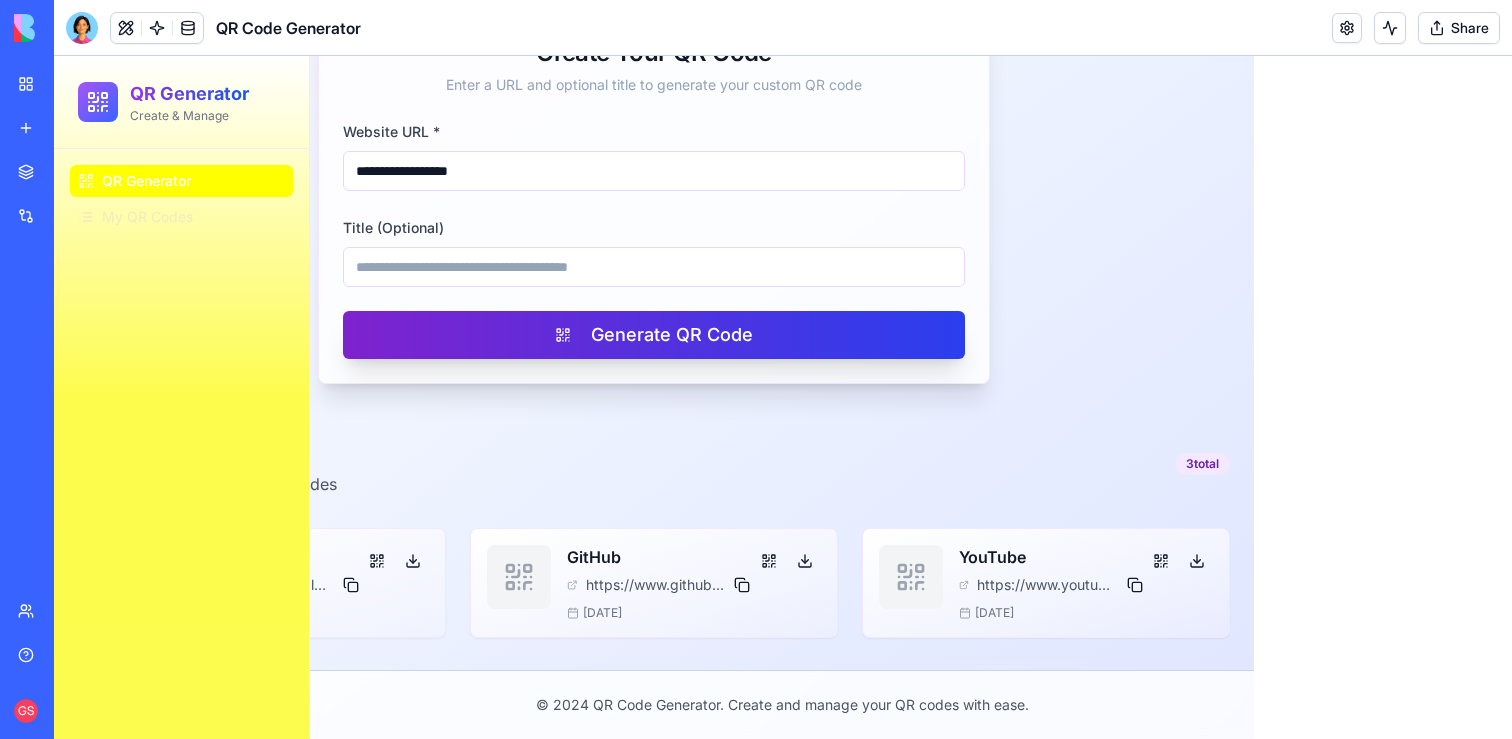 click on "Generate QR Code" at bounding box center [654, 335] 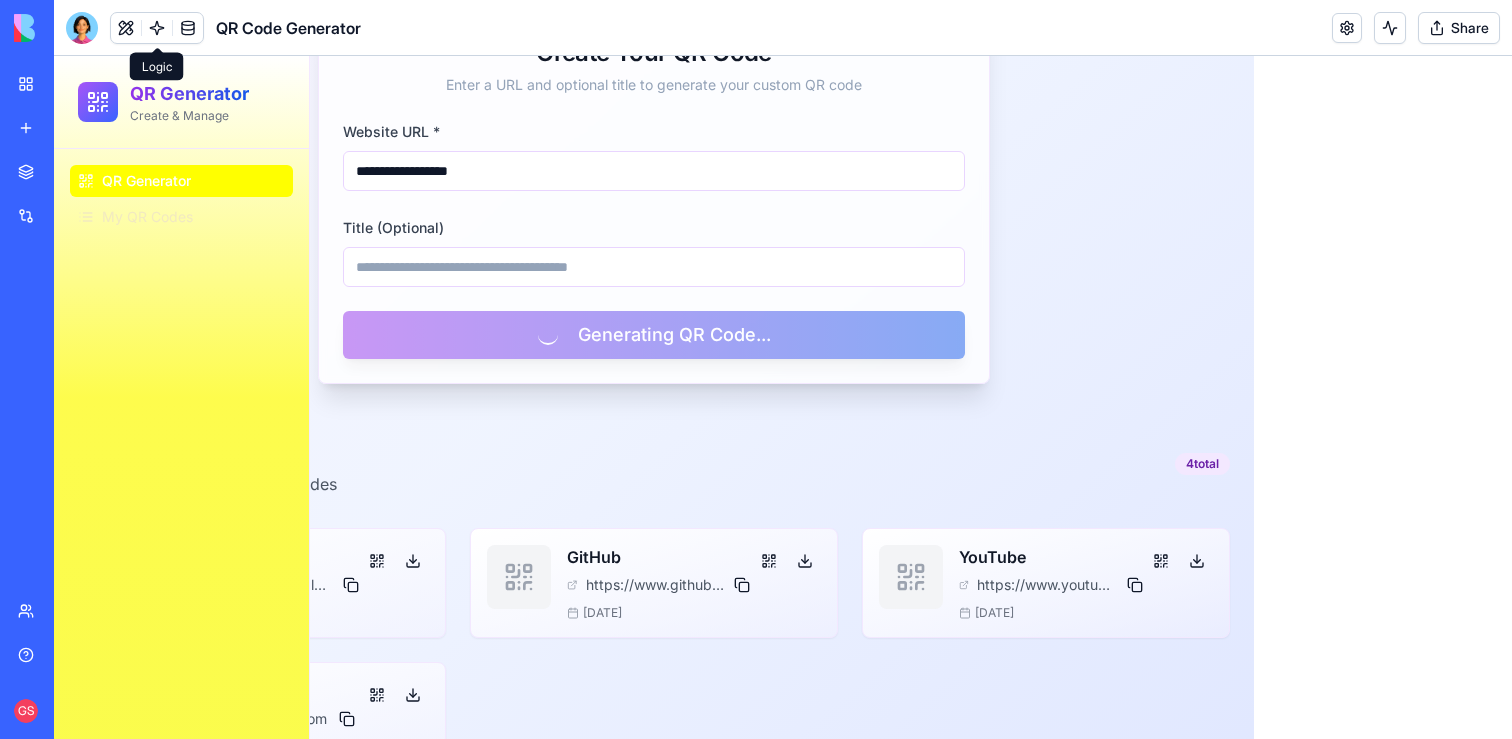 click at bounding box center (157, 28) 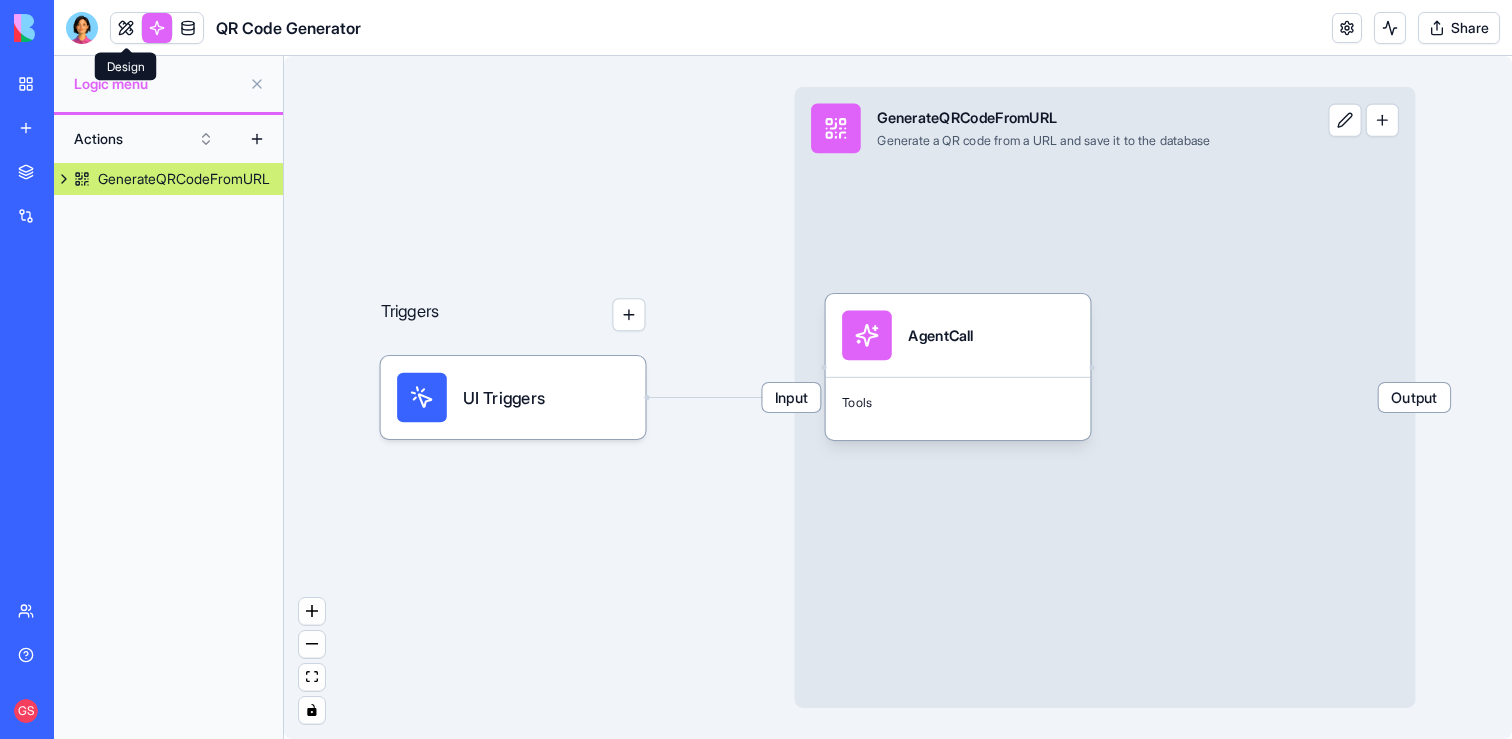 click at bounding box center [126, 28] 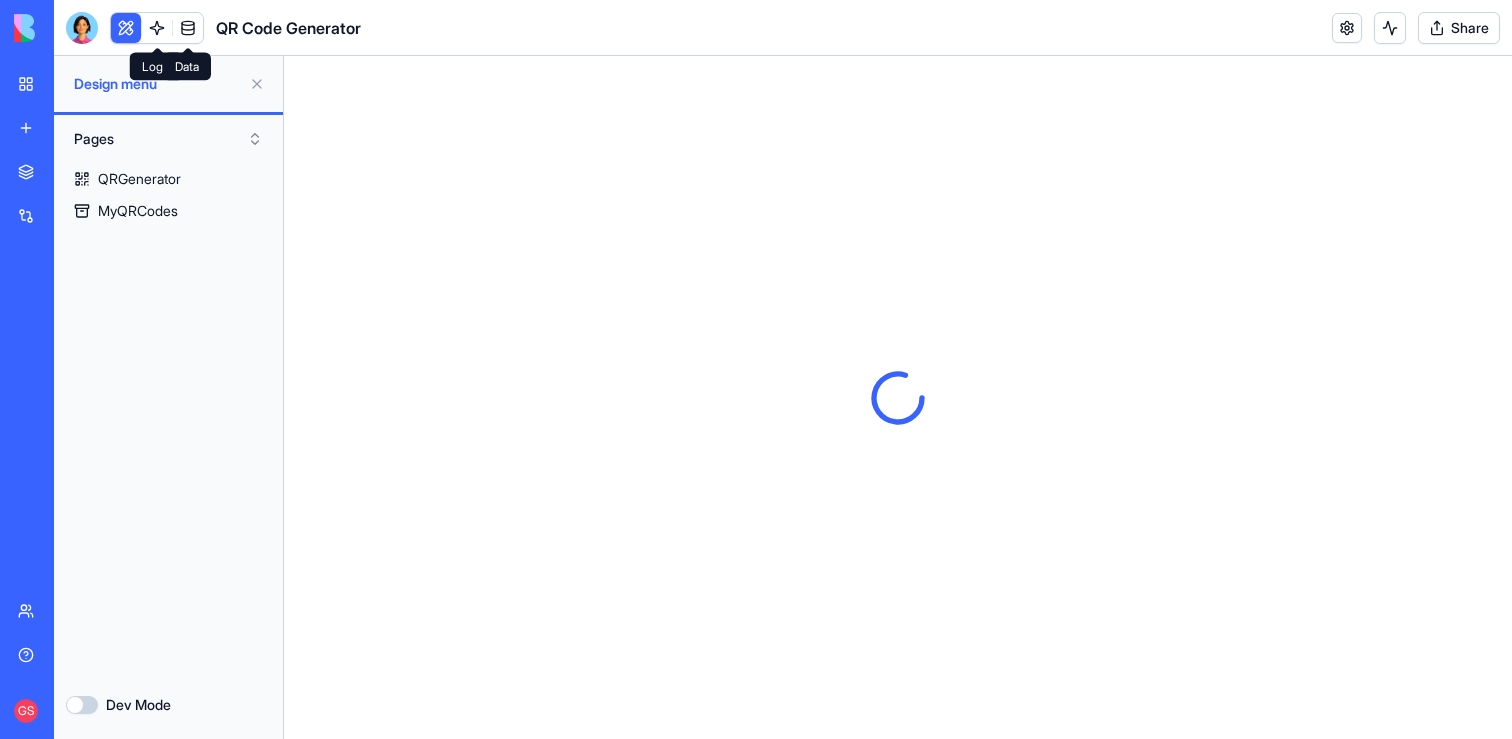 scroll, scrollTop: 0, scrollLeft: 0, axis: both 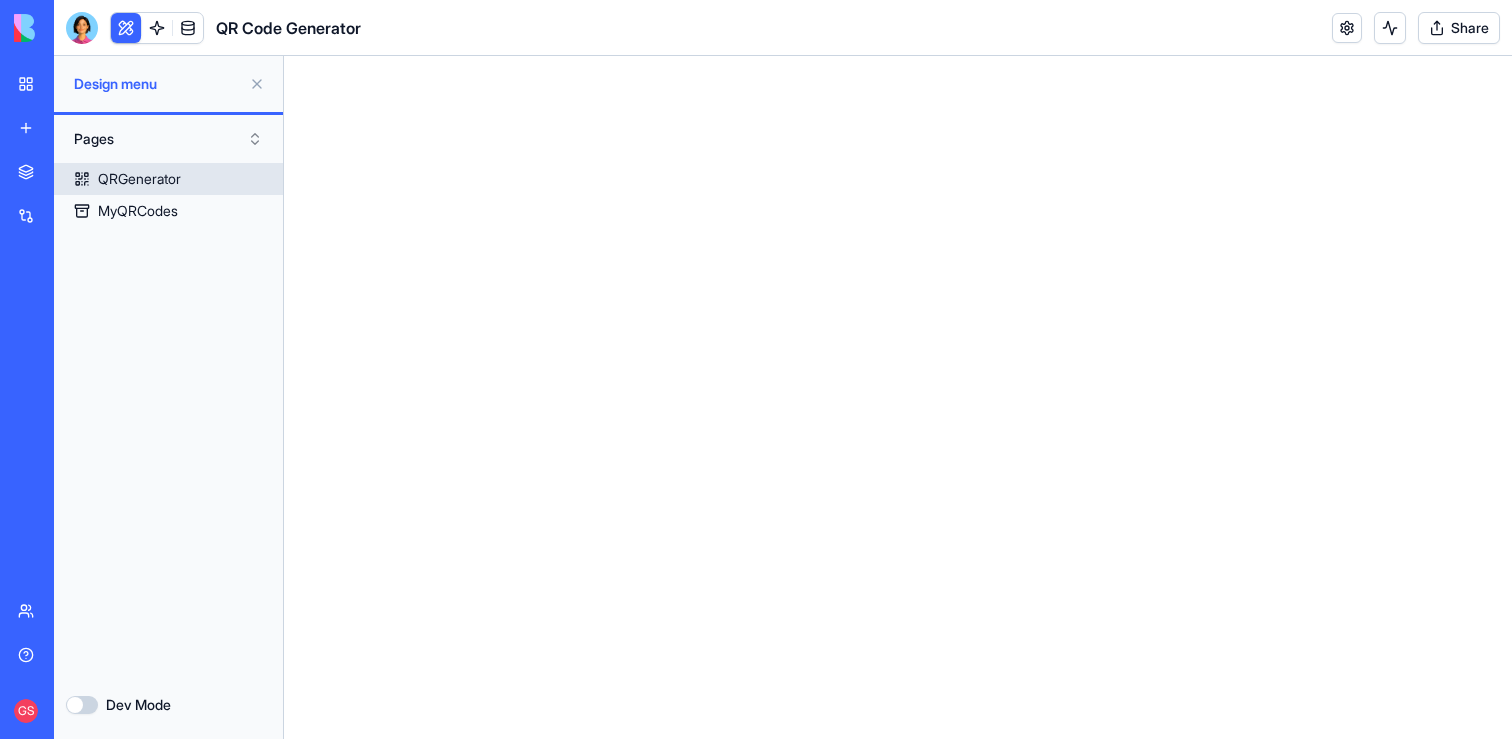 click on "QRGenerator" at bounding box center [168, 179] 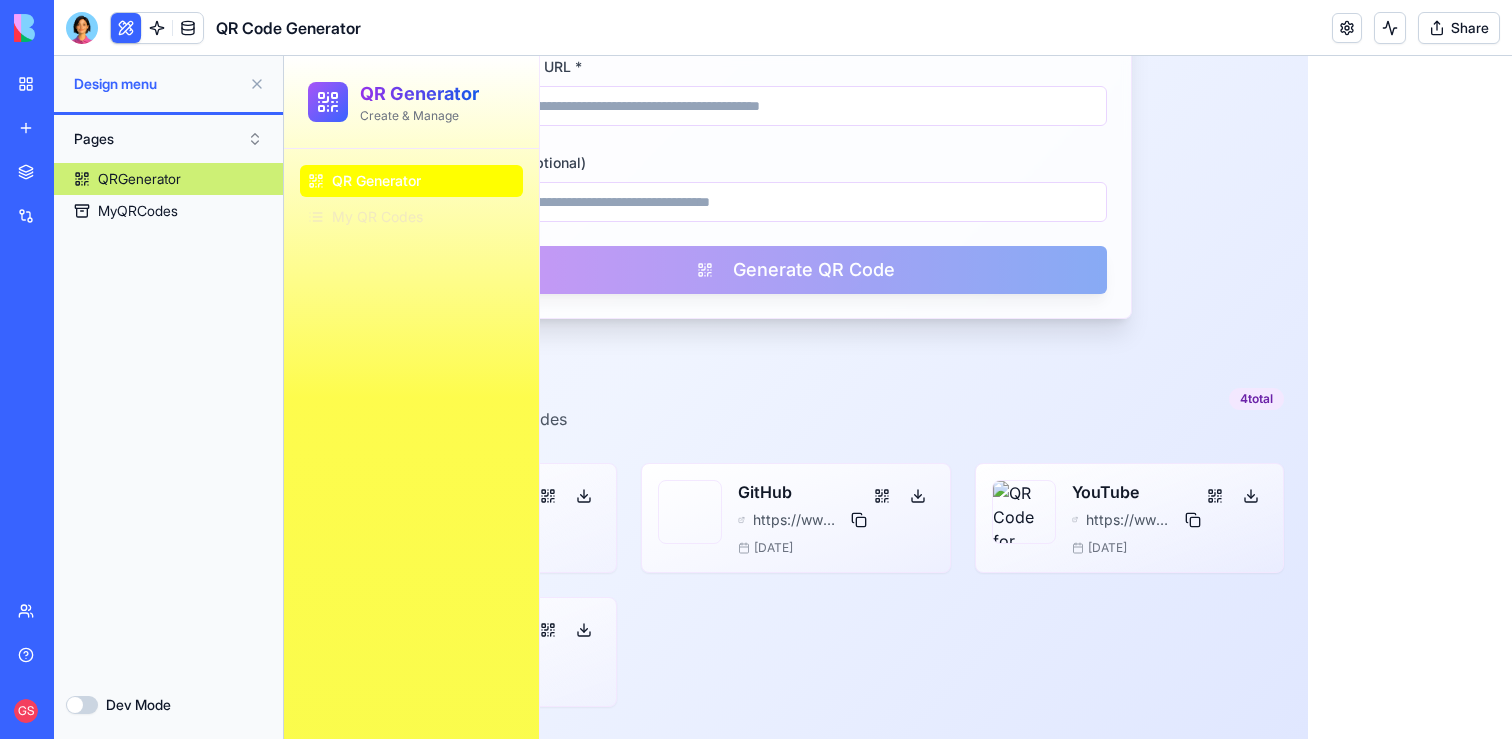 scroll, scrollTop: 458, scrollLeft: 0, axis: vertical 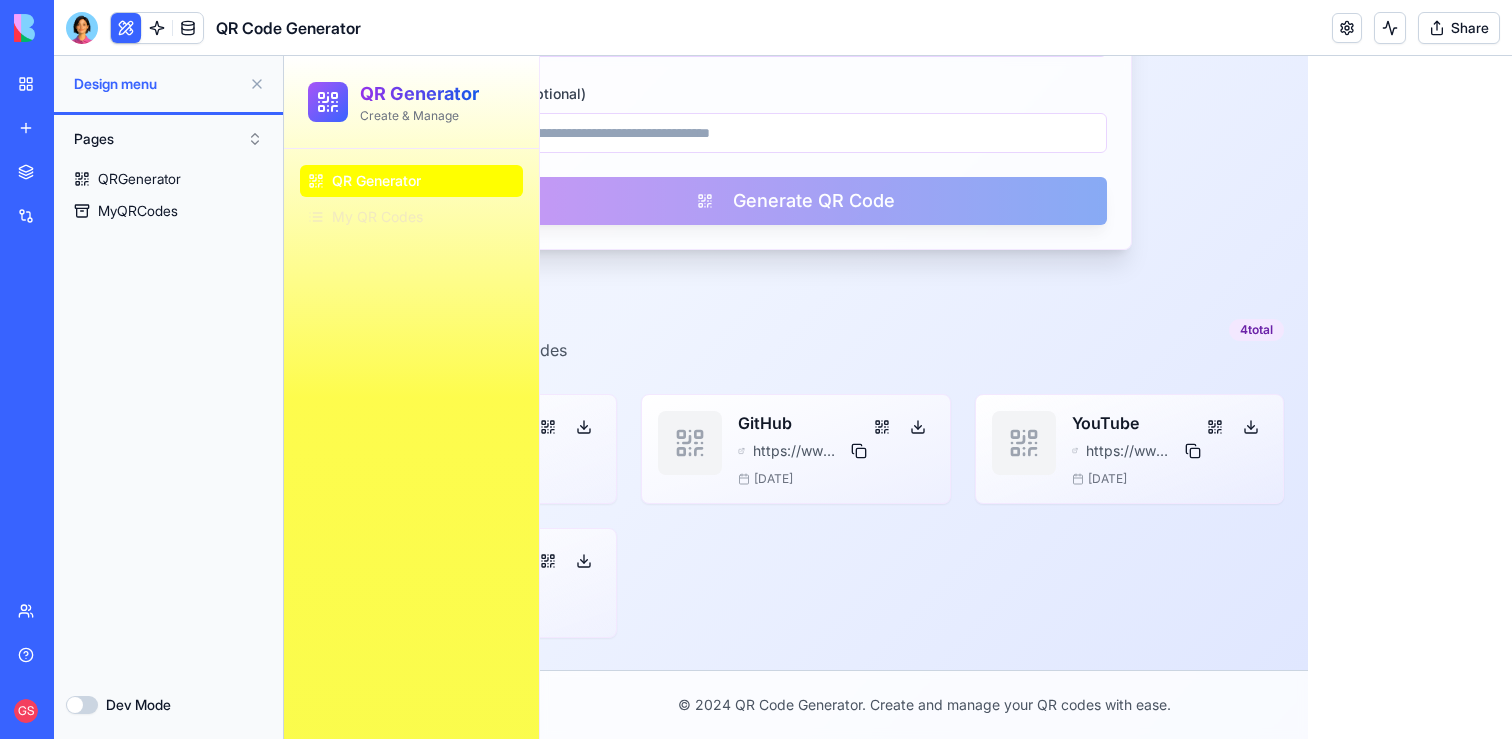click at bounding box center [257, 84] 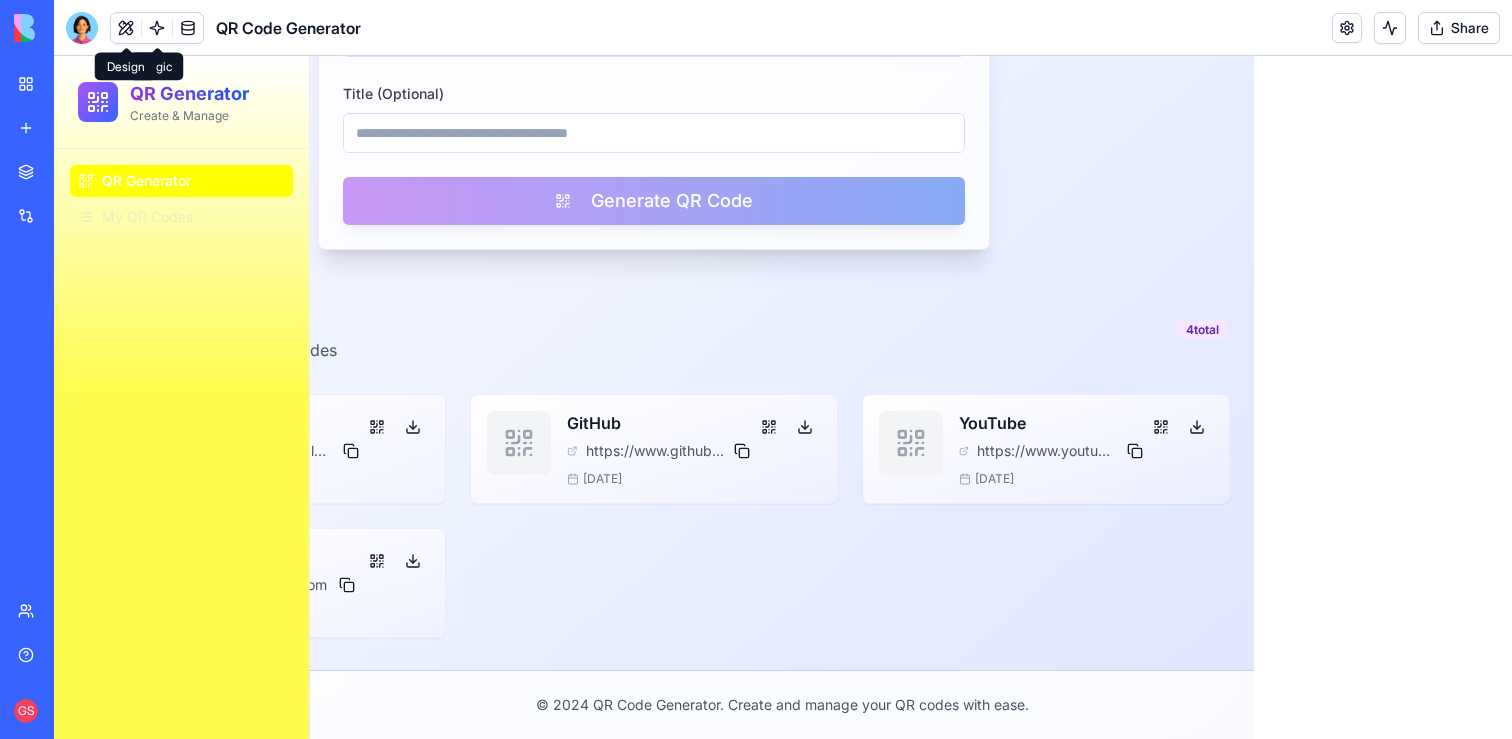 click at bounding box center [126, 28] 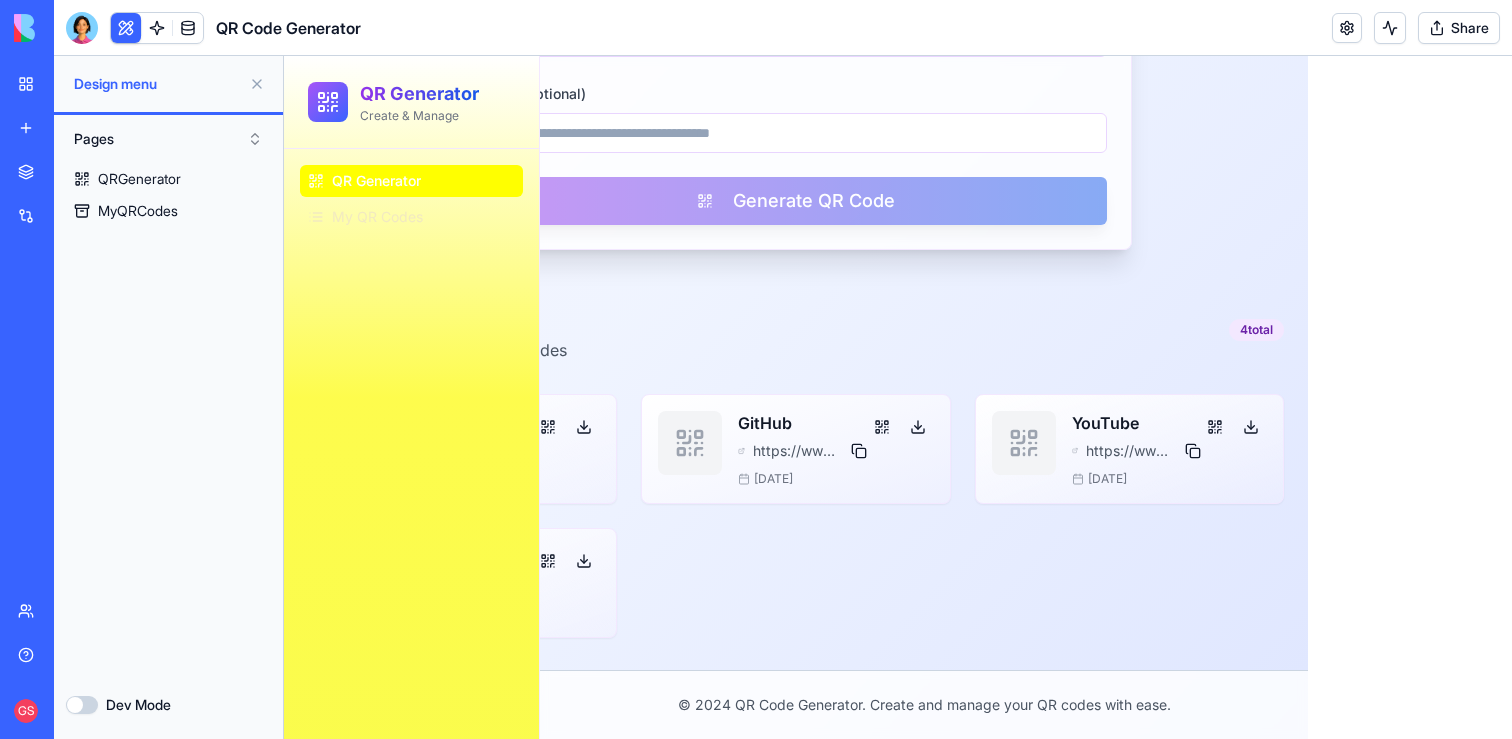 click at bounding box center [126, 28] 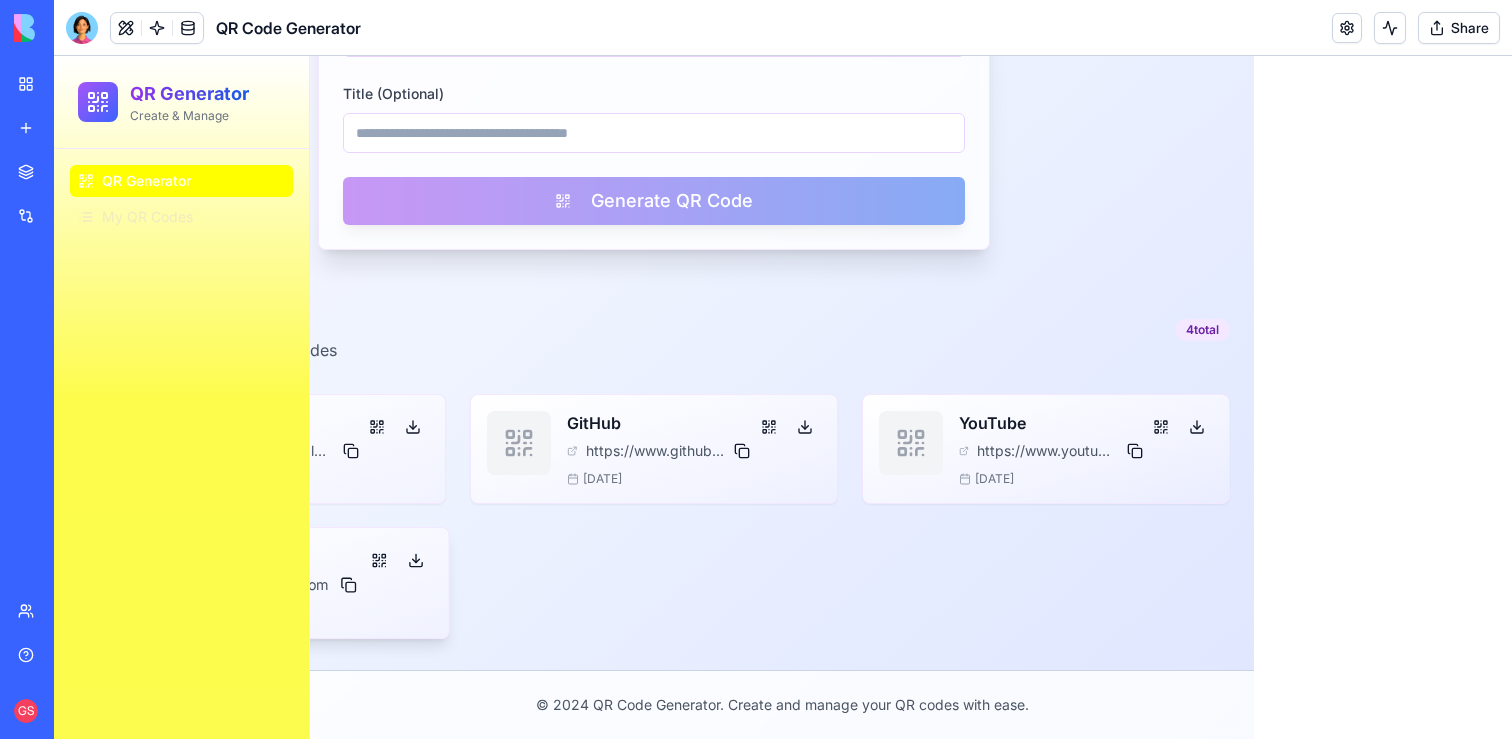 click on "https://monday.com" at bounding box center [261, 585] 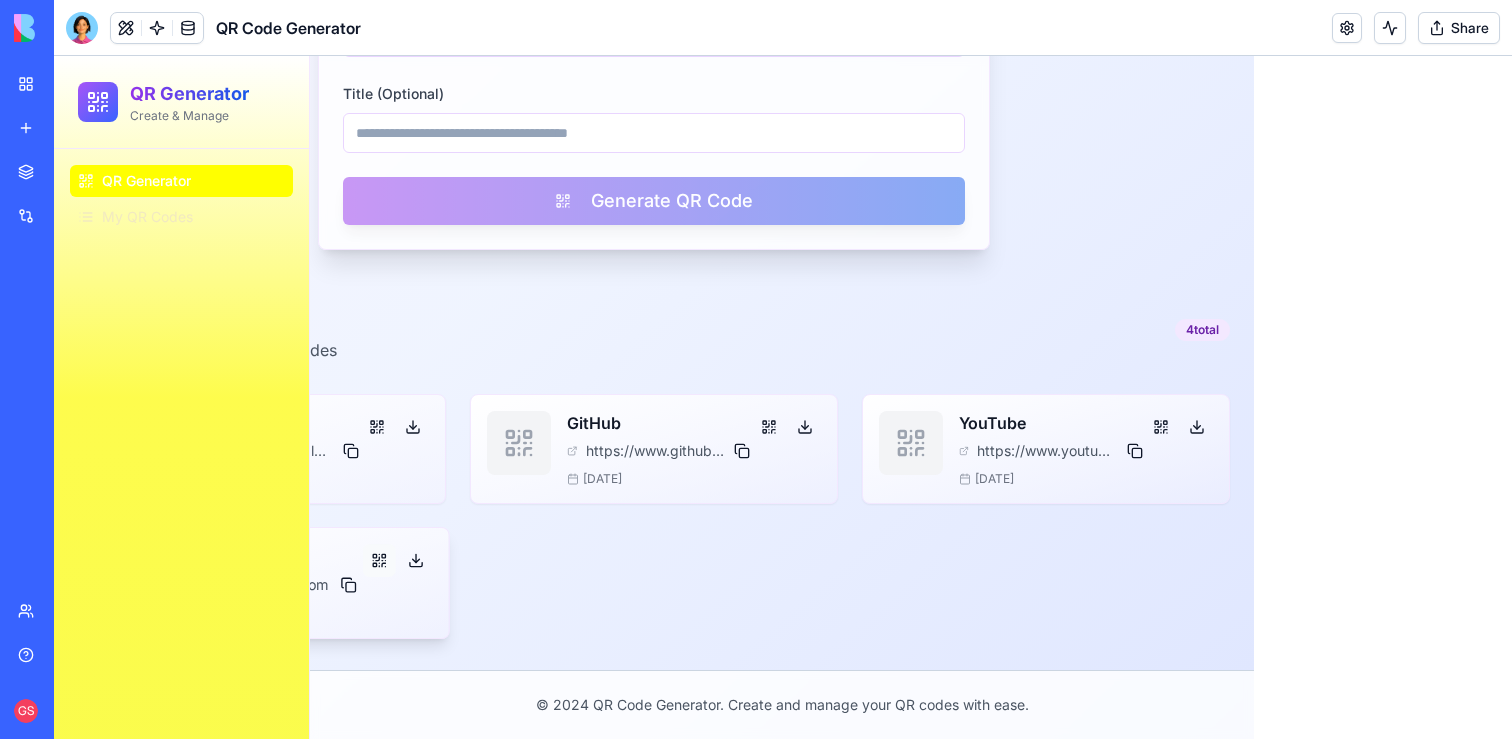 click at bounding box center [379, 560] 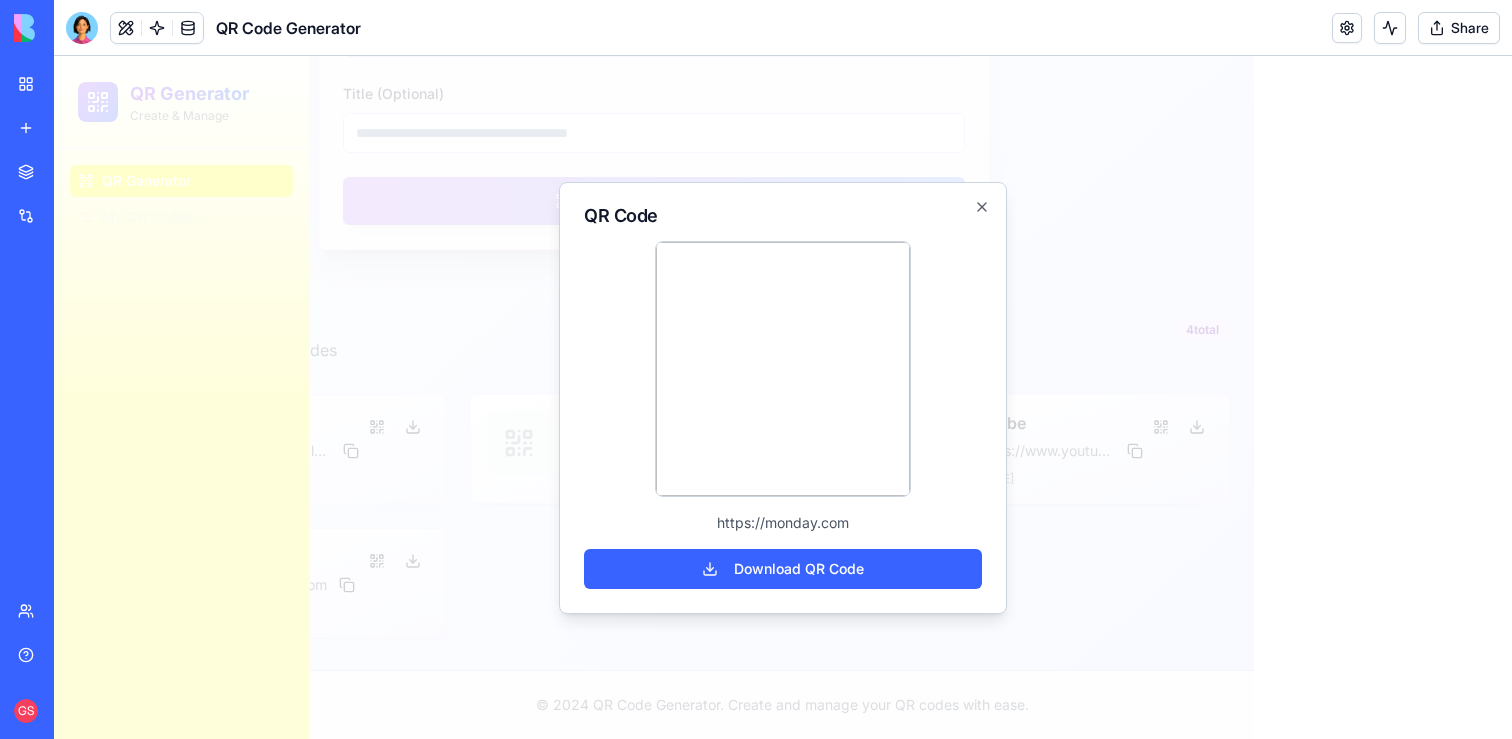 type 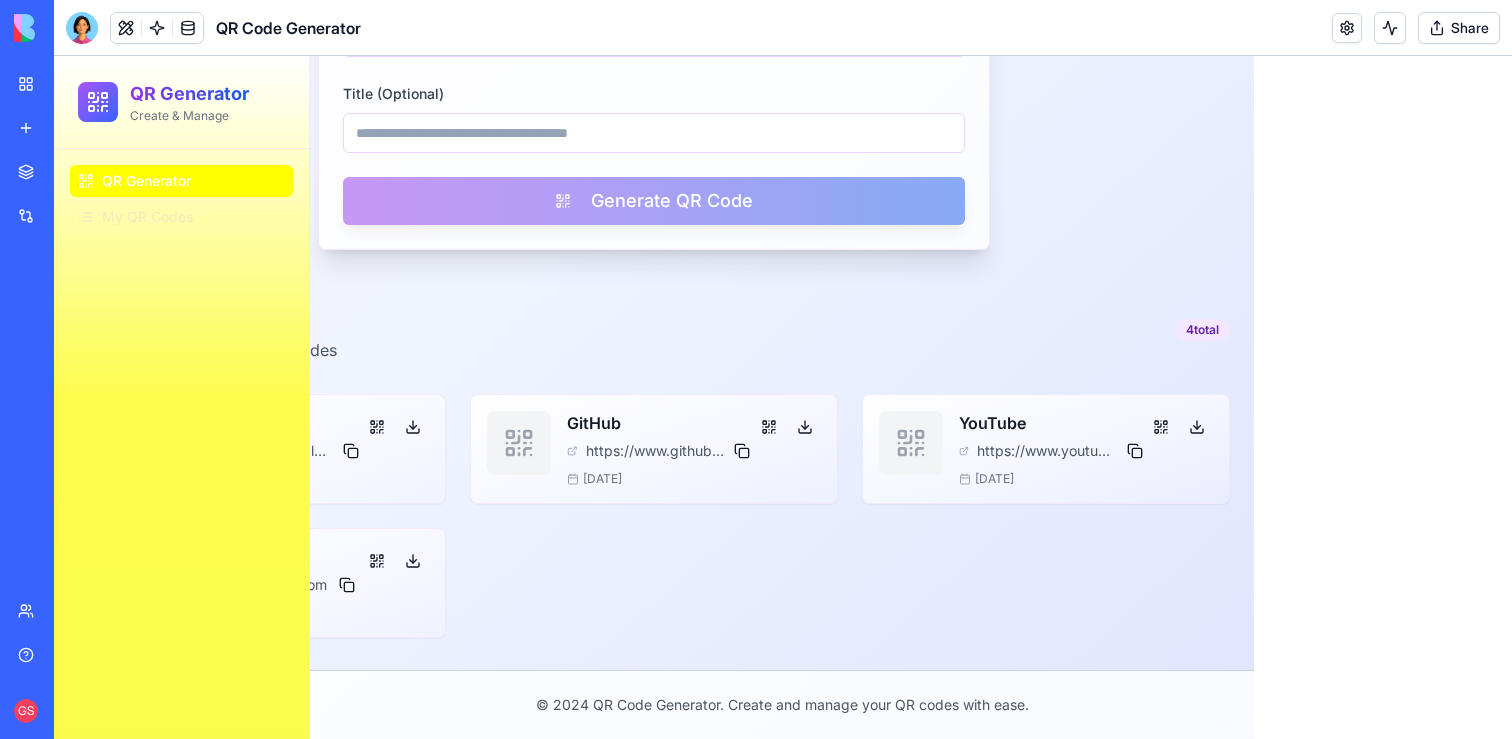 type 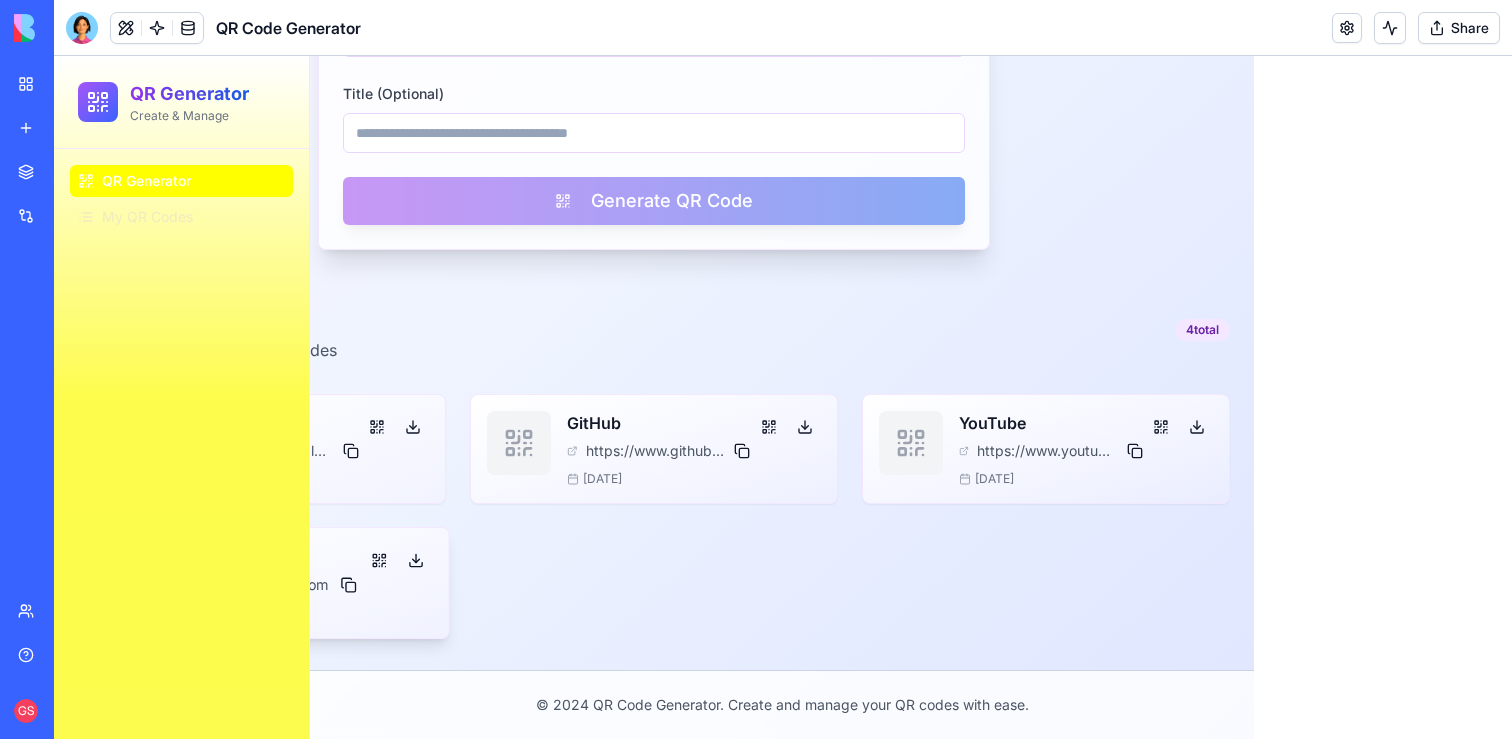 click on "Untitled QR Code https://monday.com 8/1/2025" at bounding box center [268, 583] 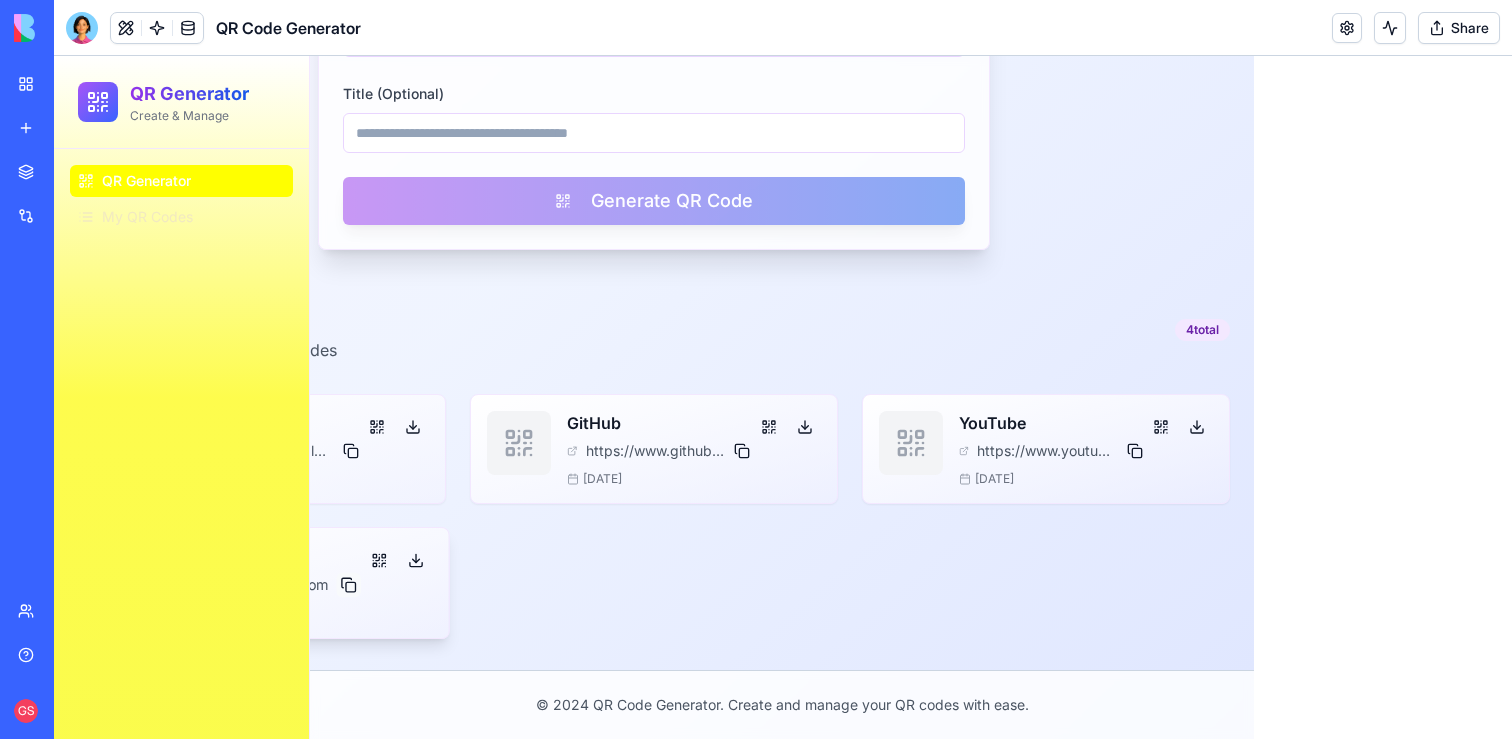 click at bounding box center [348, 585] 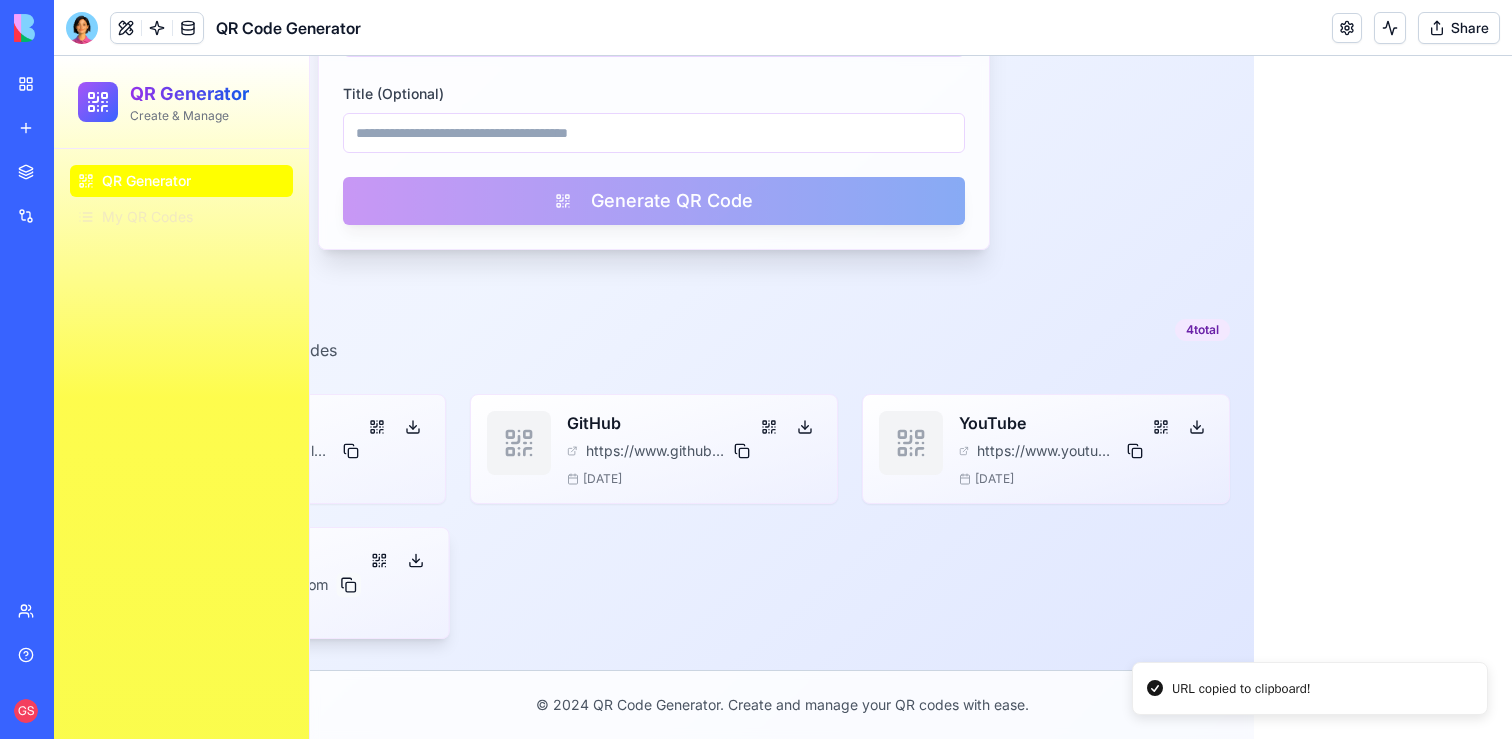 type 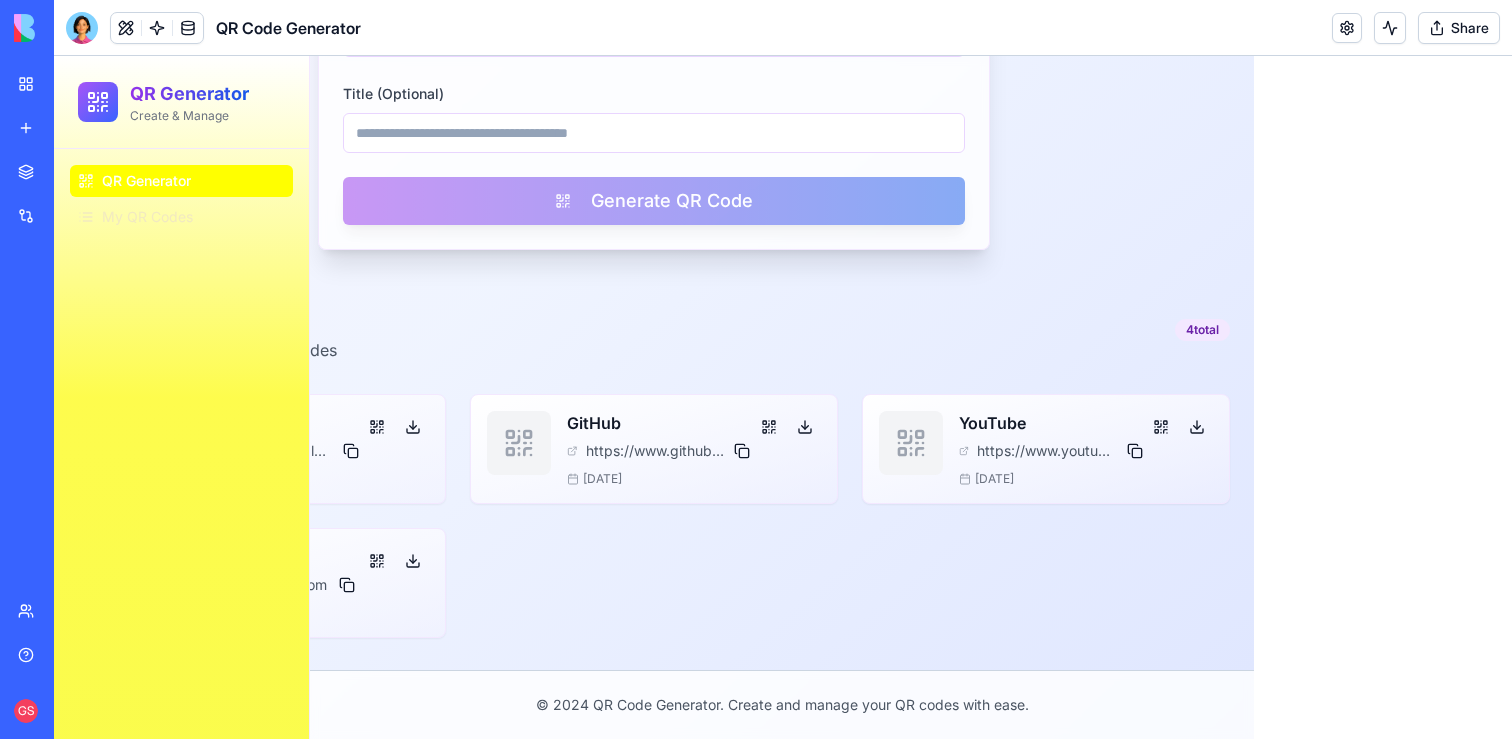 click on "QR Generator" at bounding box center [146, 181] 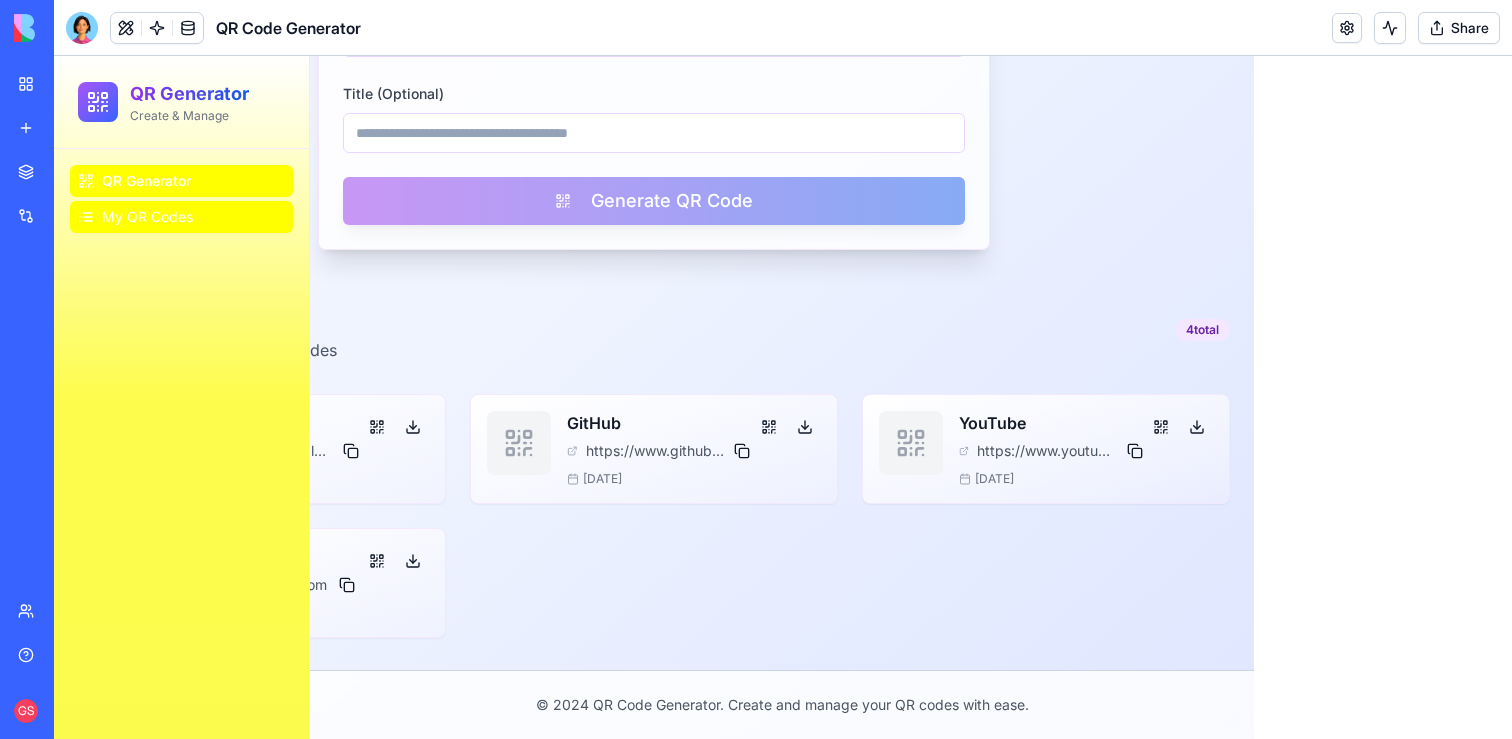 click on "My QR Codes" at bounding box center [181, 217] 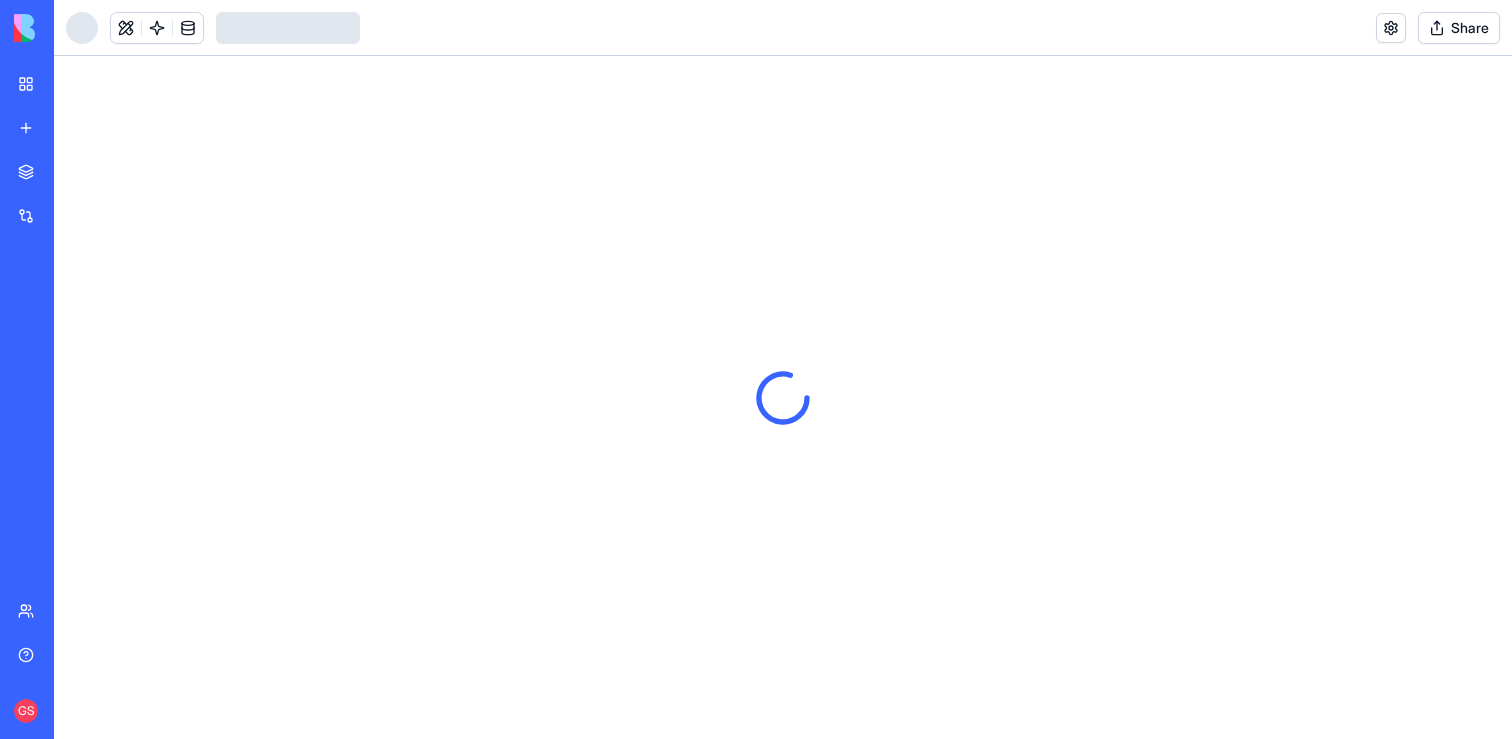 scroll, scrollTop: 0, scrollLeft: 0, axis: both 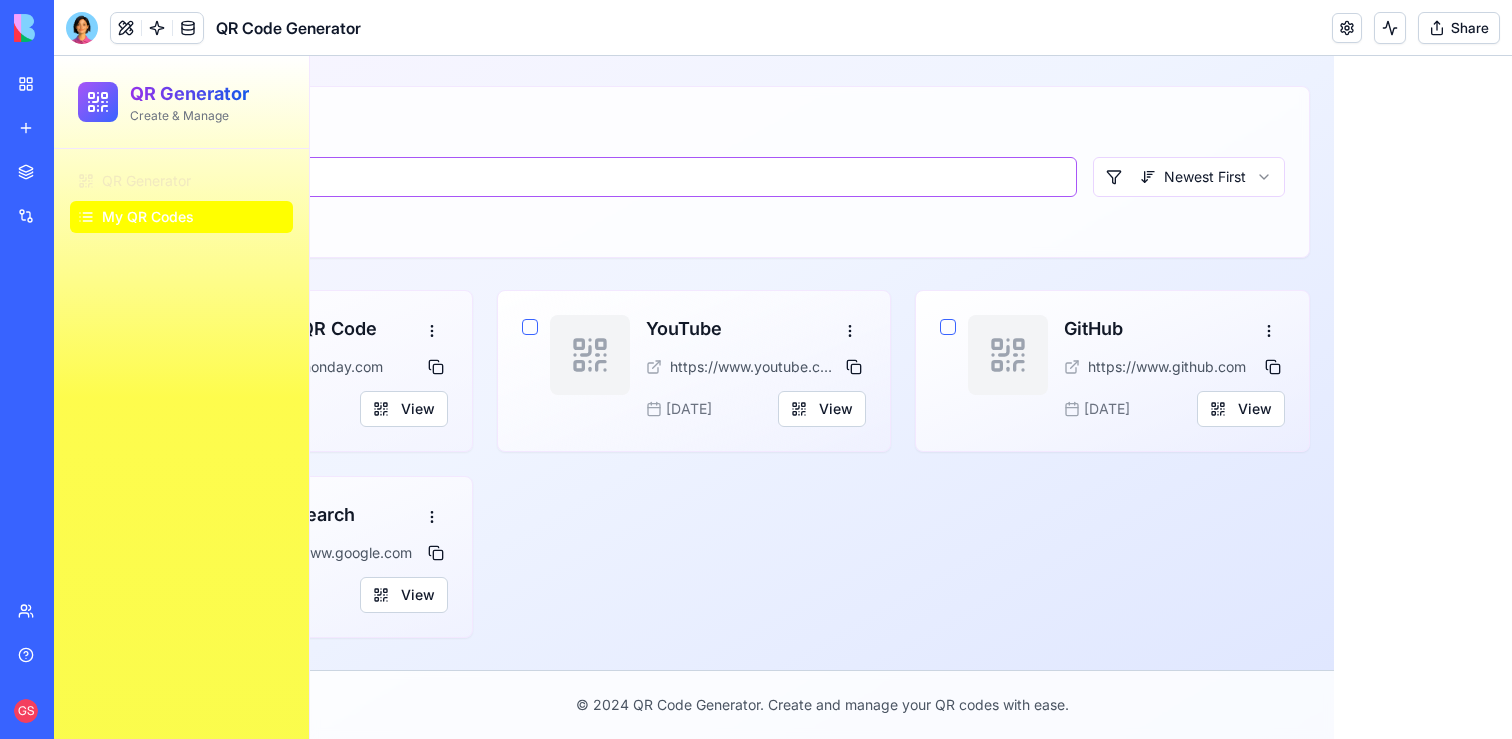 click at bounding box center (590, 177) 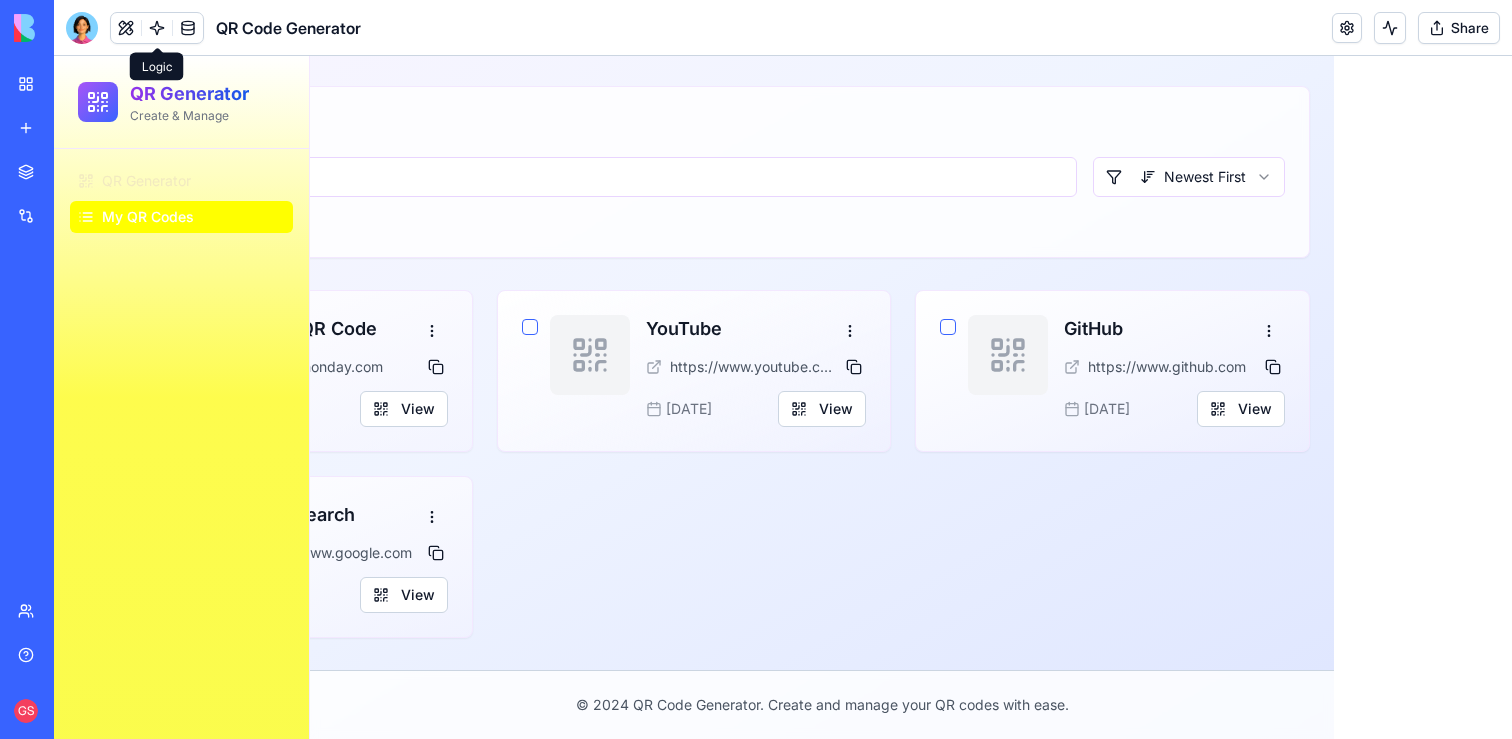 click at bounding box center (157, 28) 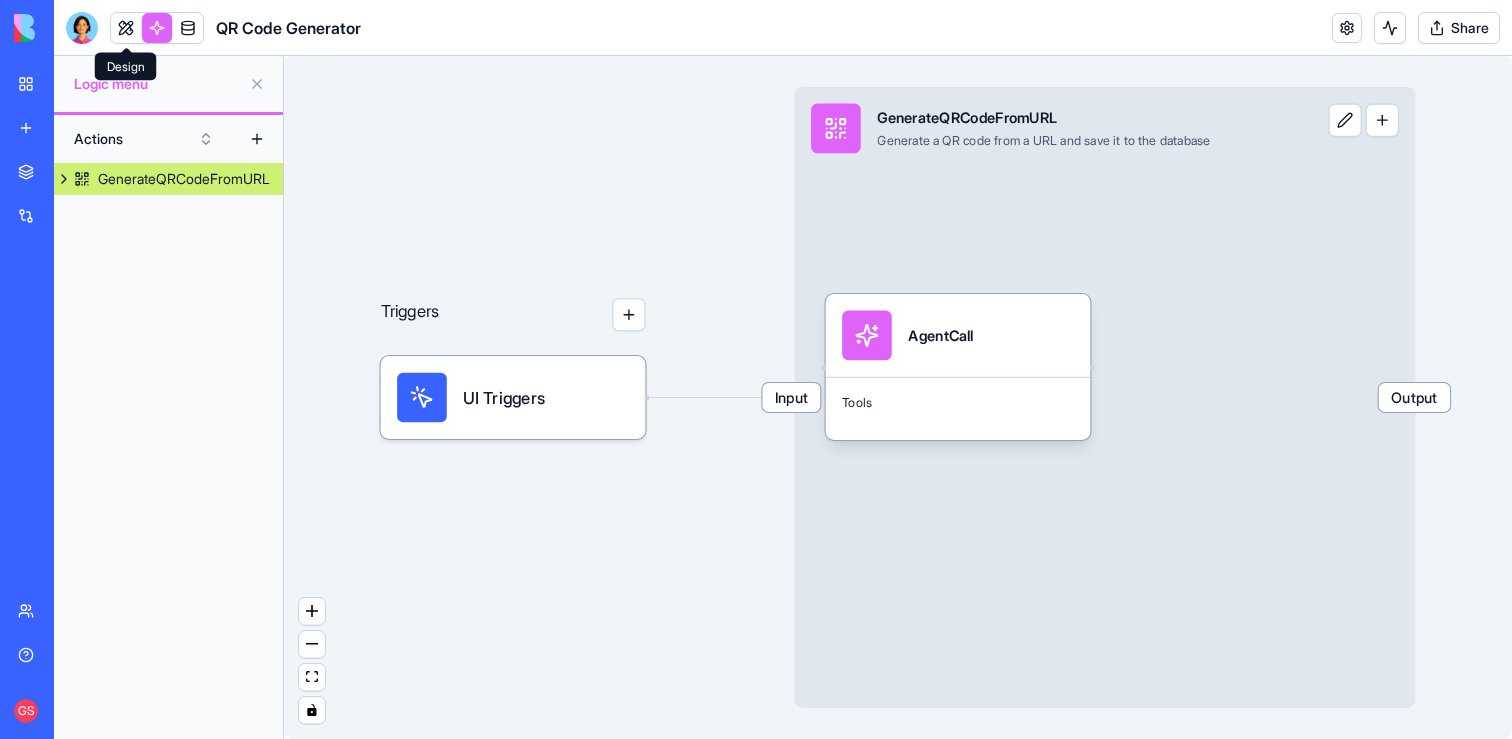 click at bounding box center [126, 28] 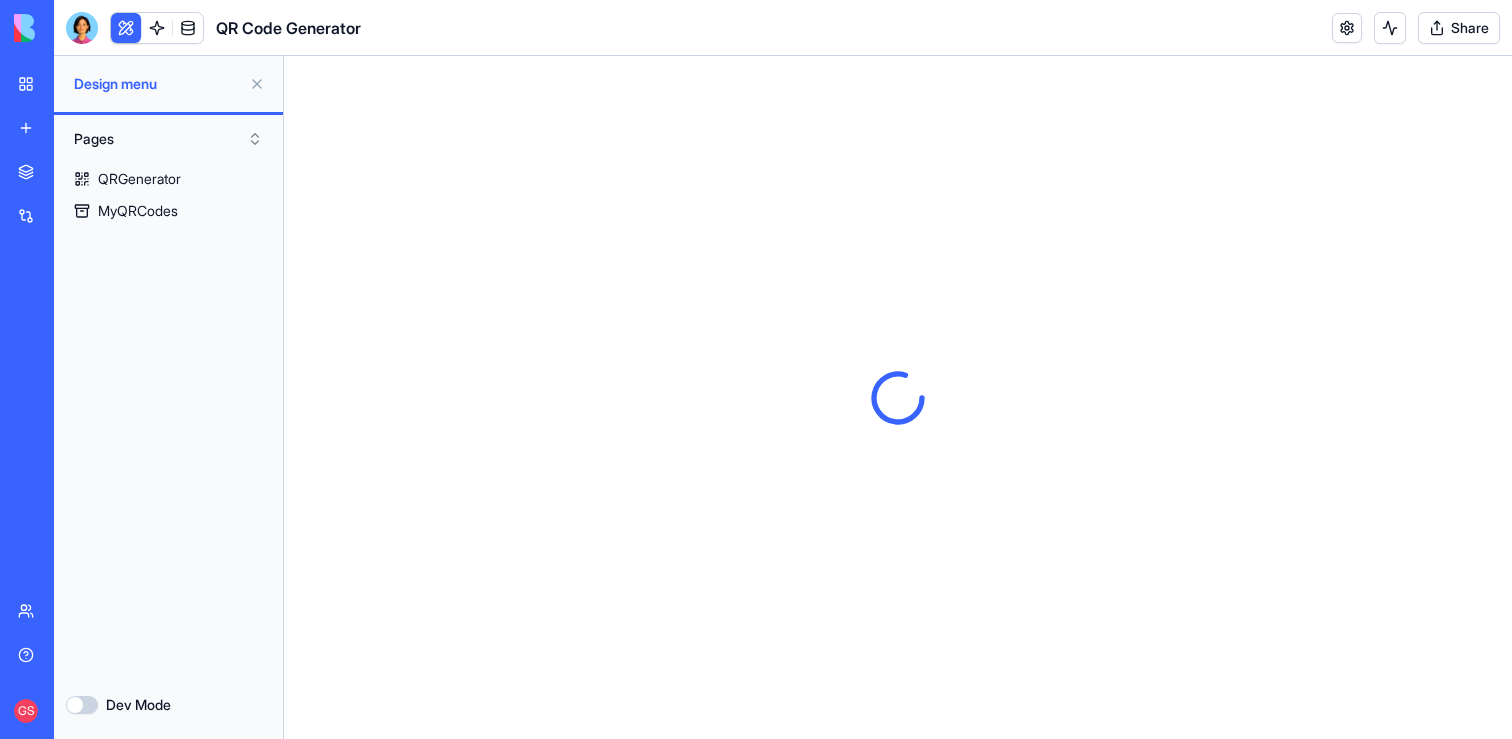 scroll, scrollTop: 0, scrollLeft: 0, axis: both 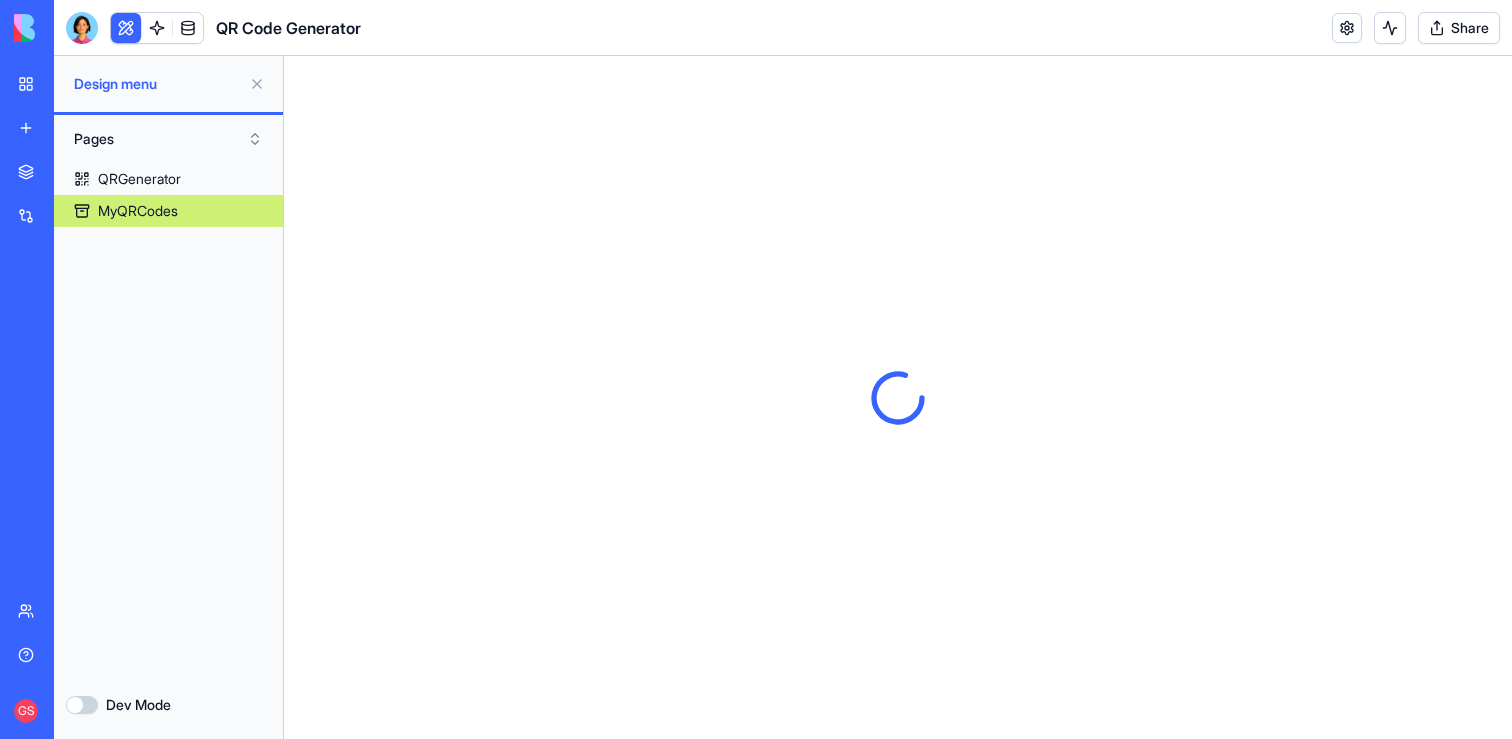 click on "MyQRCodes" at bounding box center (138, 211) 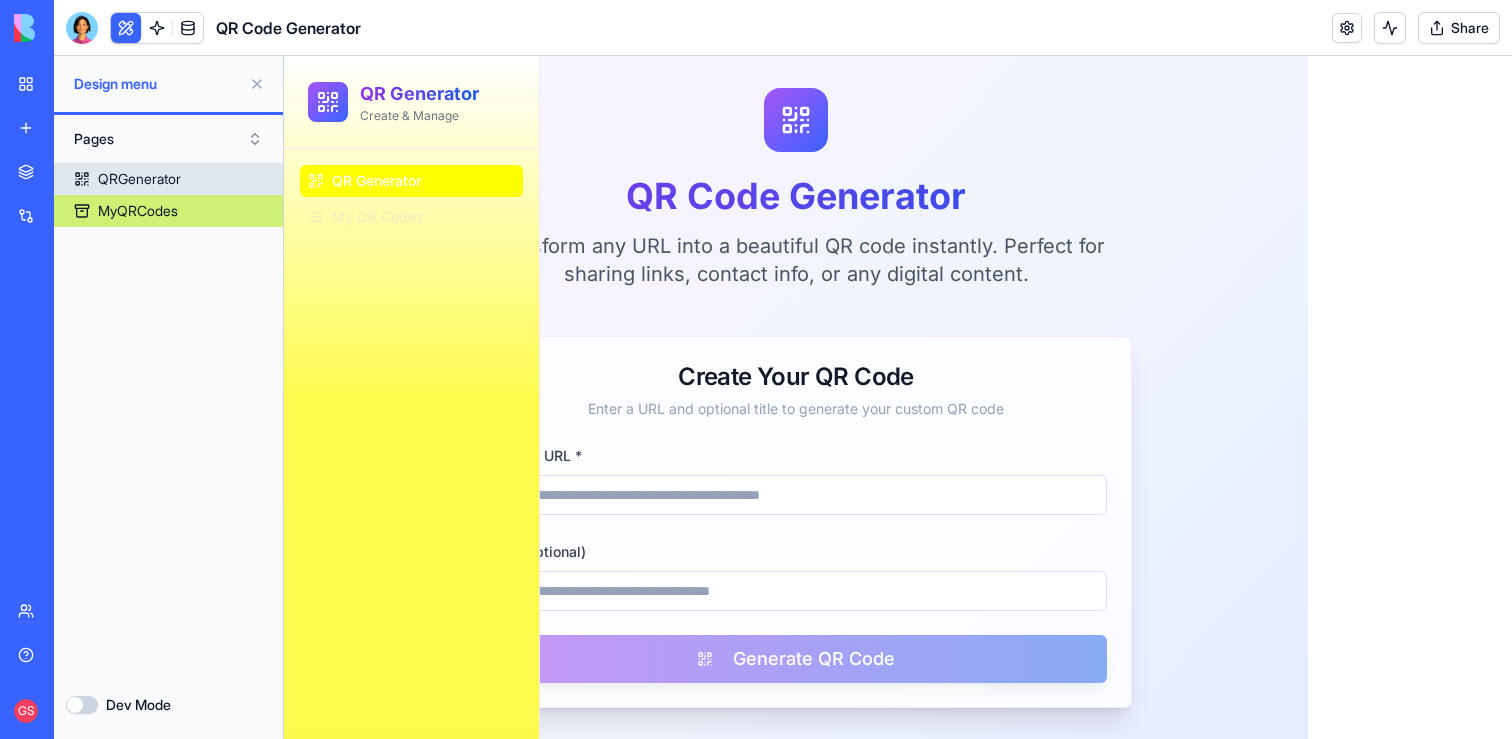 click on "QRGenerator" at bounding box center (139, 179) 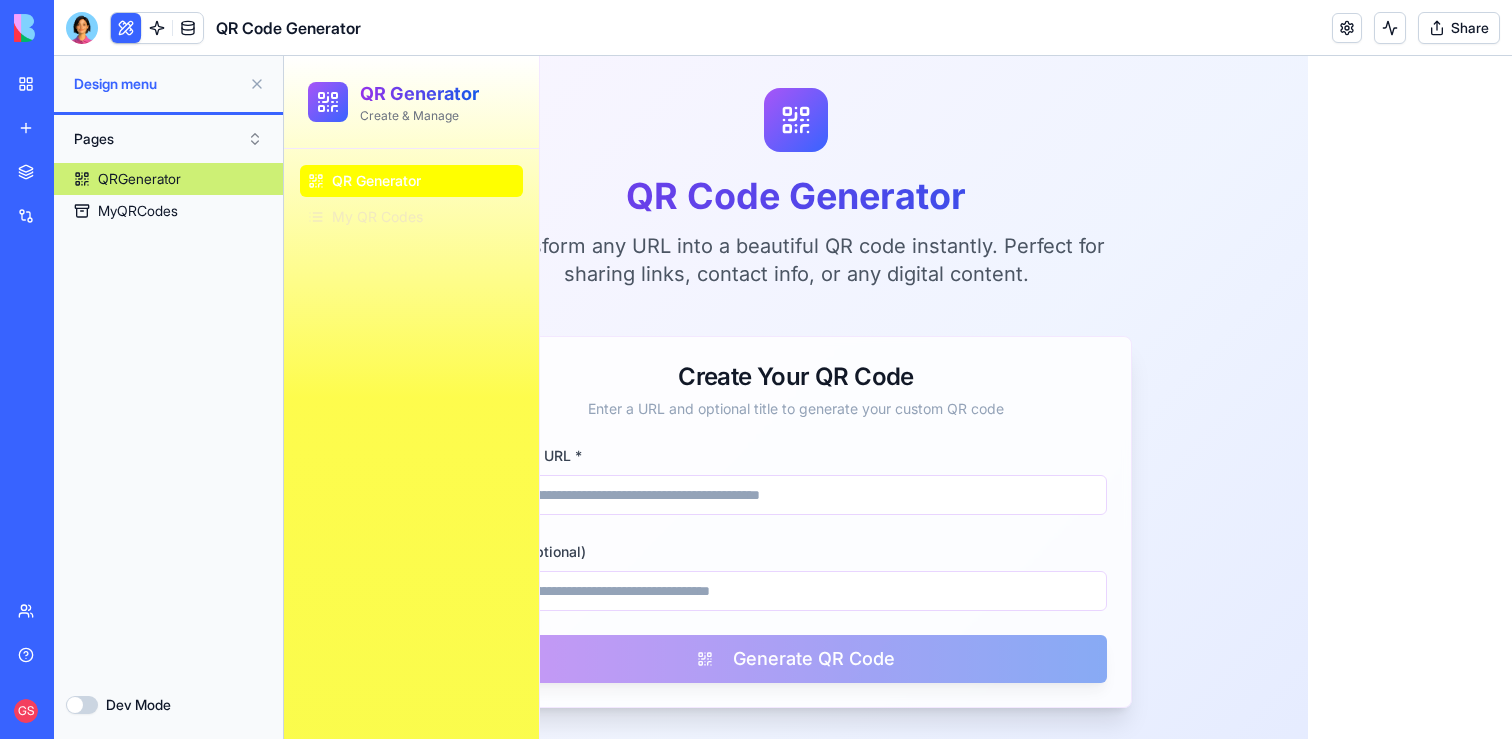 click at bounding box center (257, 84) 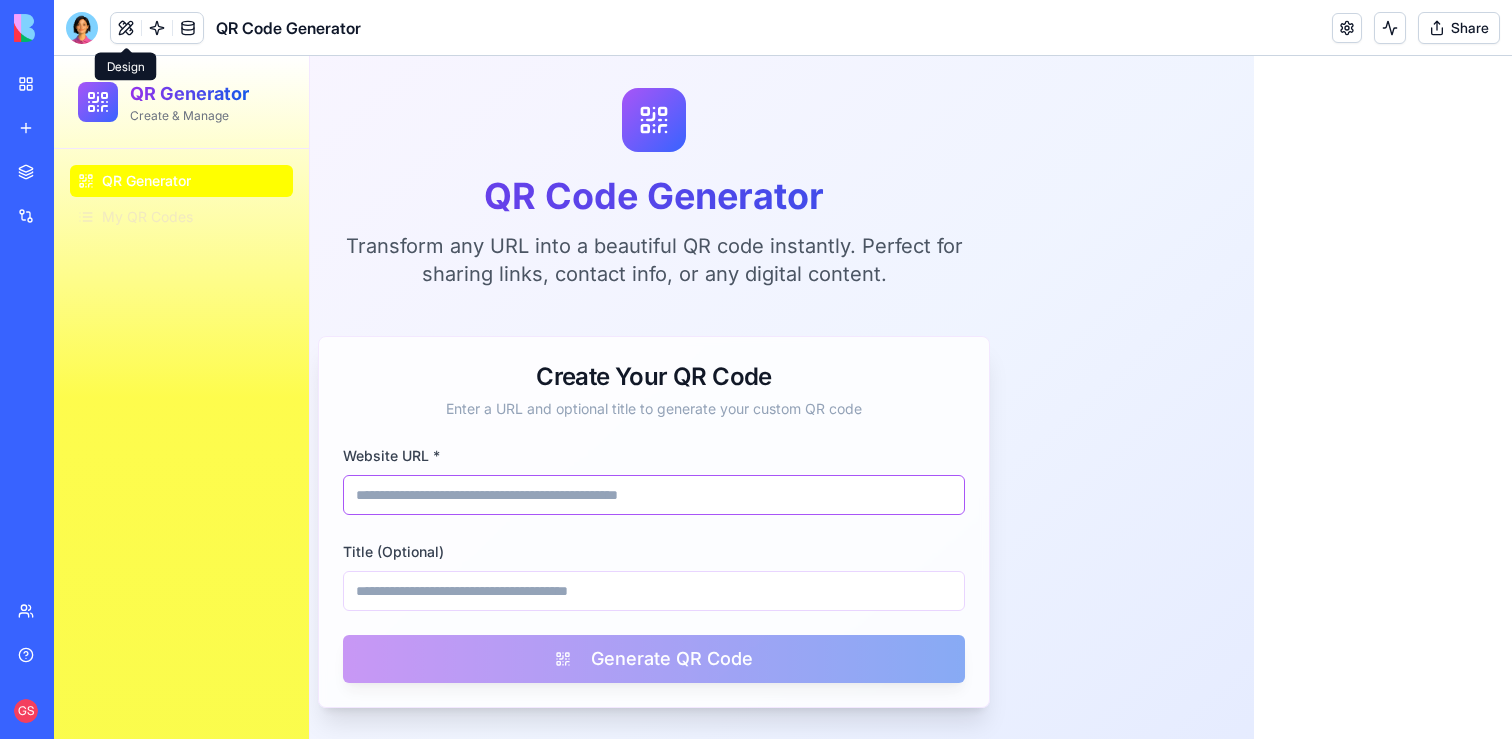 click on "Website URL *" at bounding box center (654, 495) 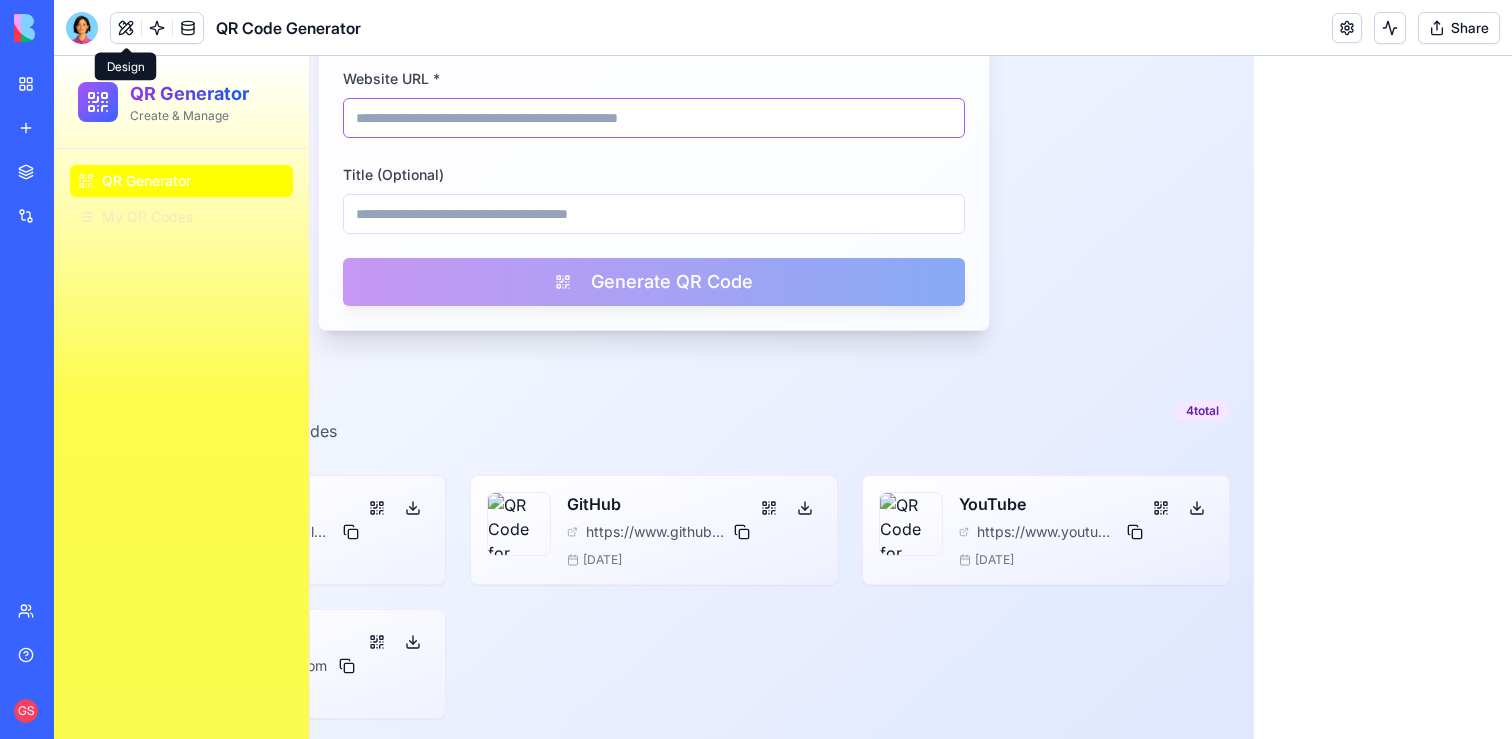 scroll, scrollTop: 343, scrollLeft: 0, axis: vertical 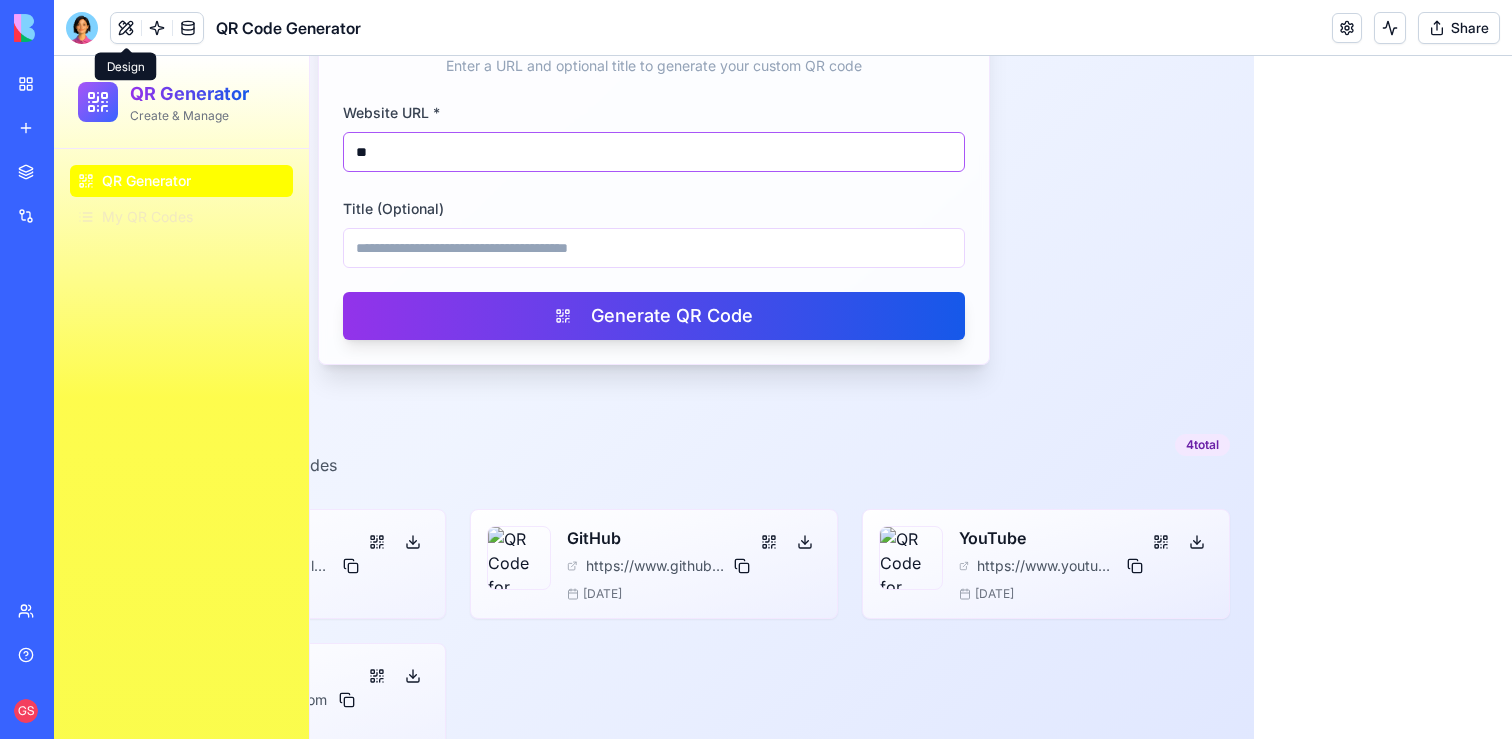 type on "*" 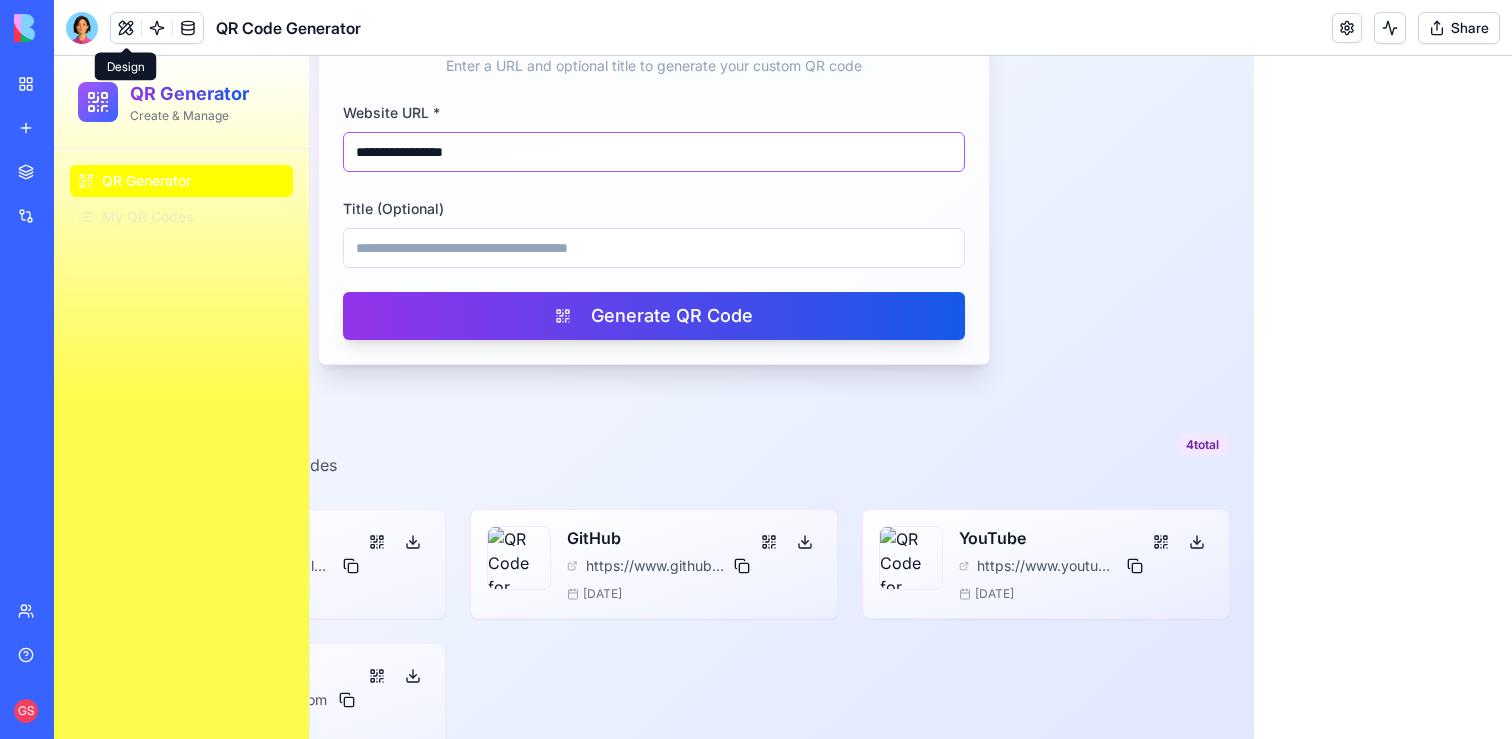 type on "**********" 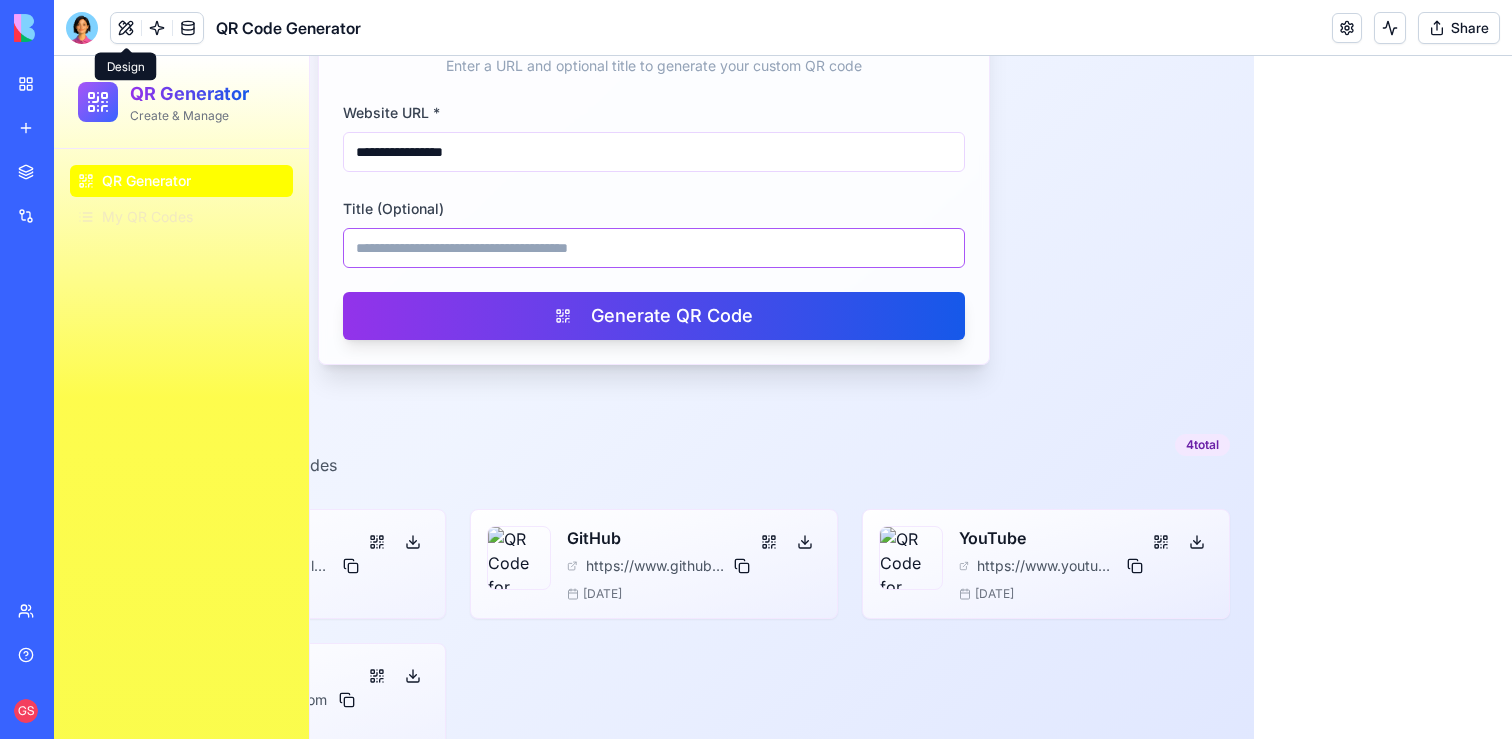 click on "Title (Optional)" at bounding box center (654, 248) 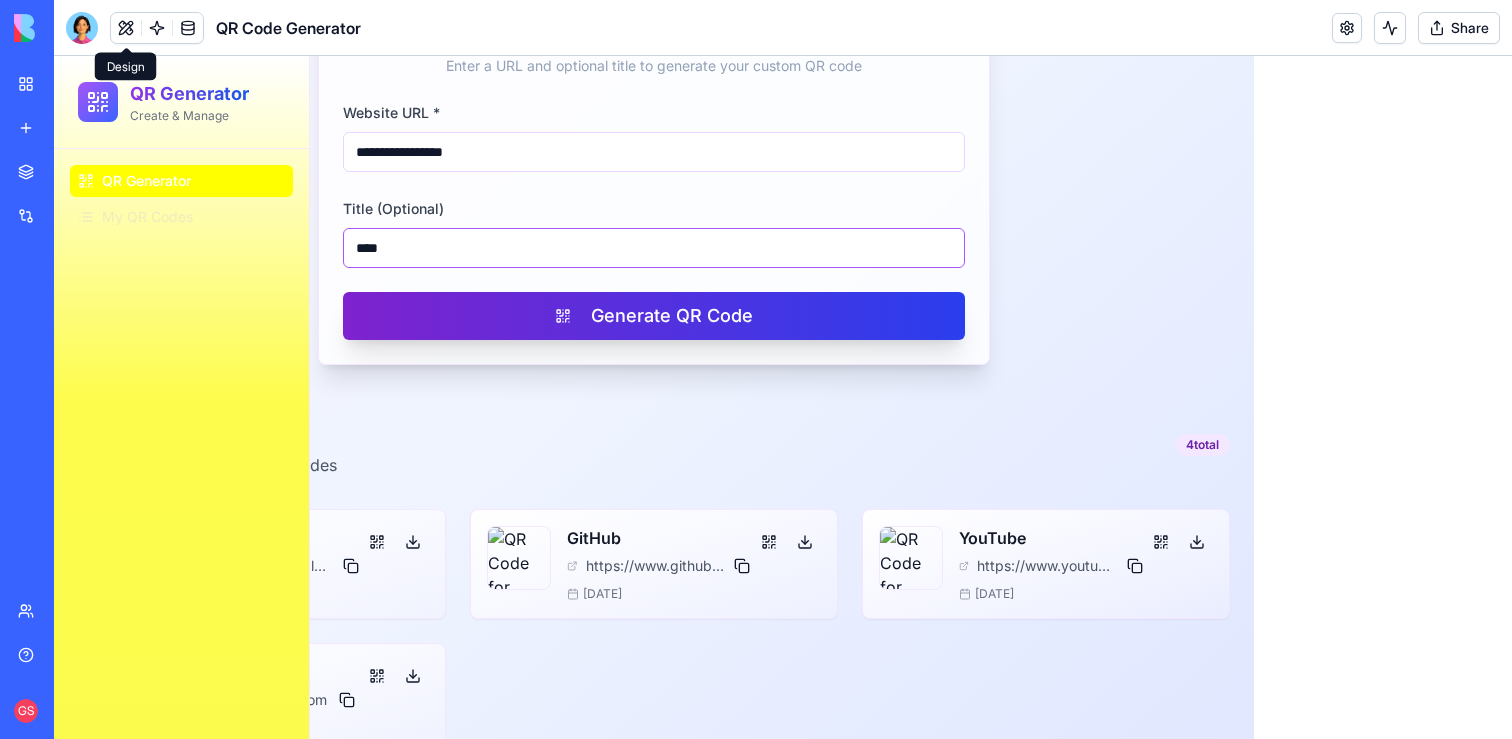 type on "****" 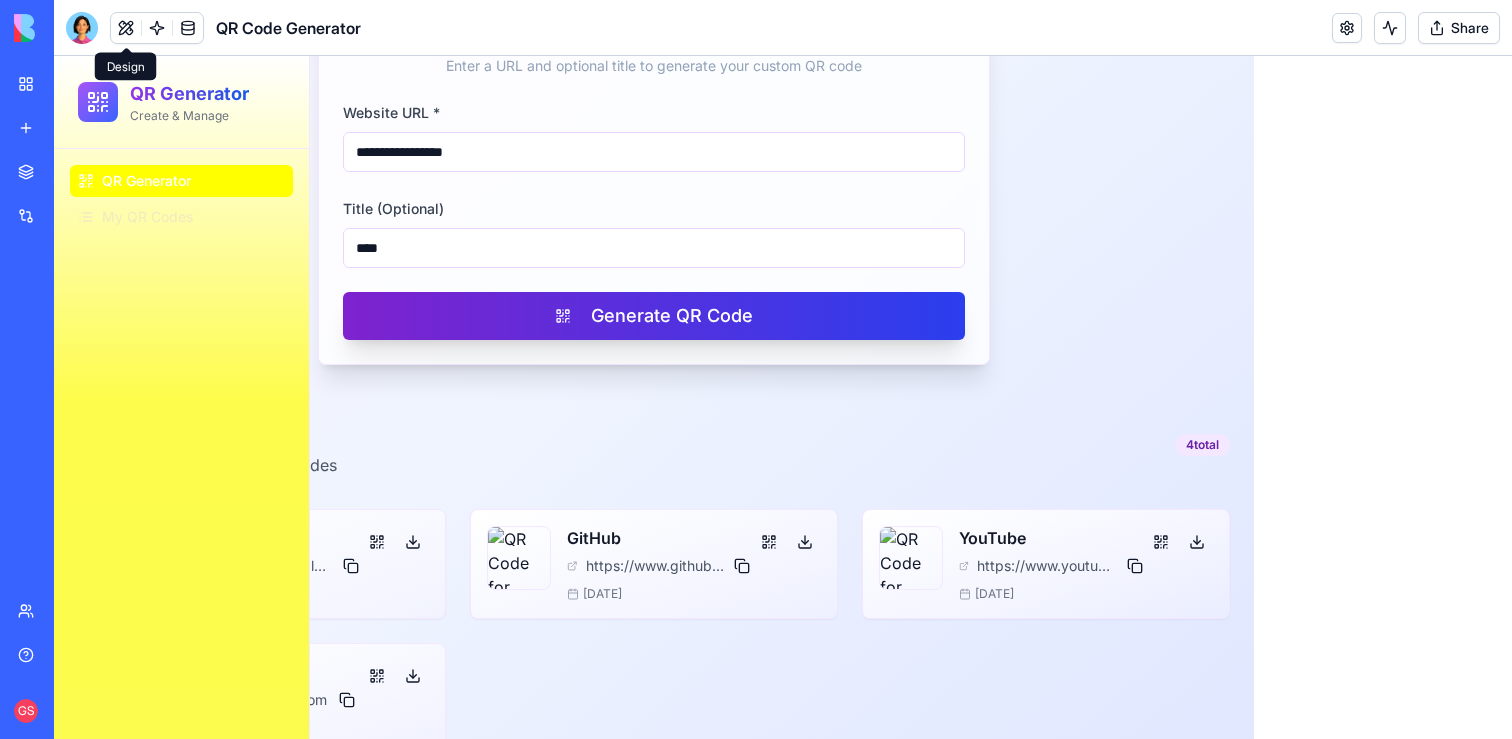 click on "Generate QR Code" at bounding box center [654, 316] 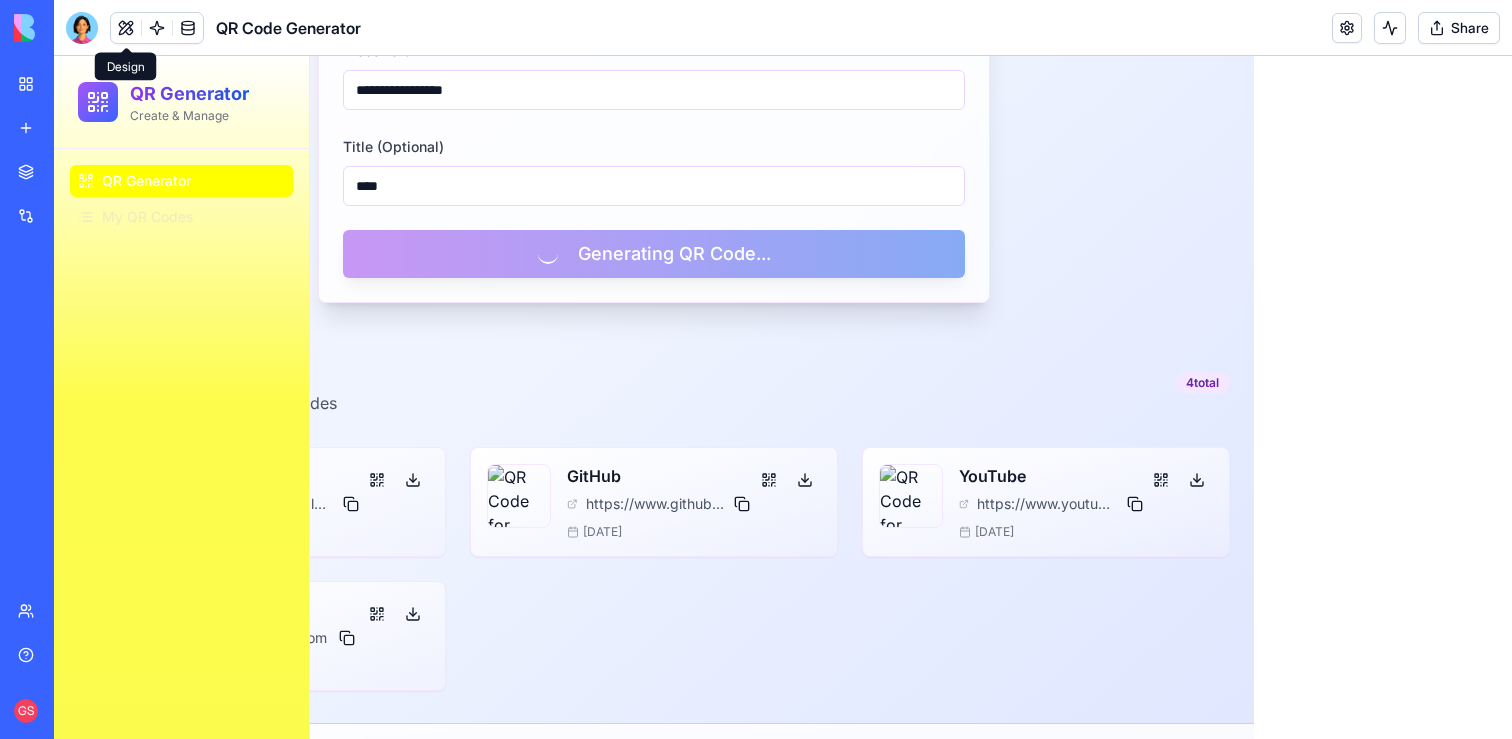 scroll, scrollTop: 458, scrollLeft: 0, axis: vertical 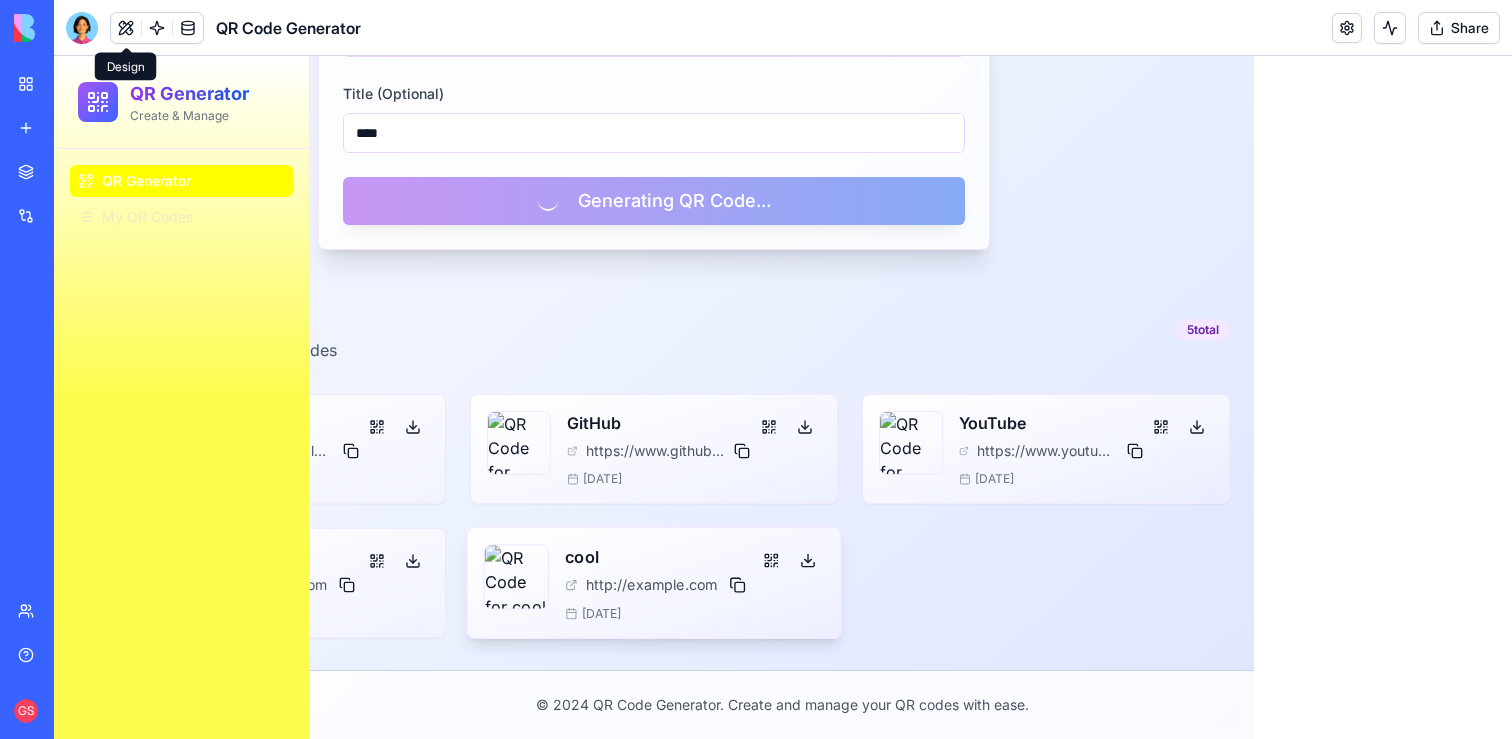 type 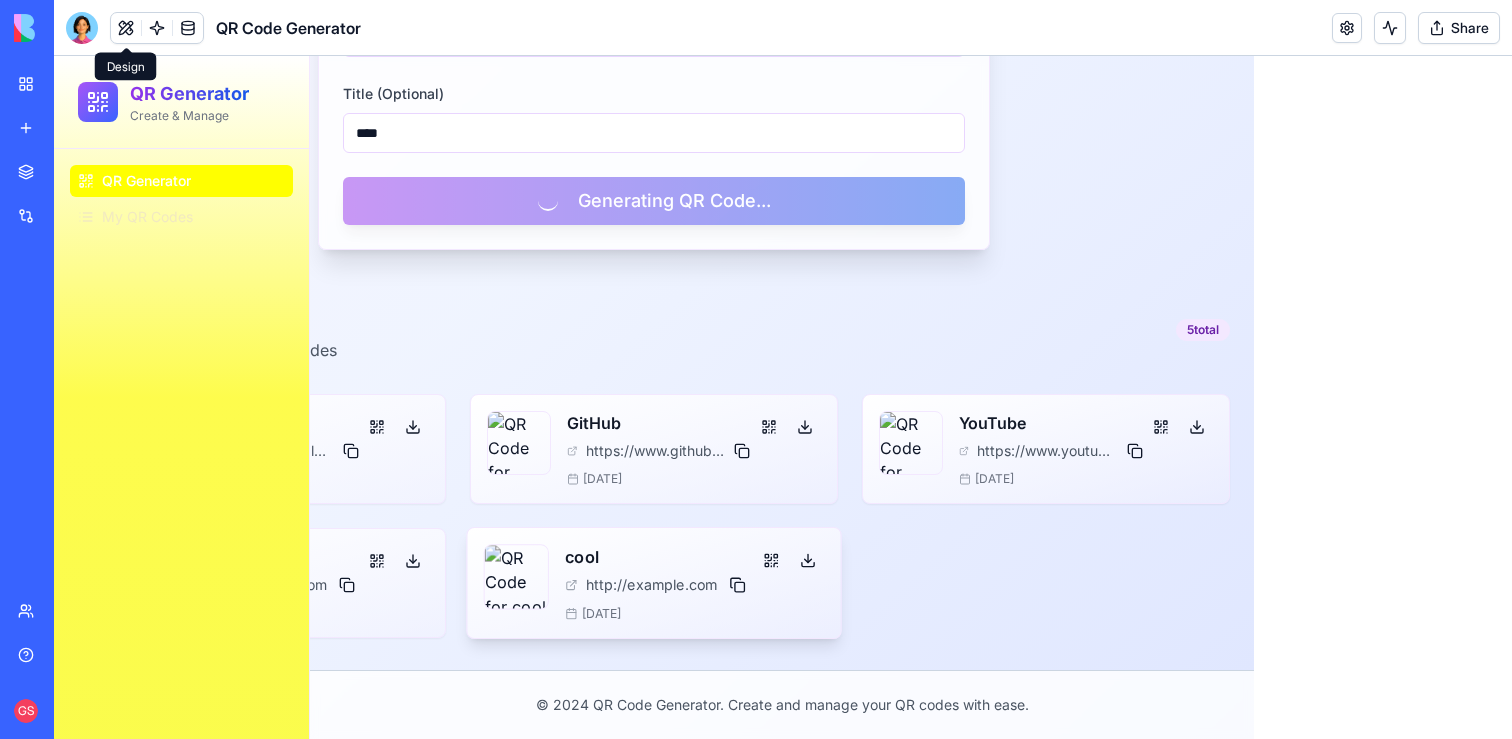 type 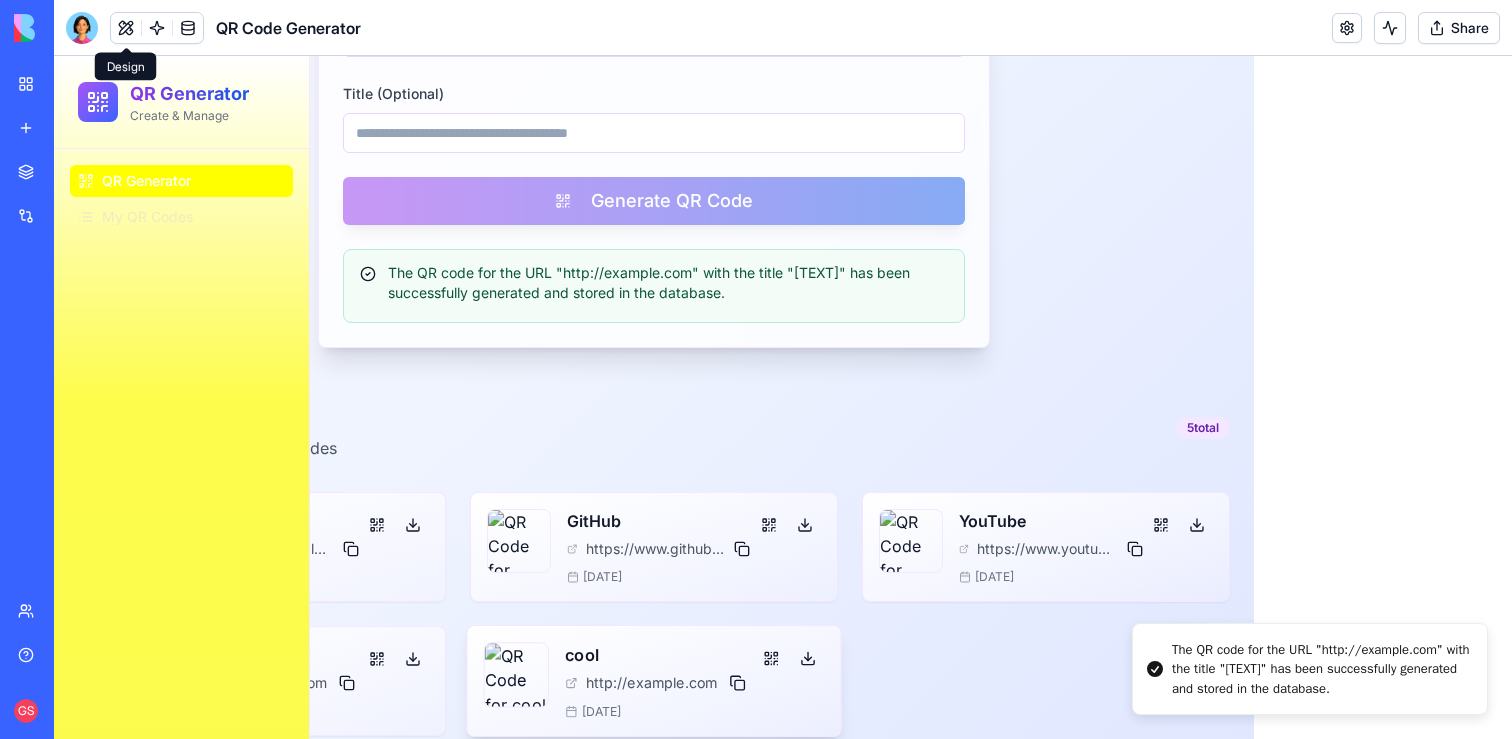 click on "GitHub https://www.github.com 8/1/2025" at bounding box center (654, 547) 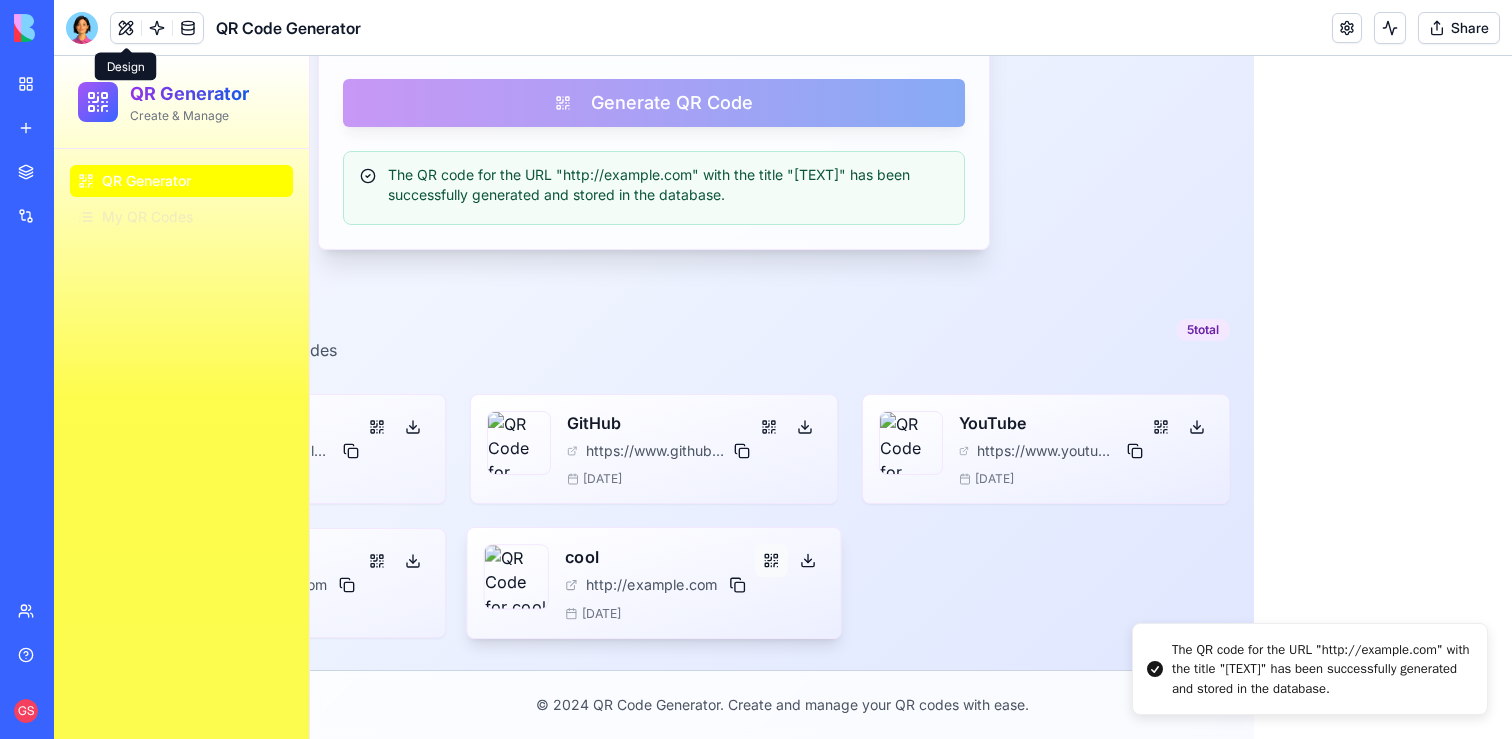 scroll, scrollTop: 554, scrollLeft: 0, axis: vertical 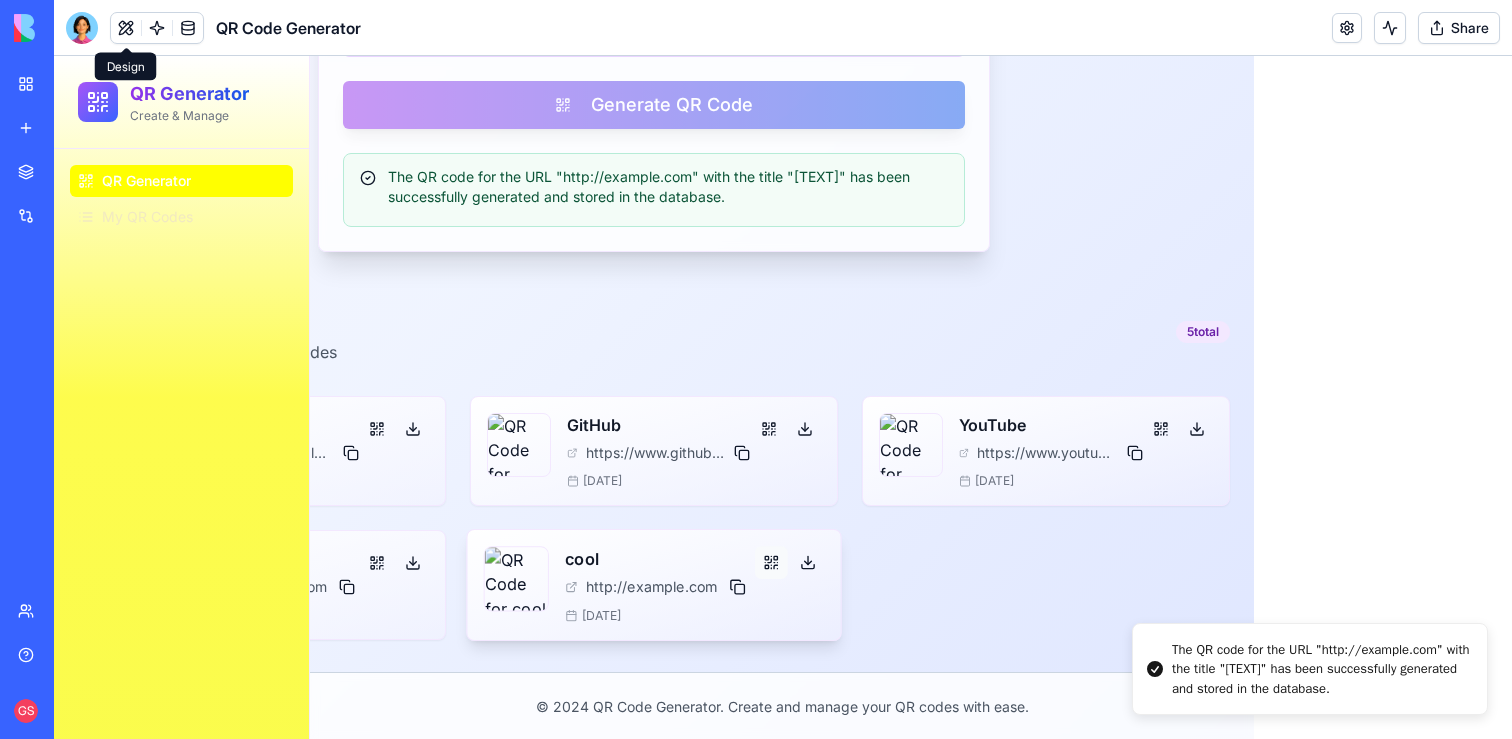 click at bounding box center [771, 562] 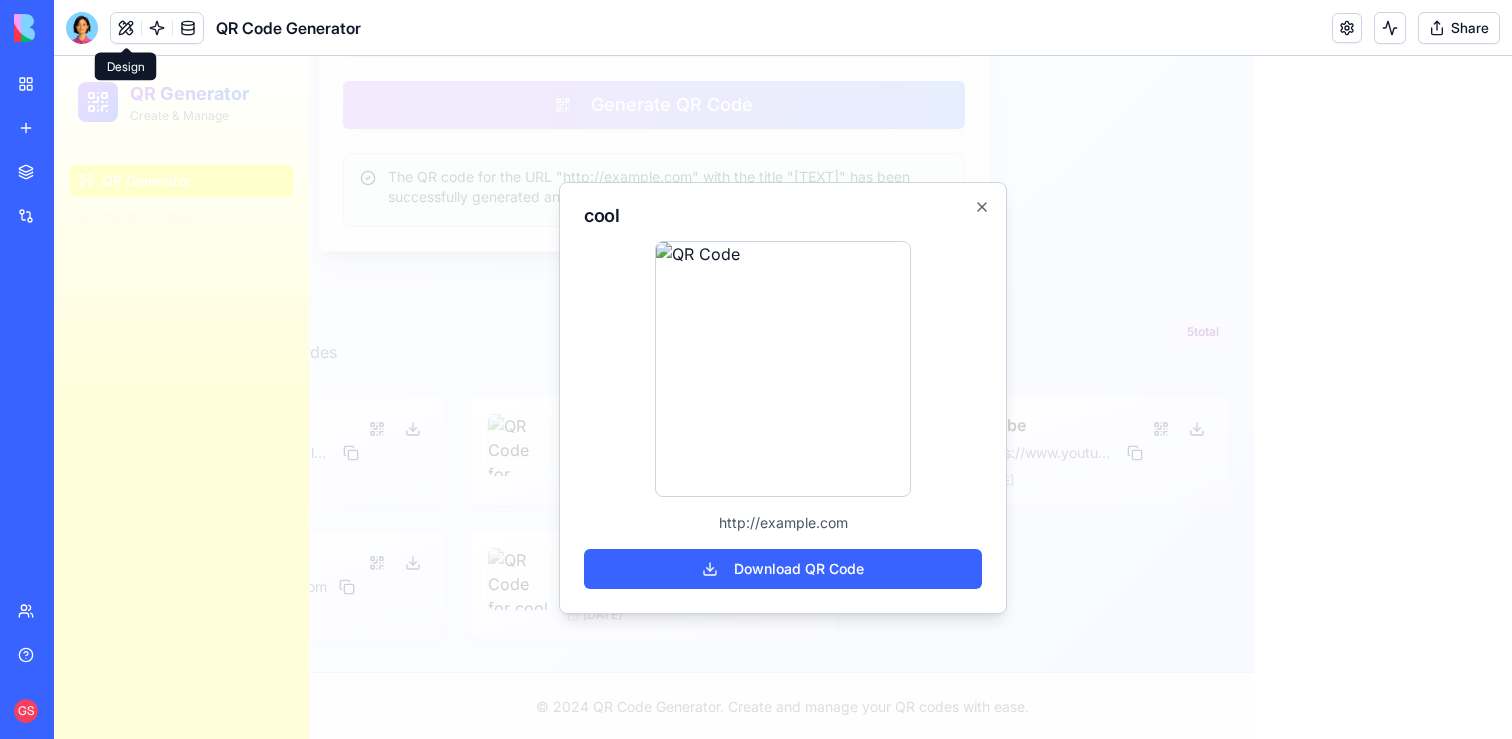 type 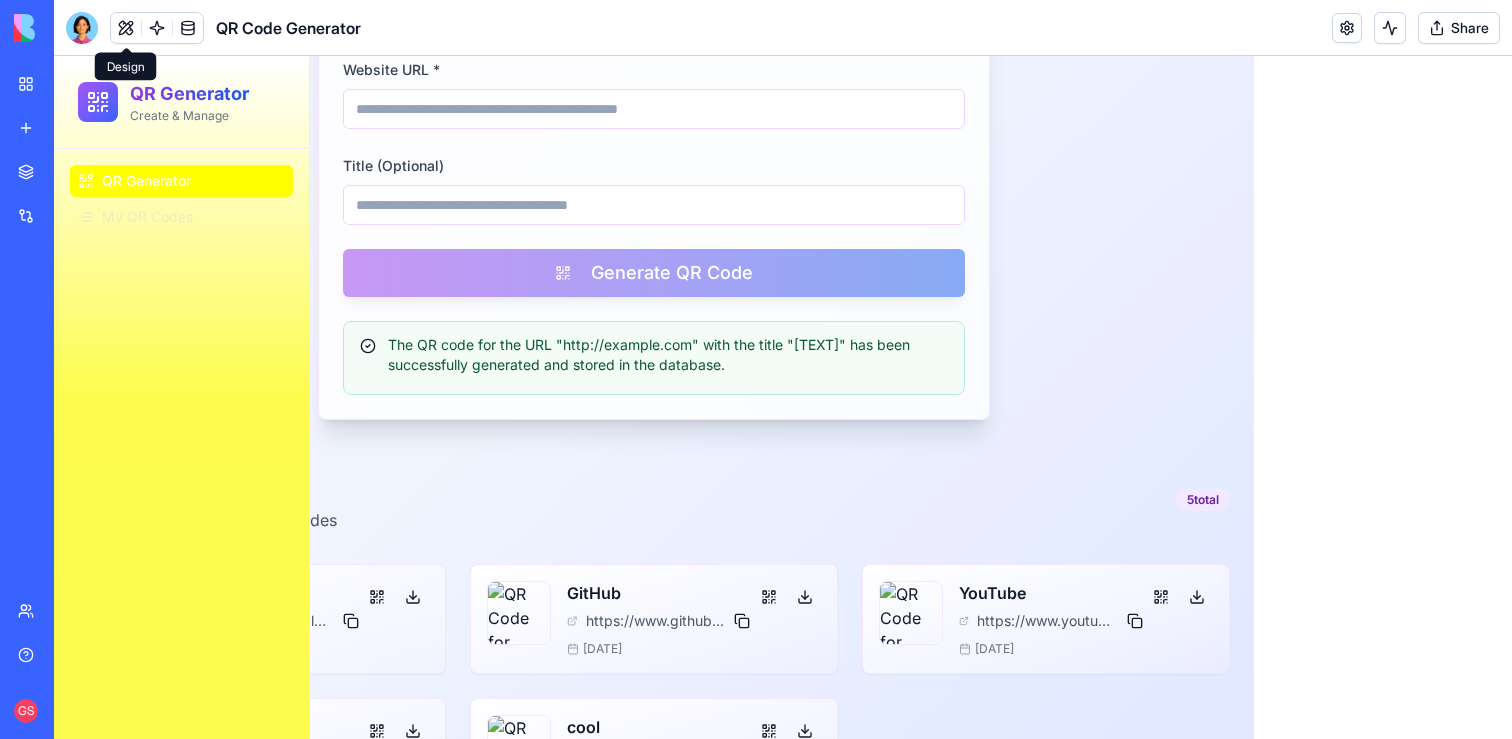 scroll, scrollTop: 0, scrollLeft: 0, axis: both 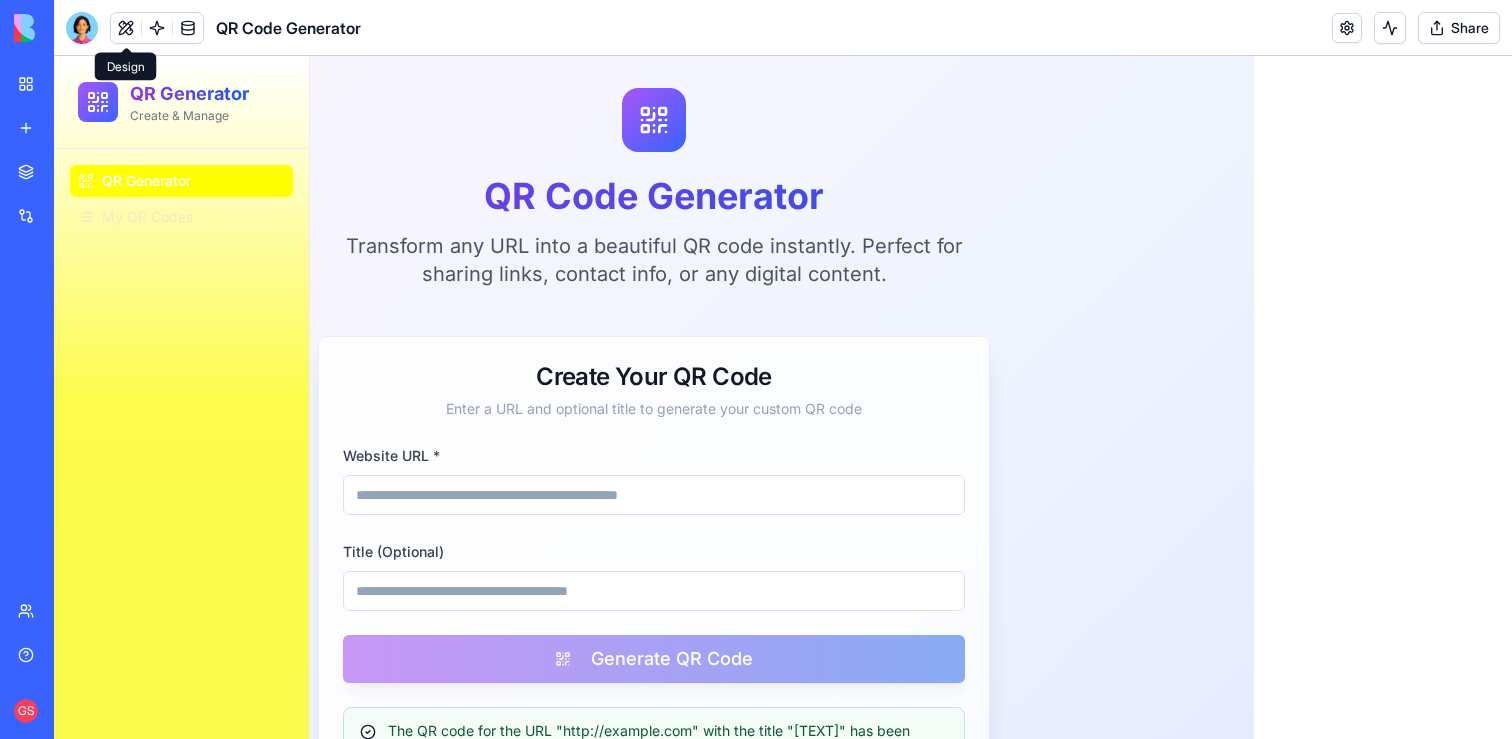 type 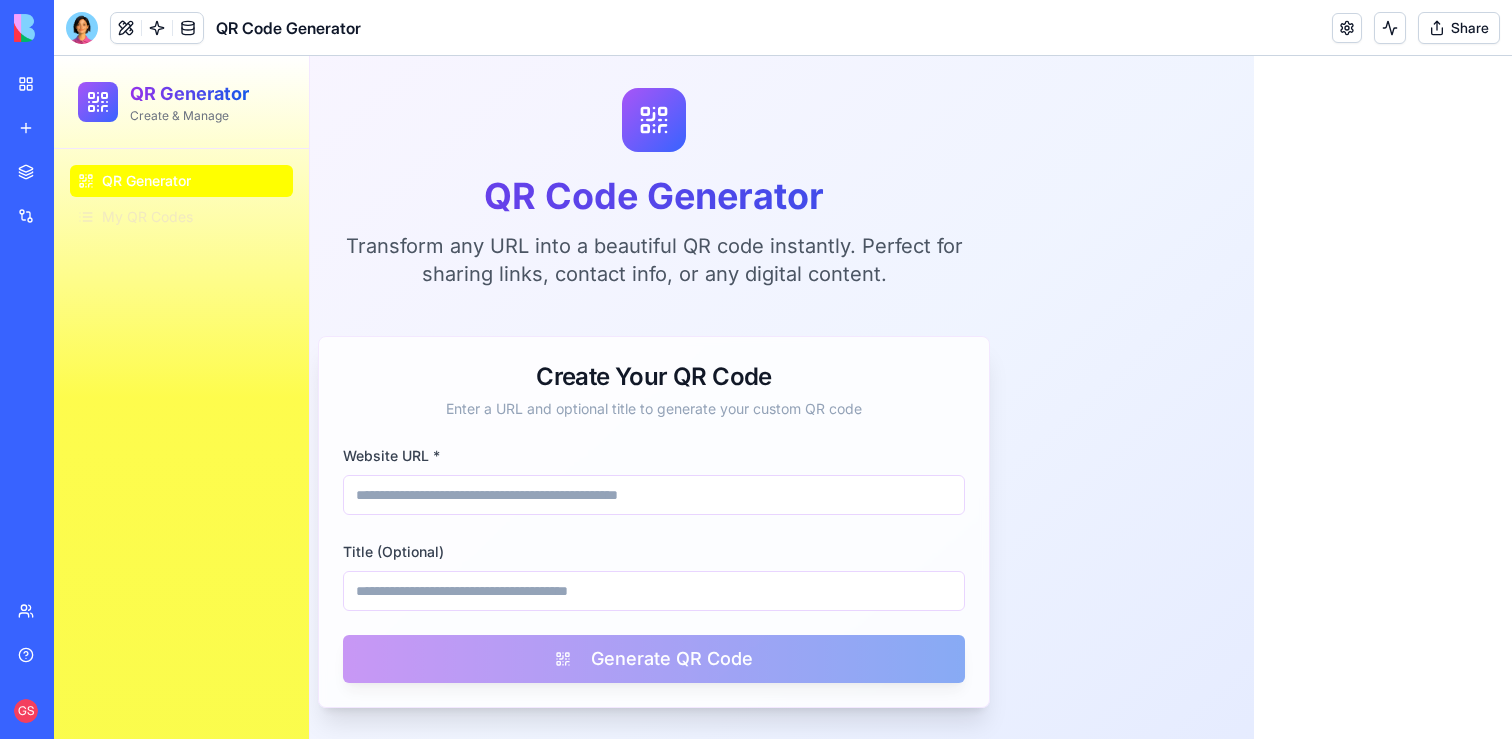 scroll, scrollTop: 0, scrollLeft: 0, axis: both 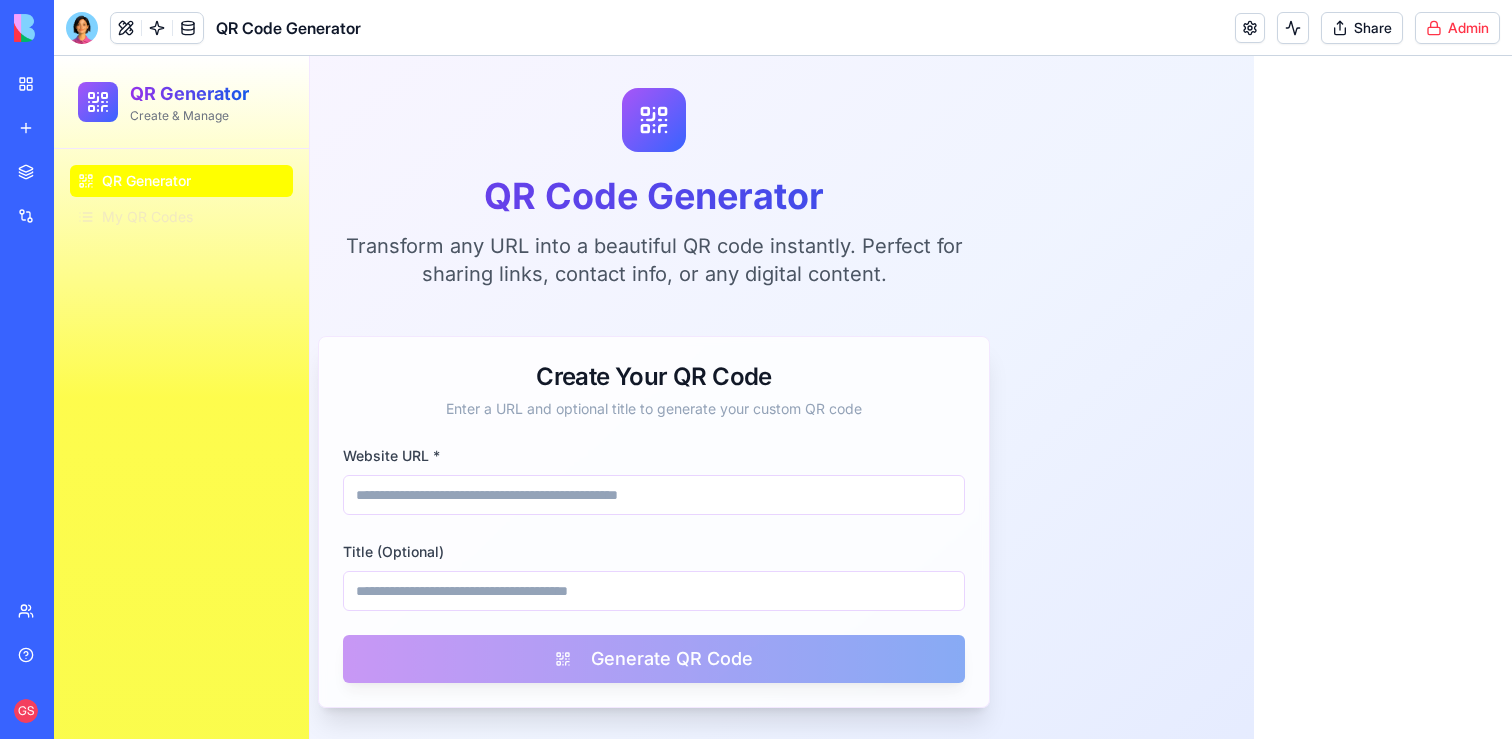 click on "BETA My workspace New app Marketplace Integrations Recent QR Code Generator QR Code Generator QR Code Generator Team Help GS QR Code Generator Share Admin Command Palette Search for a command to run..." at bounding box center [756, 369] 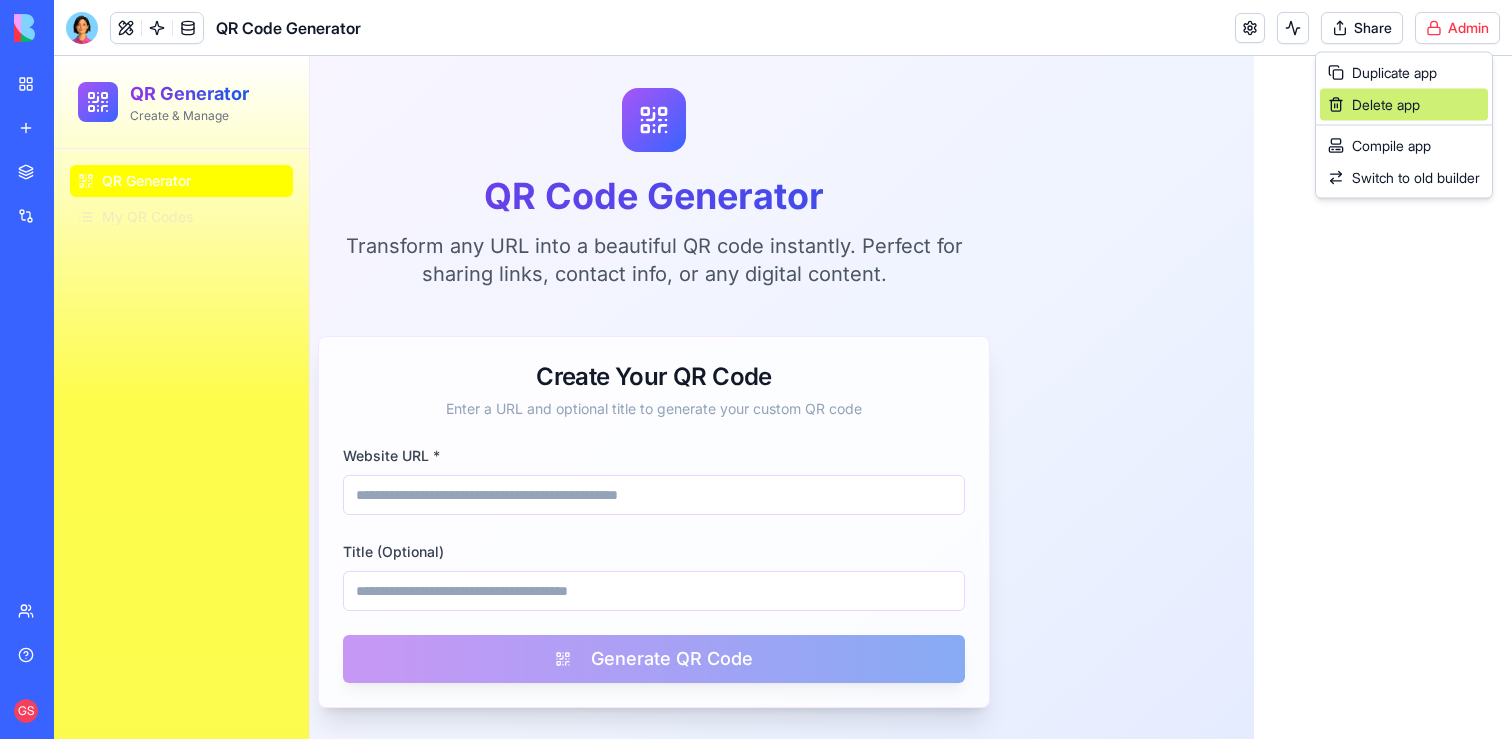 click on "Delete app" at bounding box center [1404, 105] 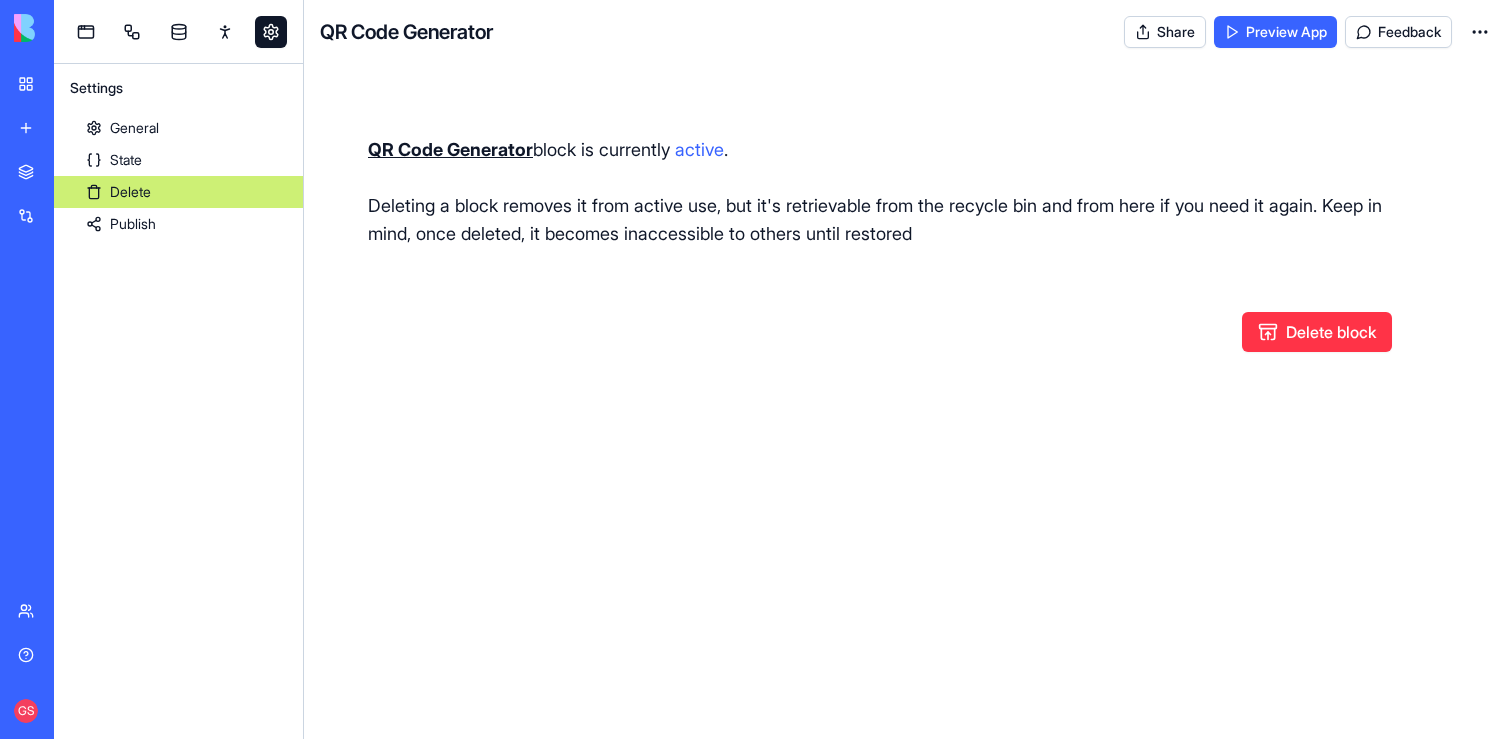 click on "Delete block" at bounding box center [1317, 332] 